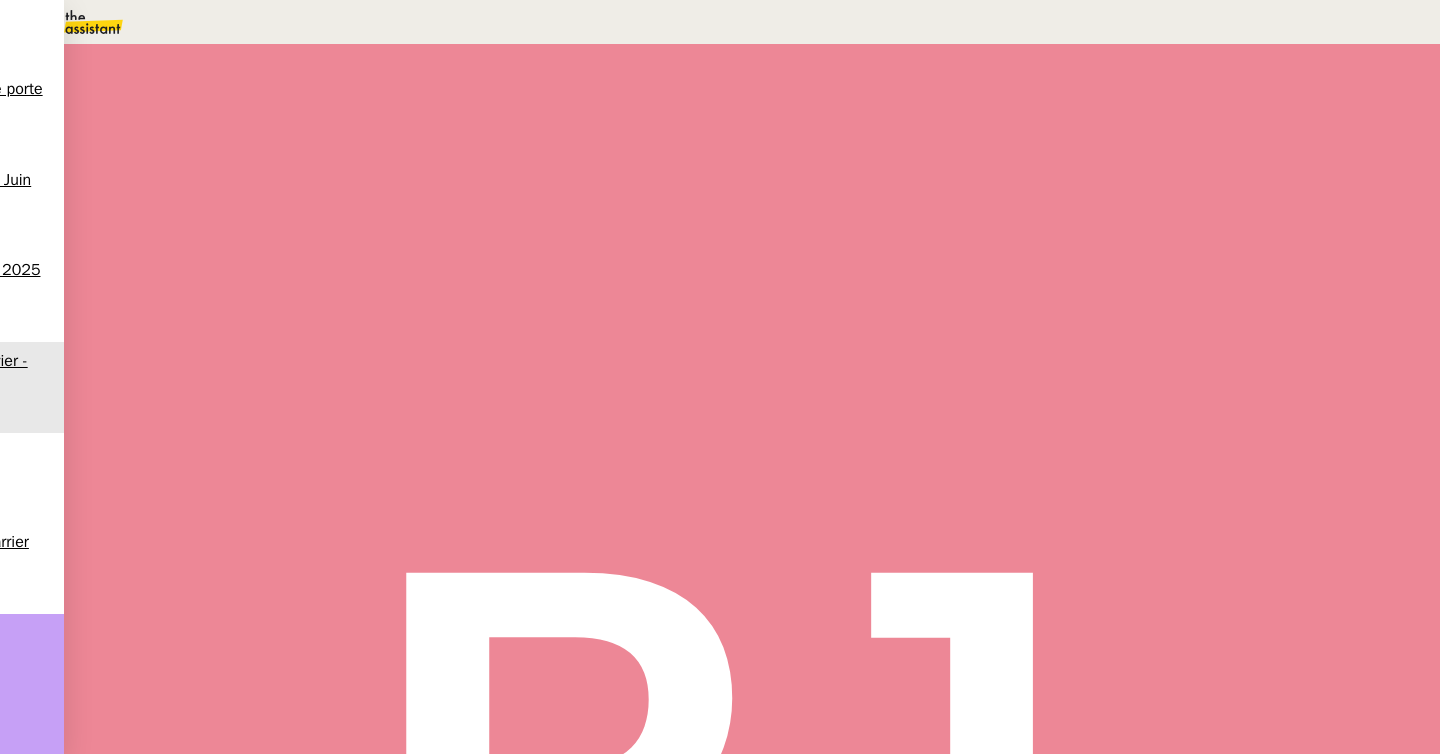 scroll, scrollTop: 0, scrollLeft: 0, axis: both 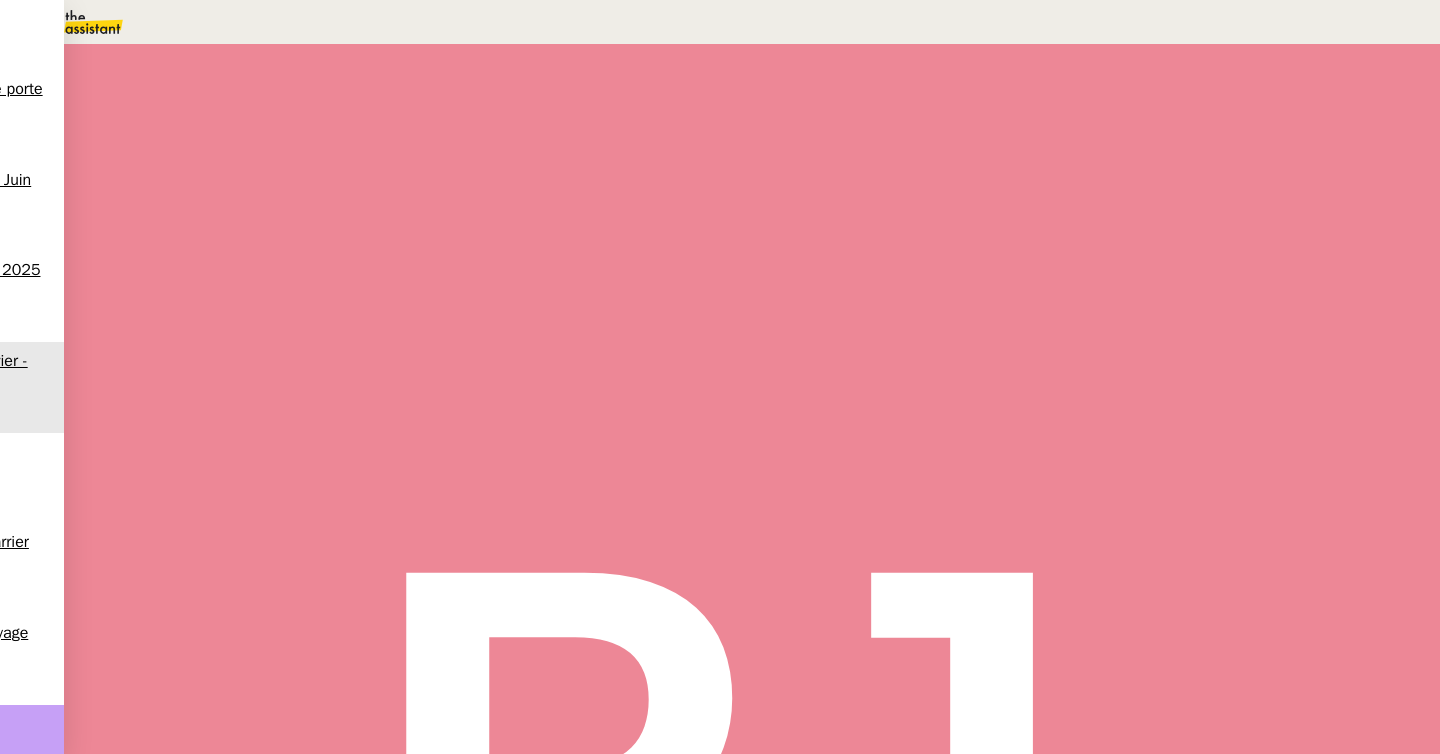 click at bounding box center (219, 340) 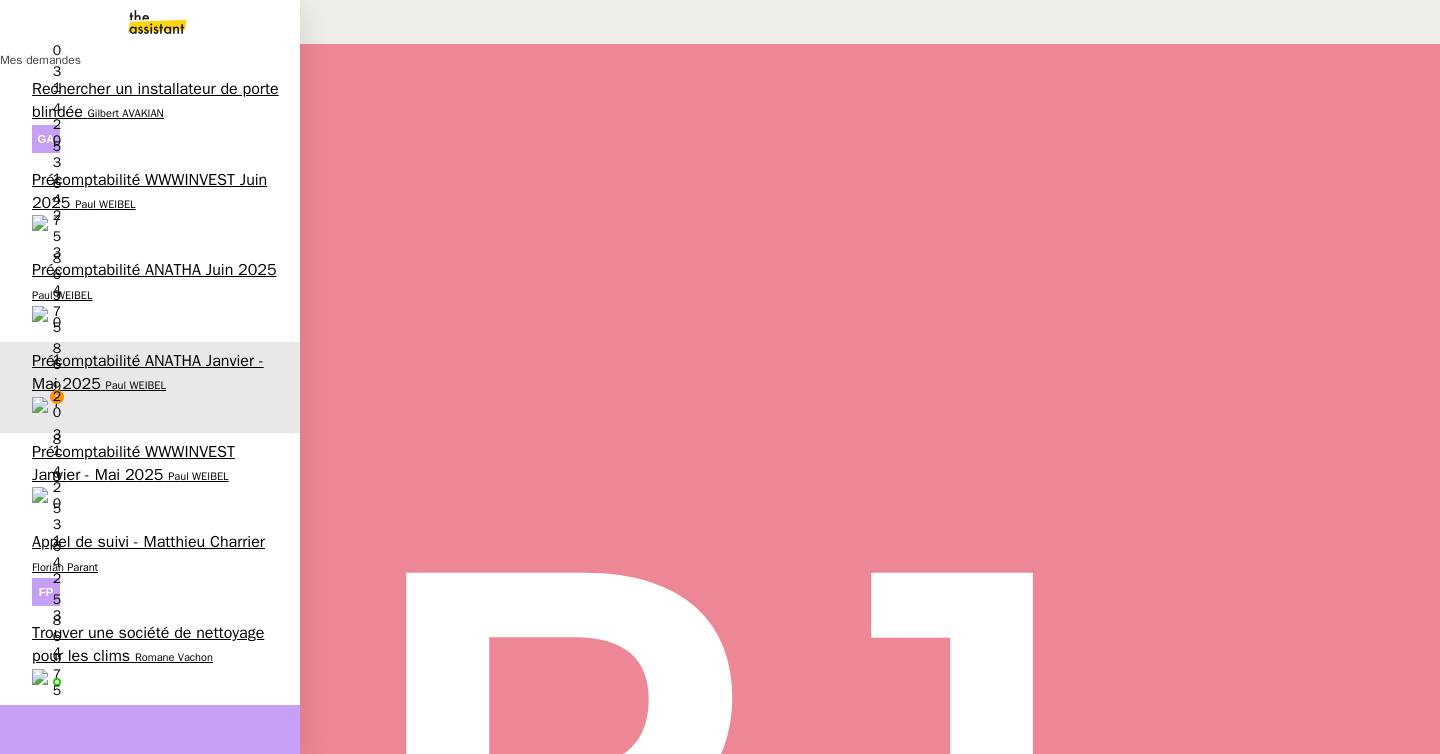 click on "Romane Vachon" at bounding box center (174, 657) 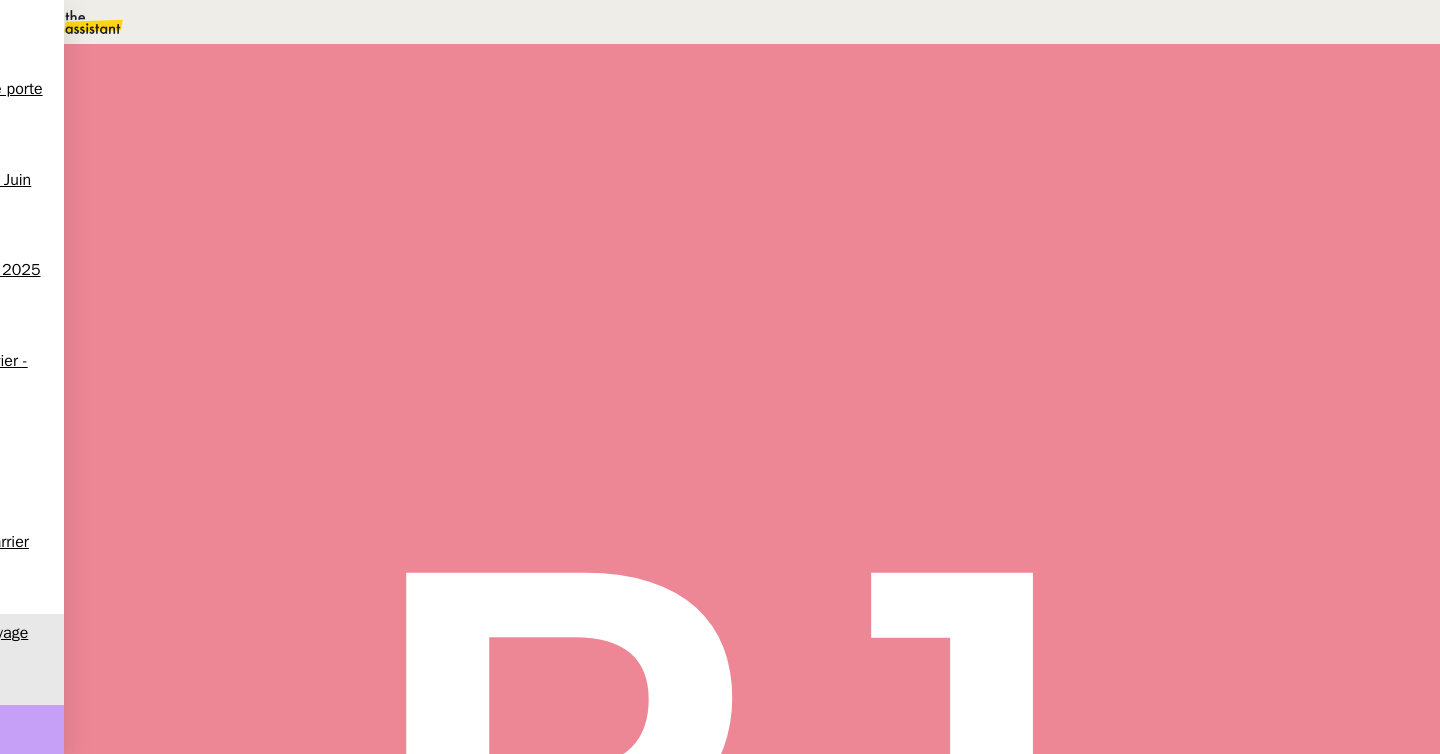 scroll, scrollTop: 6, scrollLeft: 0, axis: vertical 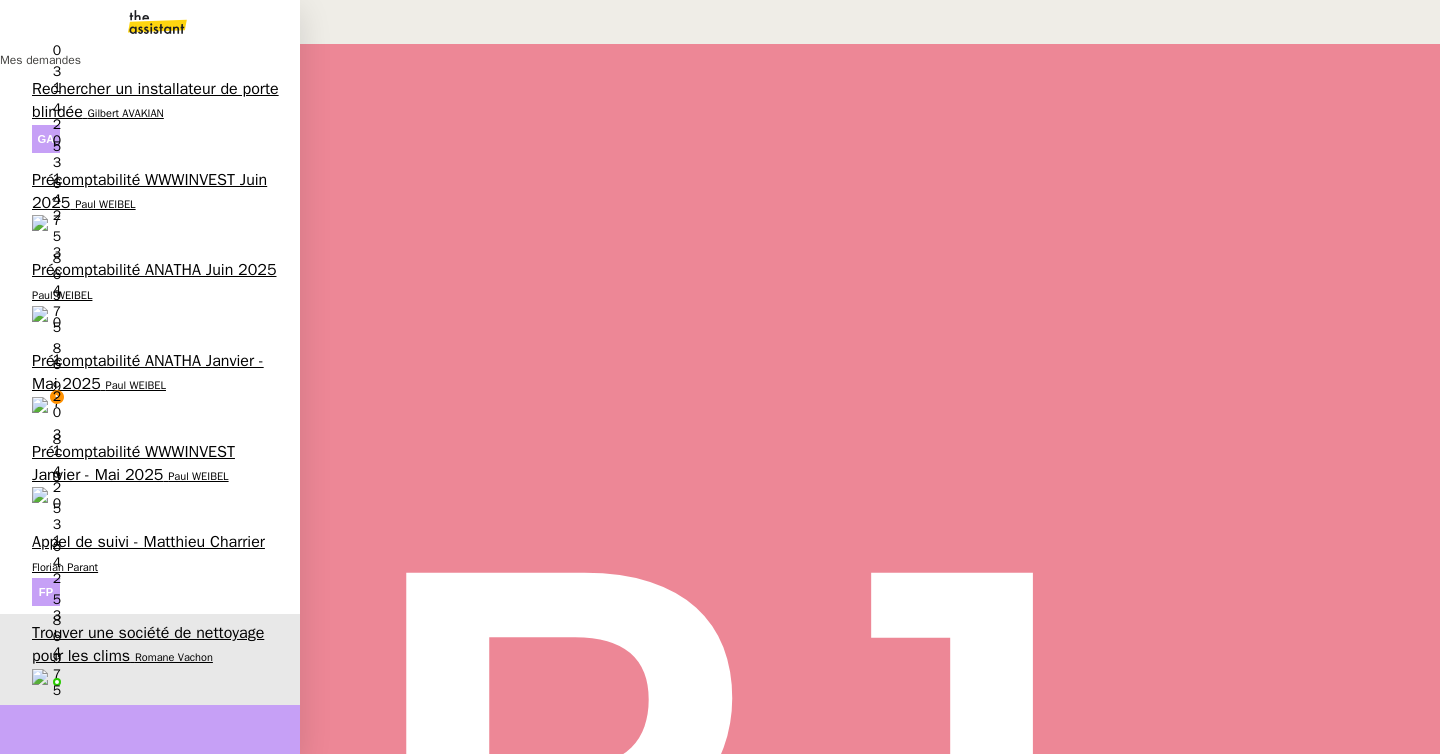 click on "Paul WEIBEL" at bounding box center (136, 385) 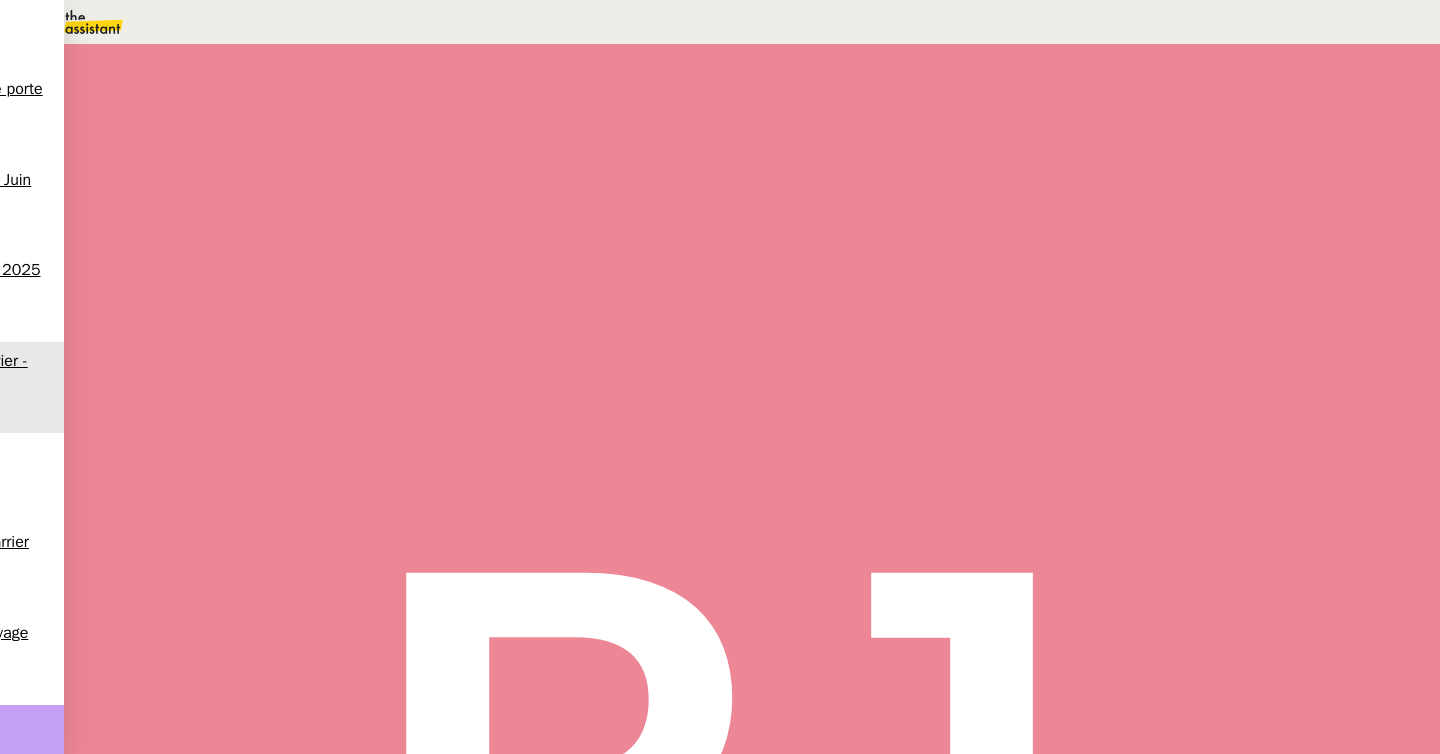 click at bounding box center [239, 330] 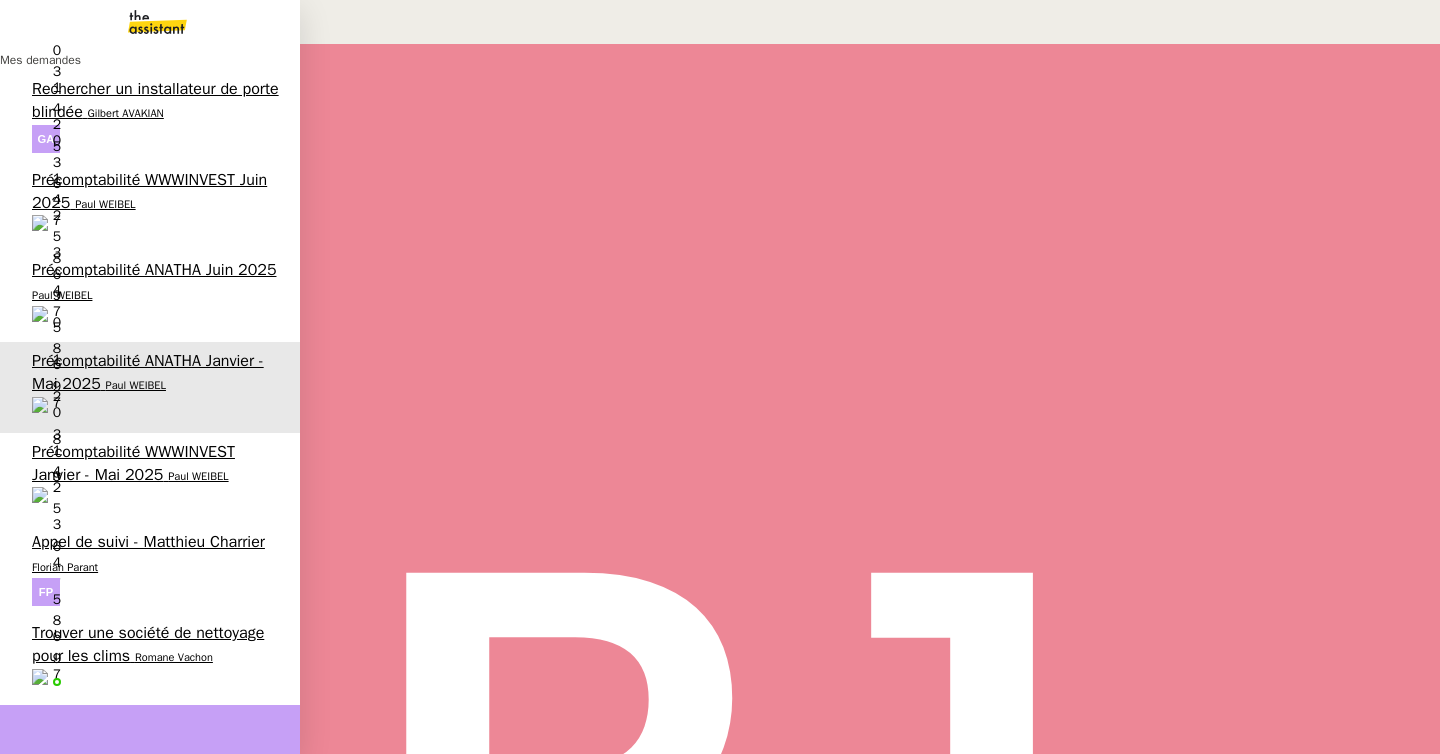 click on "Trouver une société de nettoyage pour les clims" at bounding box center [148, 644] 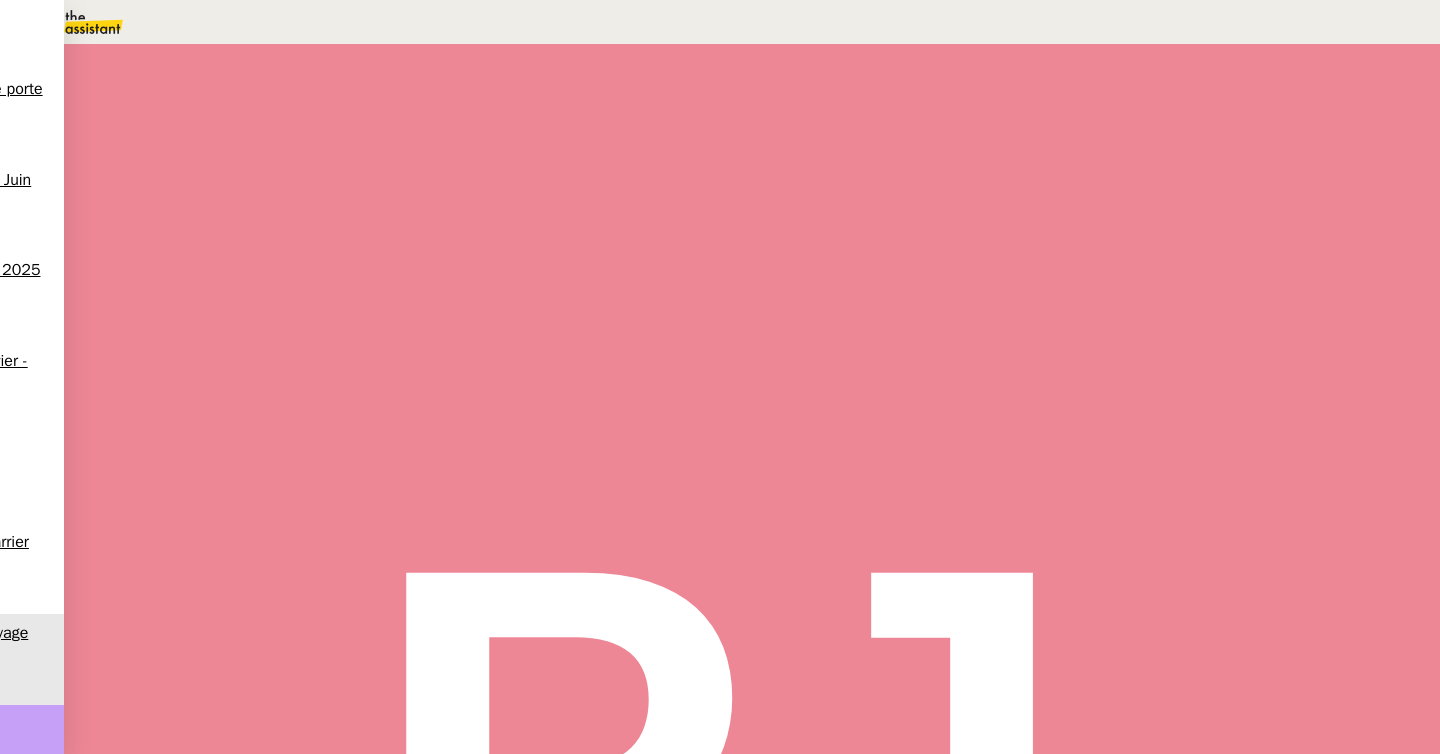 scroll, scrollTop: 0, scrollLeft: 0, axis: both 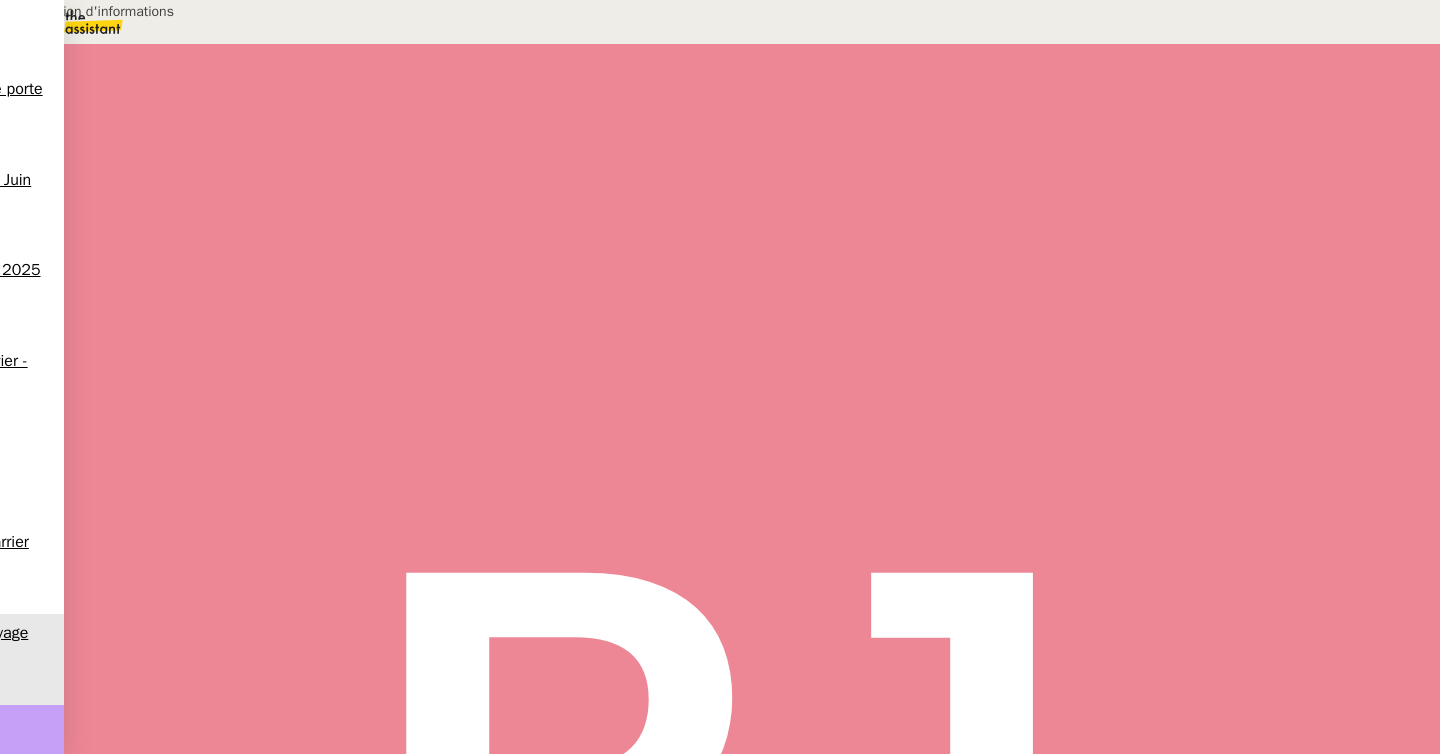 type on "Transmission d'informations" 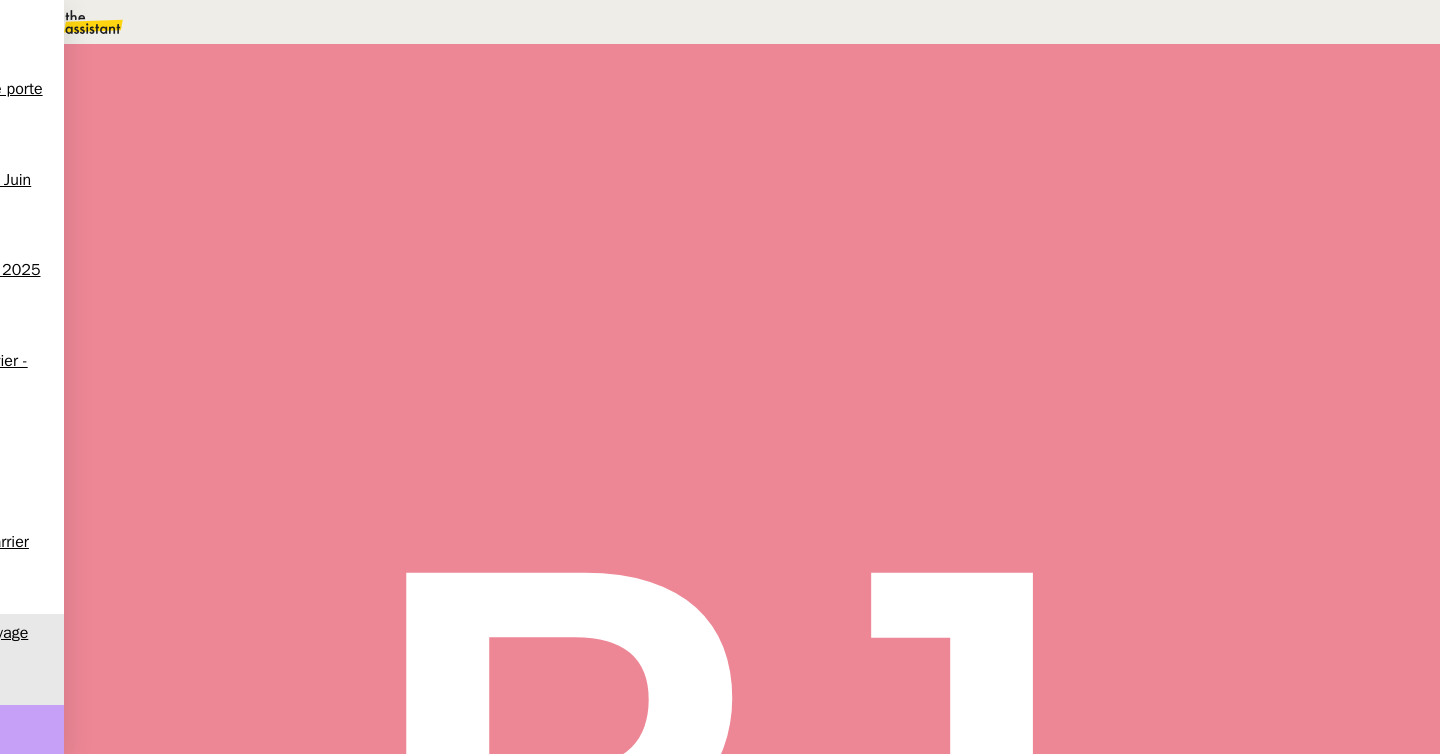 click at bounding box center [219, 336] 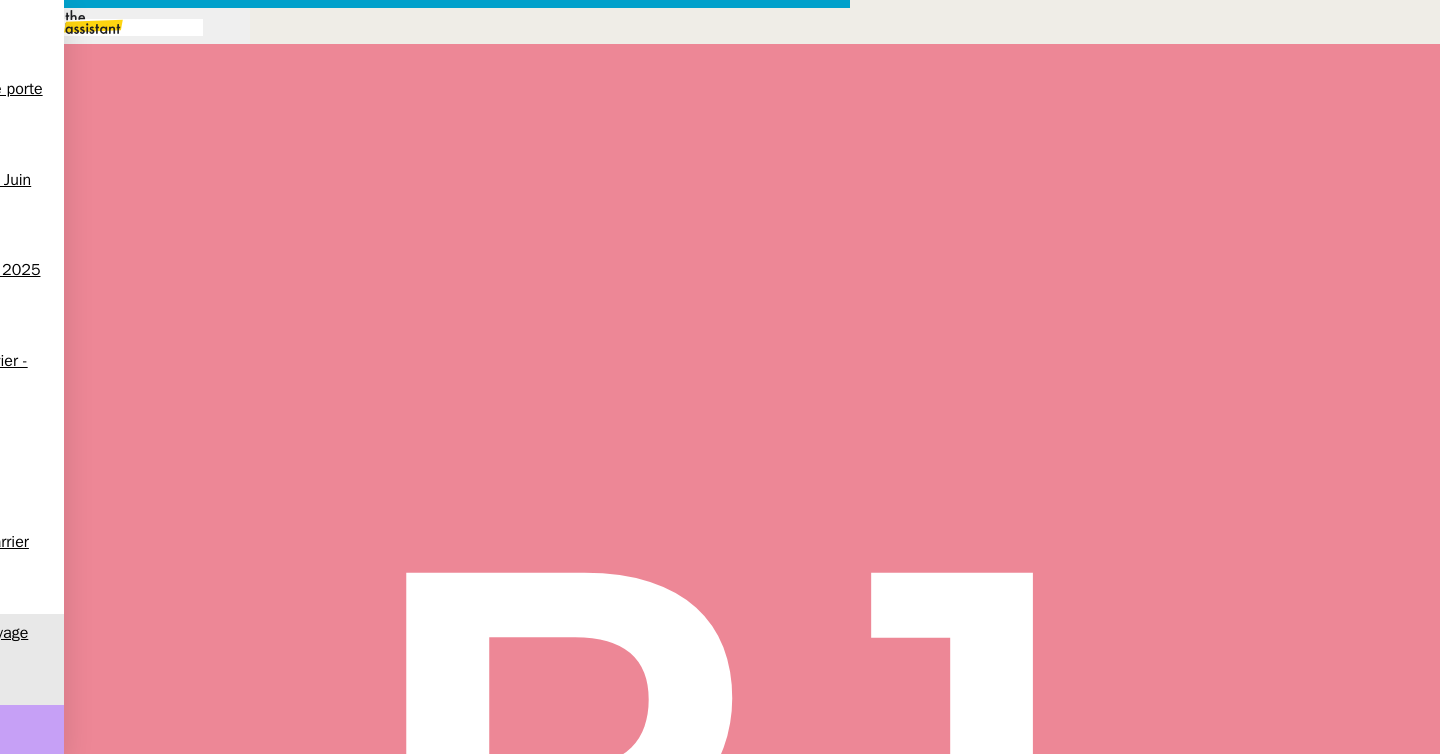 scroll, scrollTop: 972, scrollLeft: 0, axis: vertical 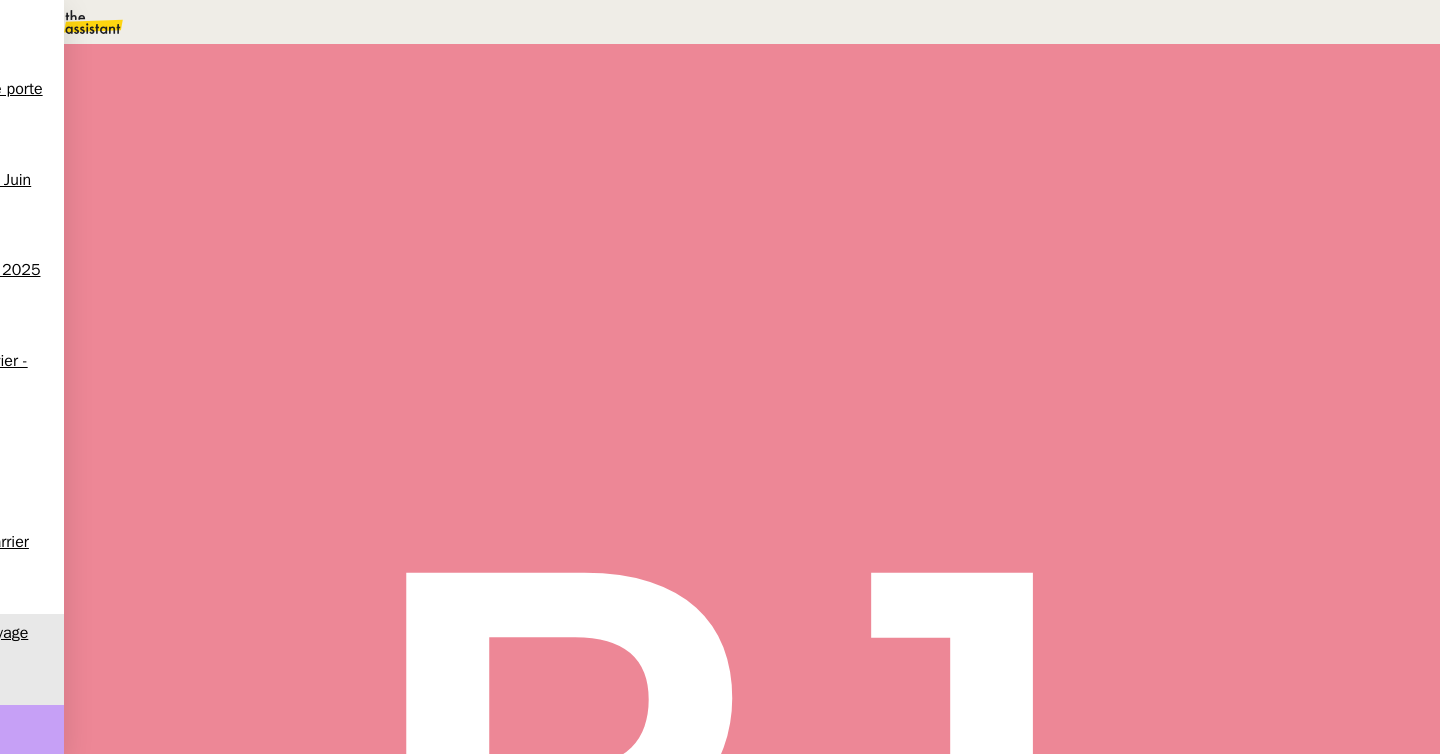 click on "Est-il possible de programmer le rendez-vous à partir du 16 juillet ?" at bounding box center [661, 407] 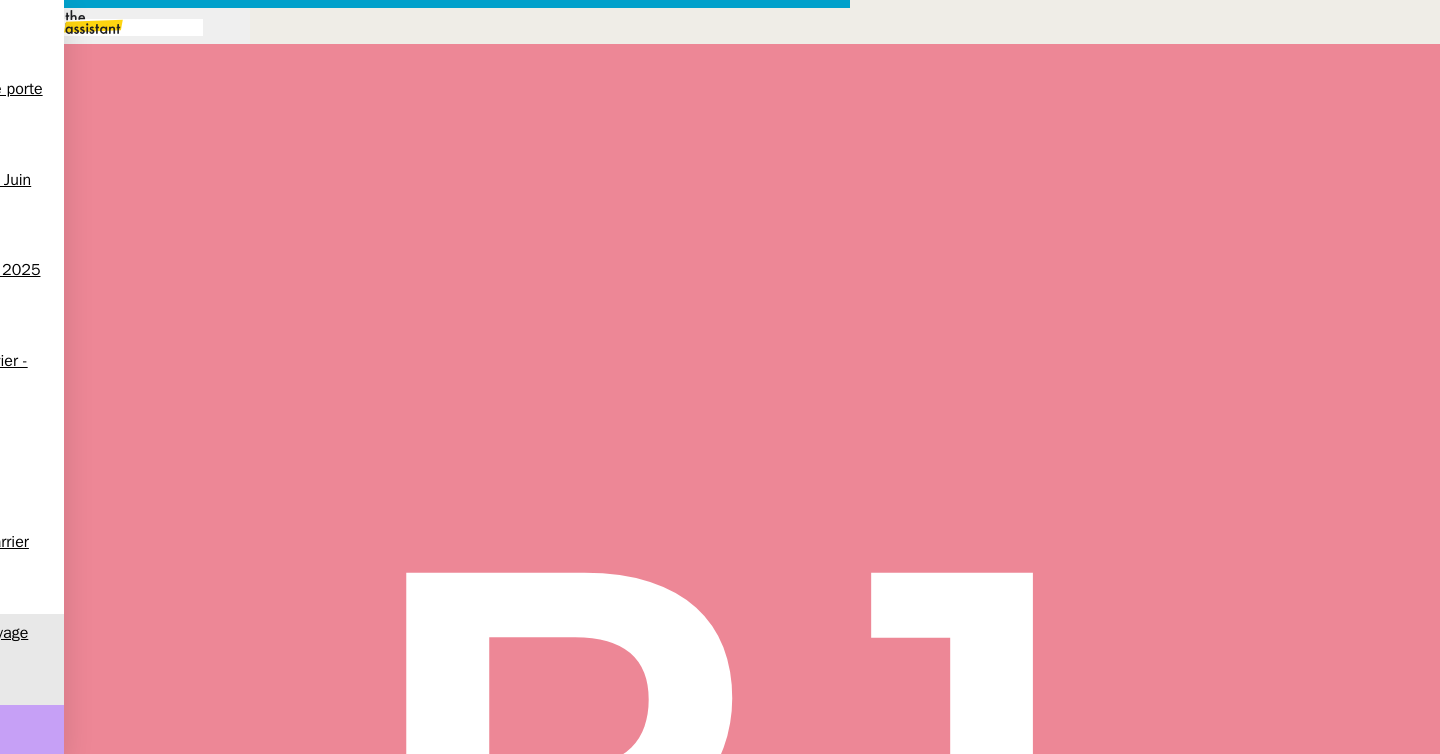 scroll, scrollTop: 0, scrollLeft: 42, axis: horizontal 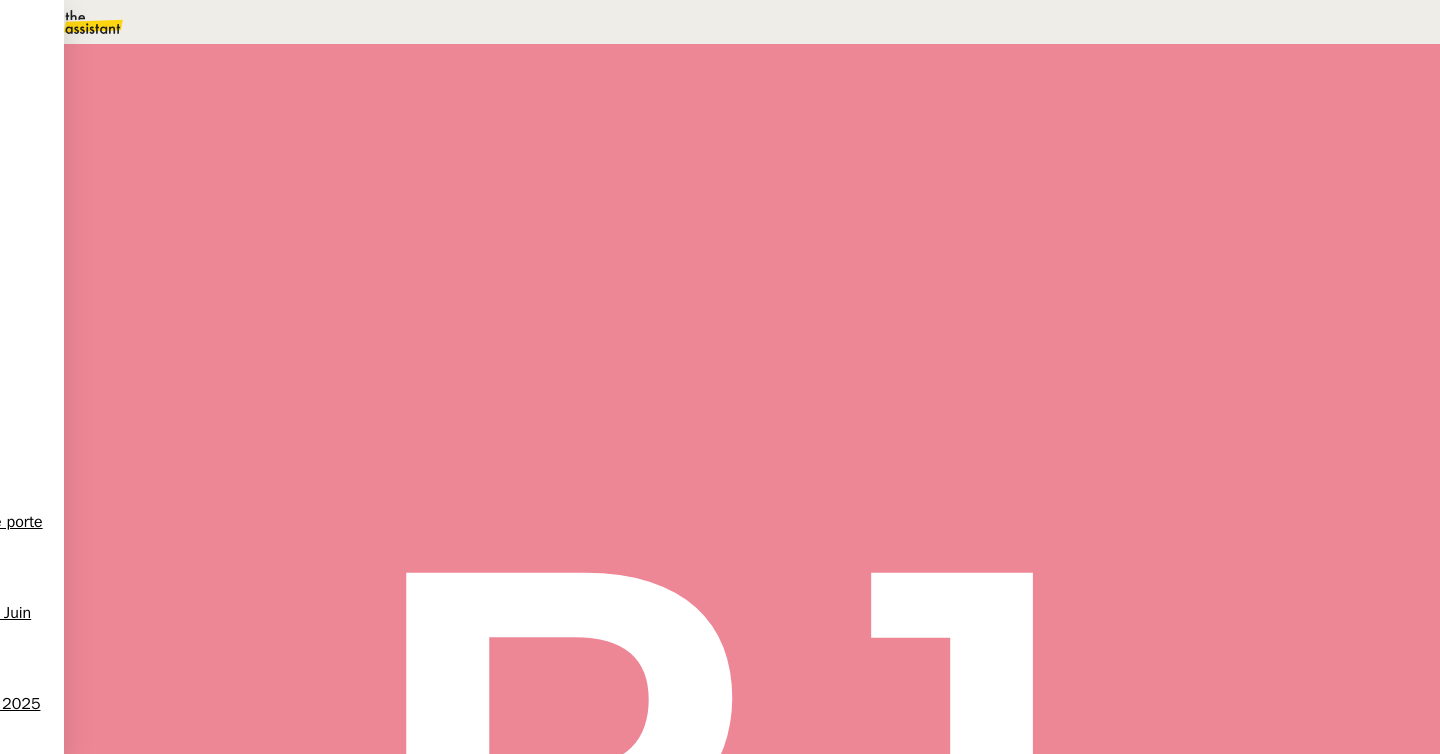 click on "Tâche Message Commentaire" at bounding box center [1020, 239] 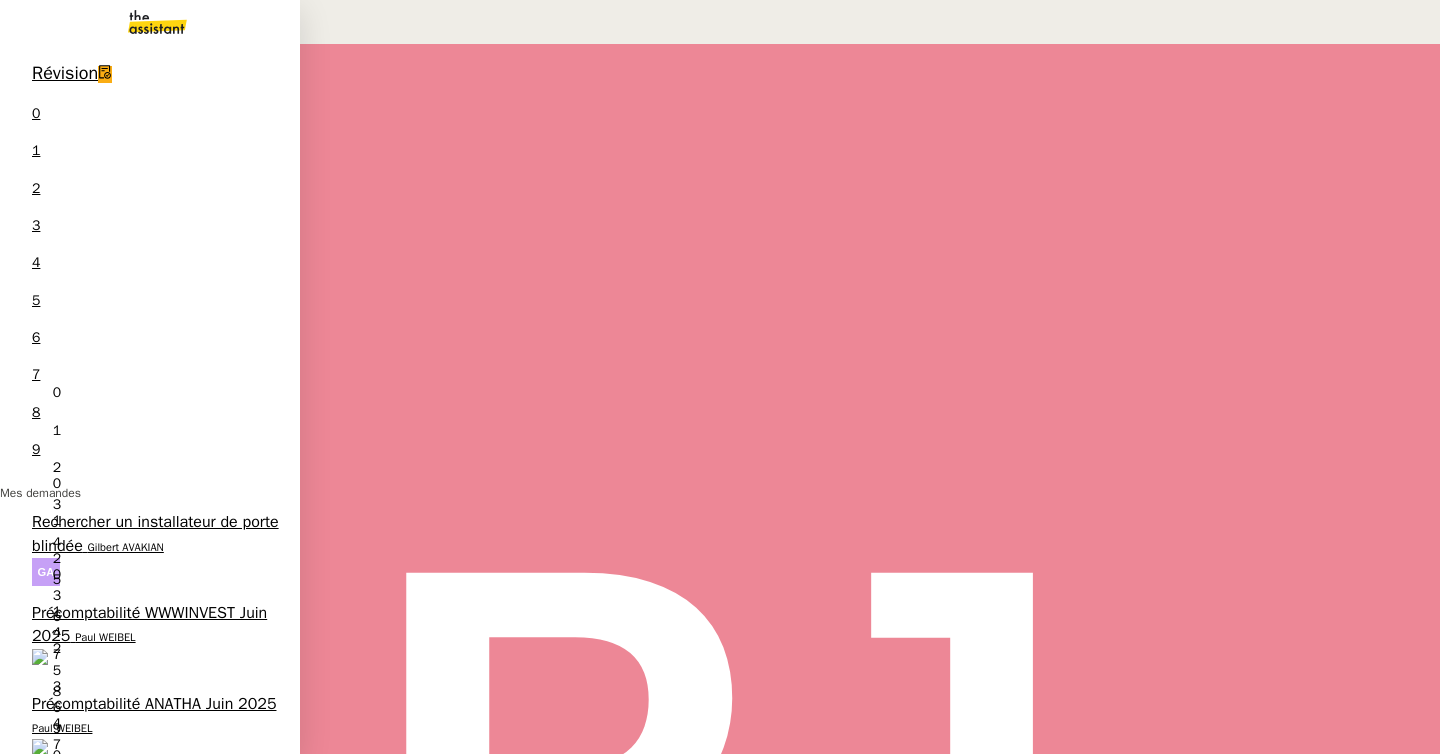 click on "Précomptabilité ANATHA Janvier - Mai 2025" at bounding box center [148, 805] 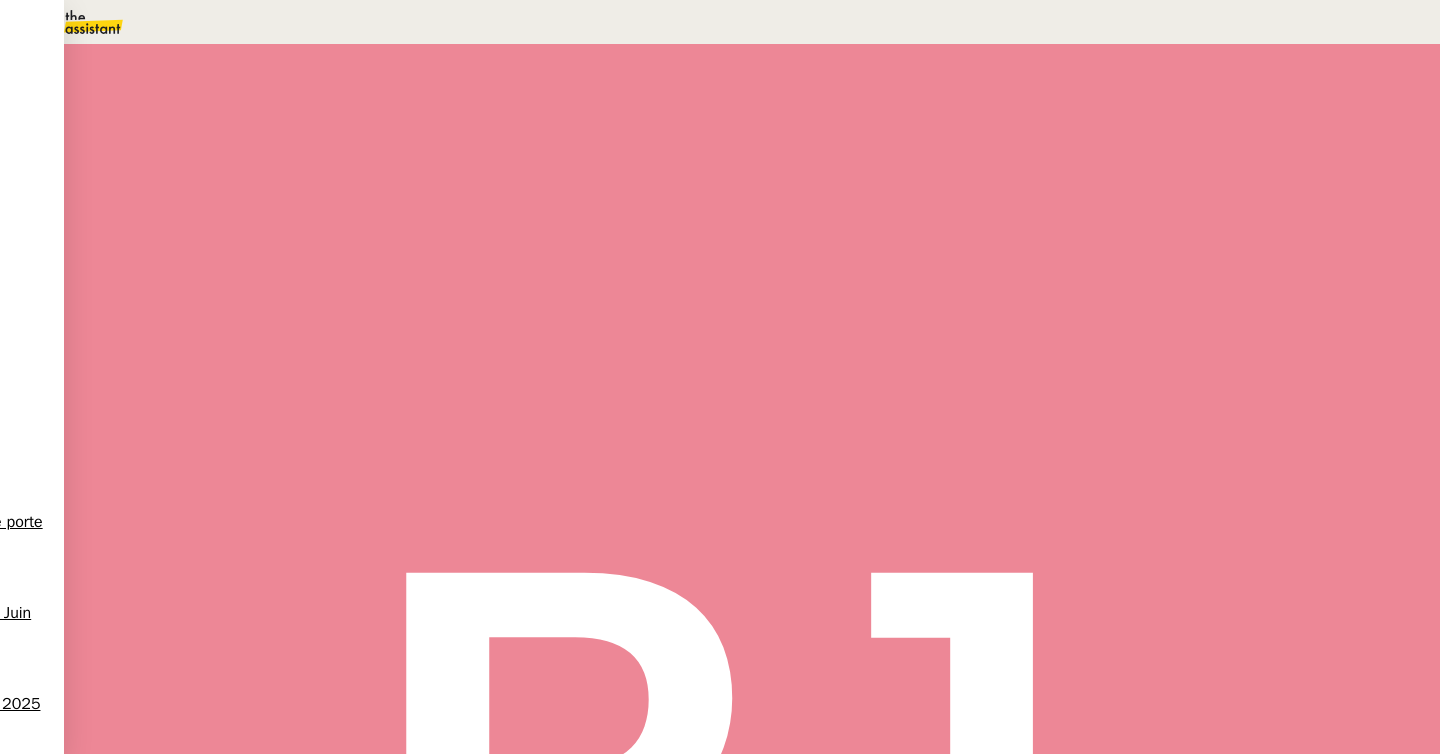 click at bounding box center (219, 340) 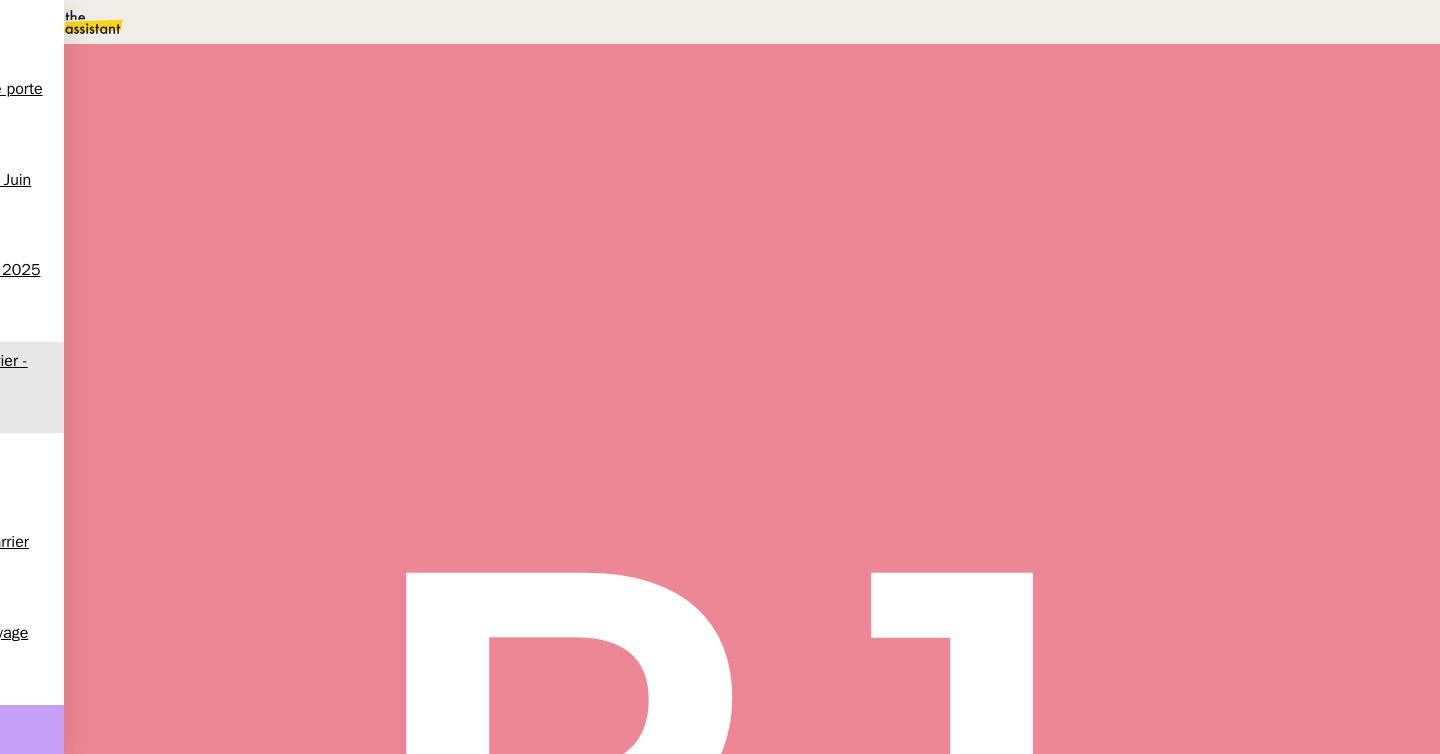 click on "Modifier" at bounding box center (209, 979) 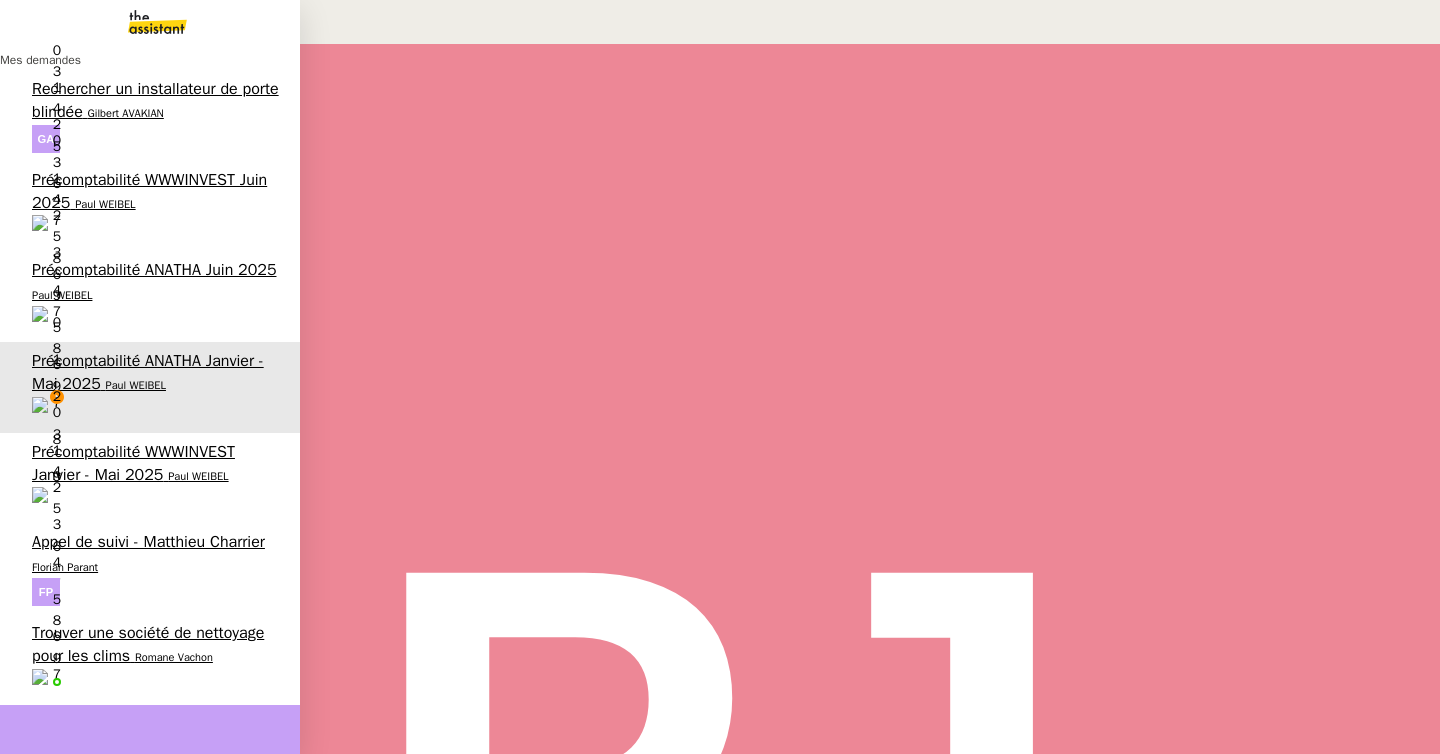click on "Paul WEIBEL" at bounding box center [62, 295] 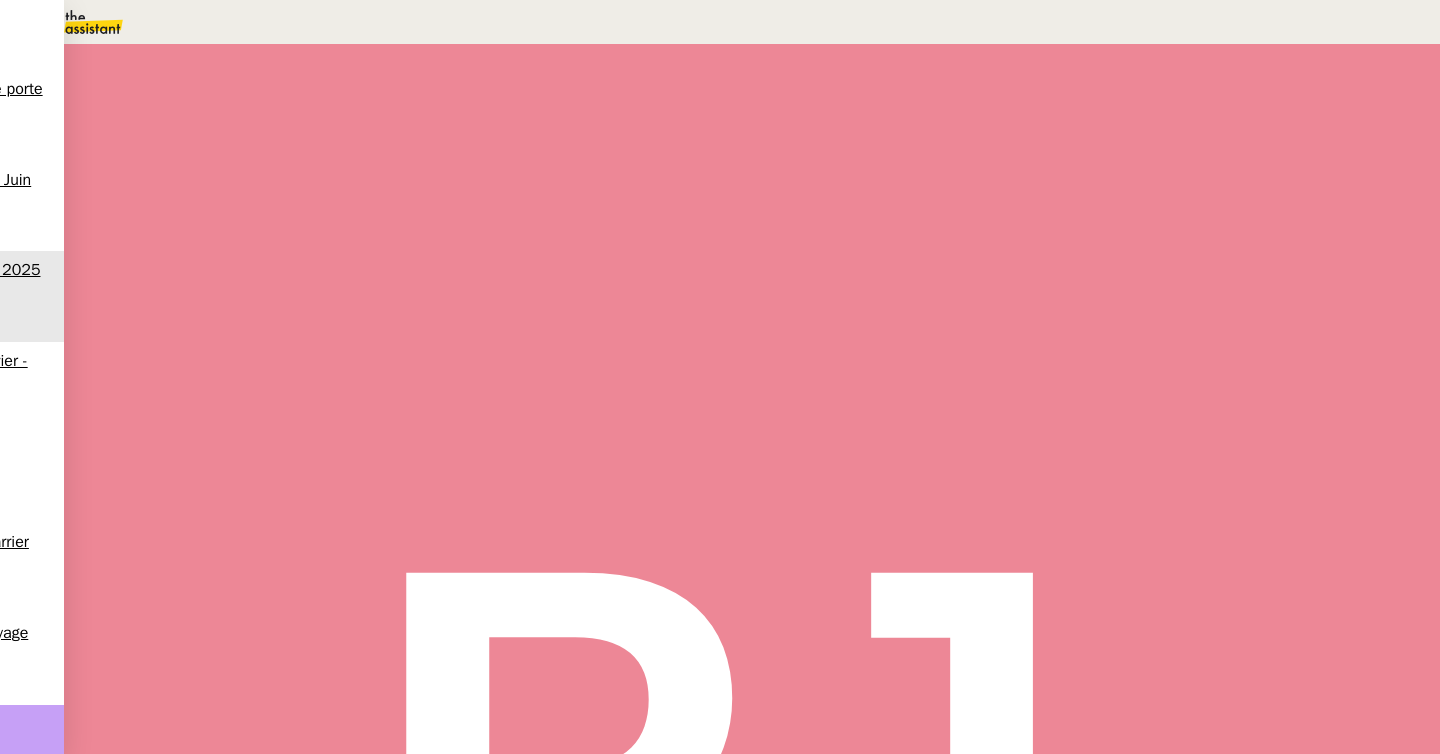 drag, startPoint x: 1292, startPoint y: 681, endPoint x: 1126, endPoint y: 683, distance: 166.01205 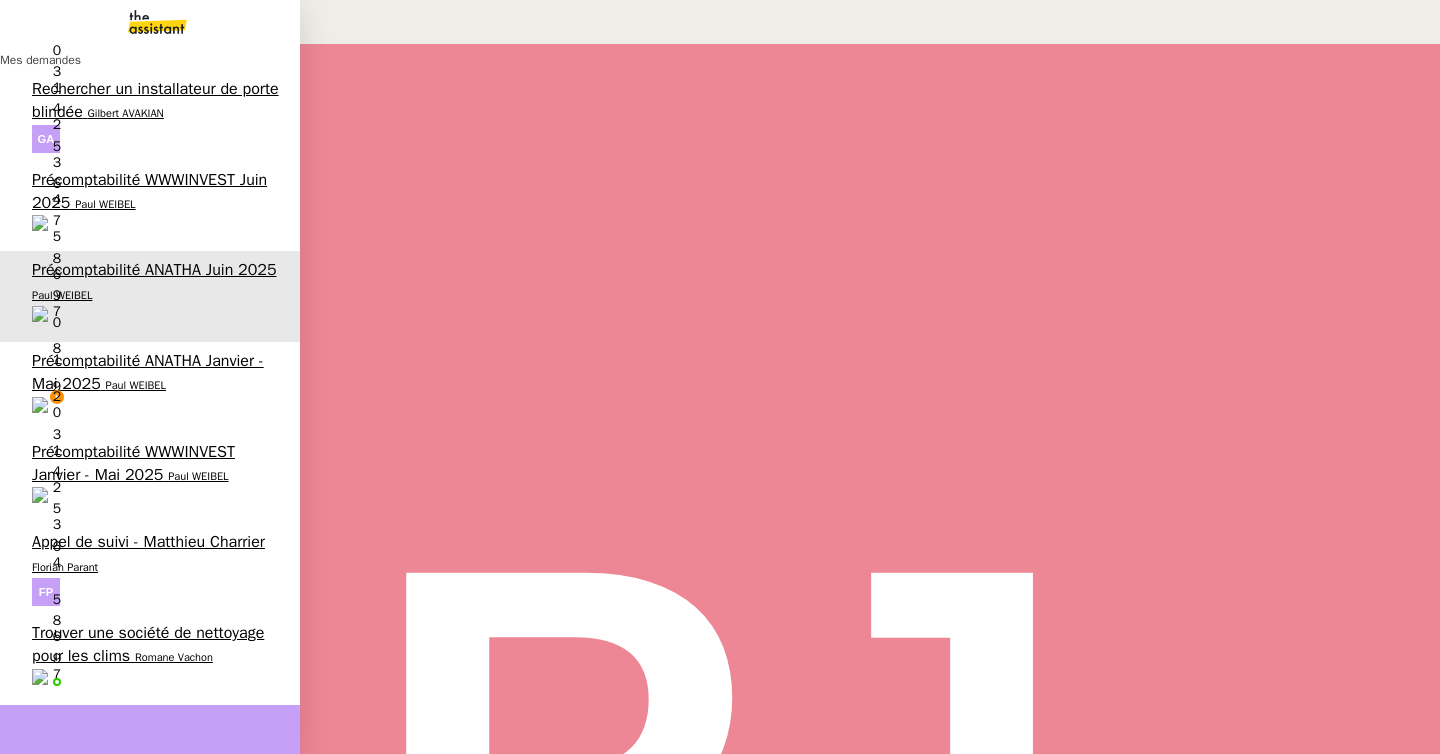 click on "Précomptabilité ANATHA Janvier - Mai 2025" at bounding box center (148, 372) 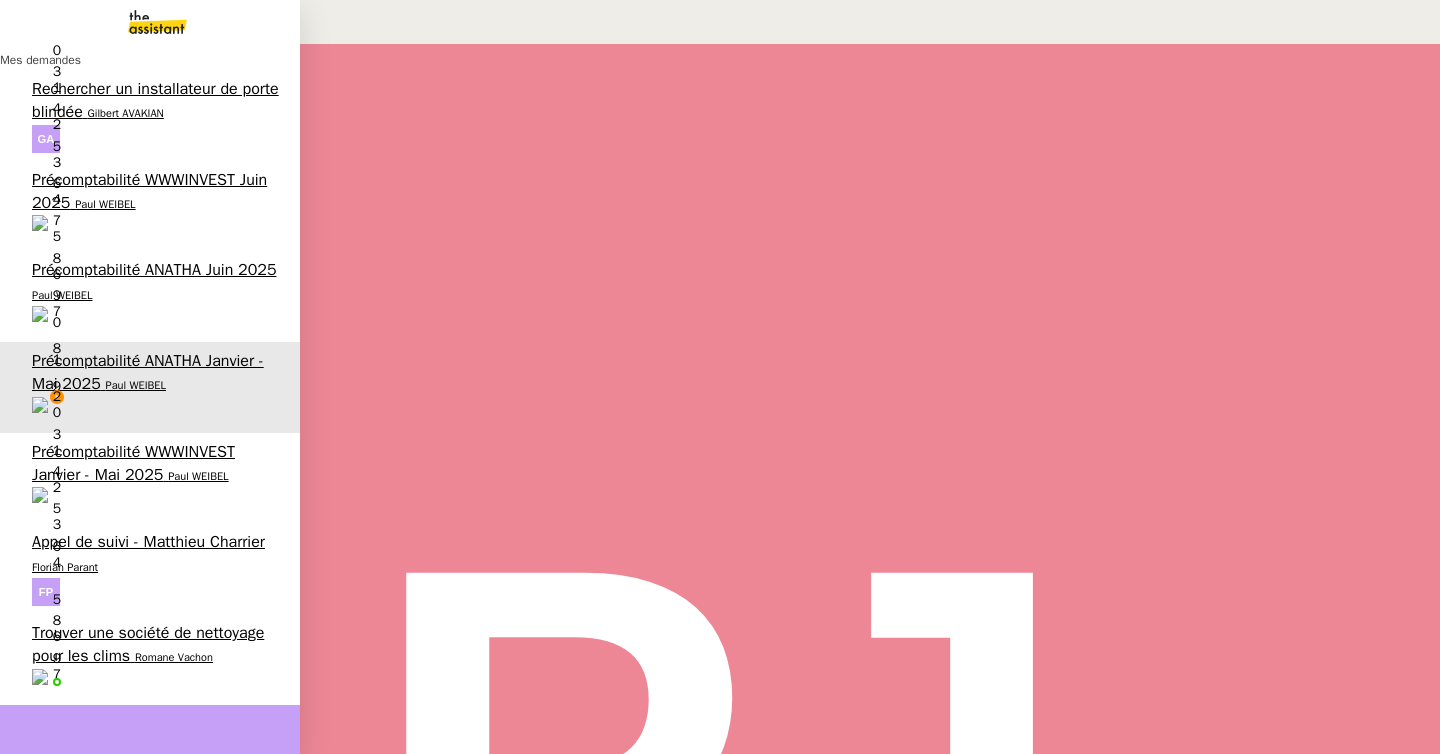 click on "Précomptabilité ANATHA Juin 2025" at bounding box center (154, 270) 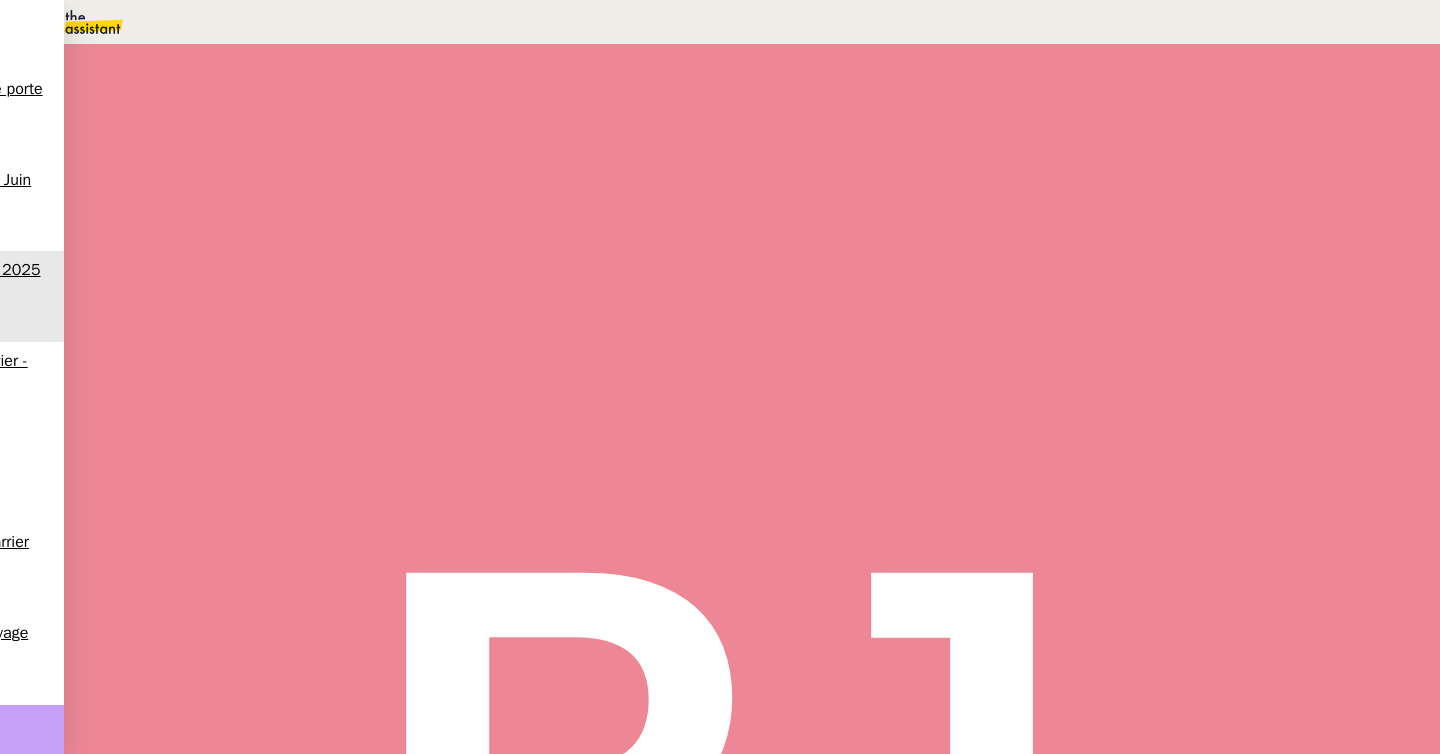 scroll, scrollTop: 0, scrollLeft: 0, axis: both 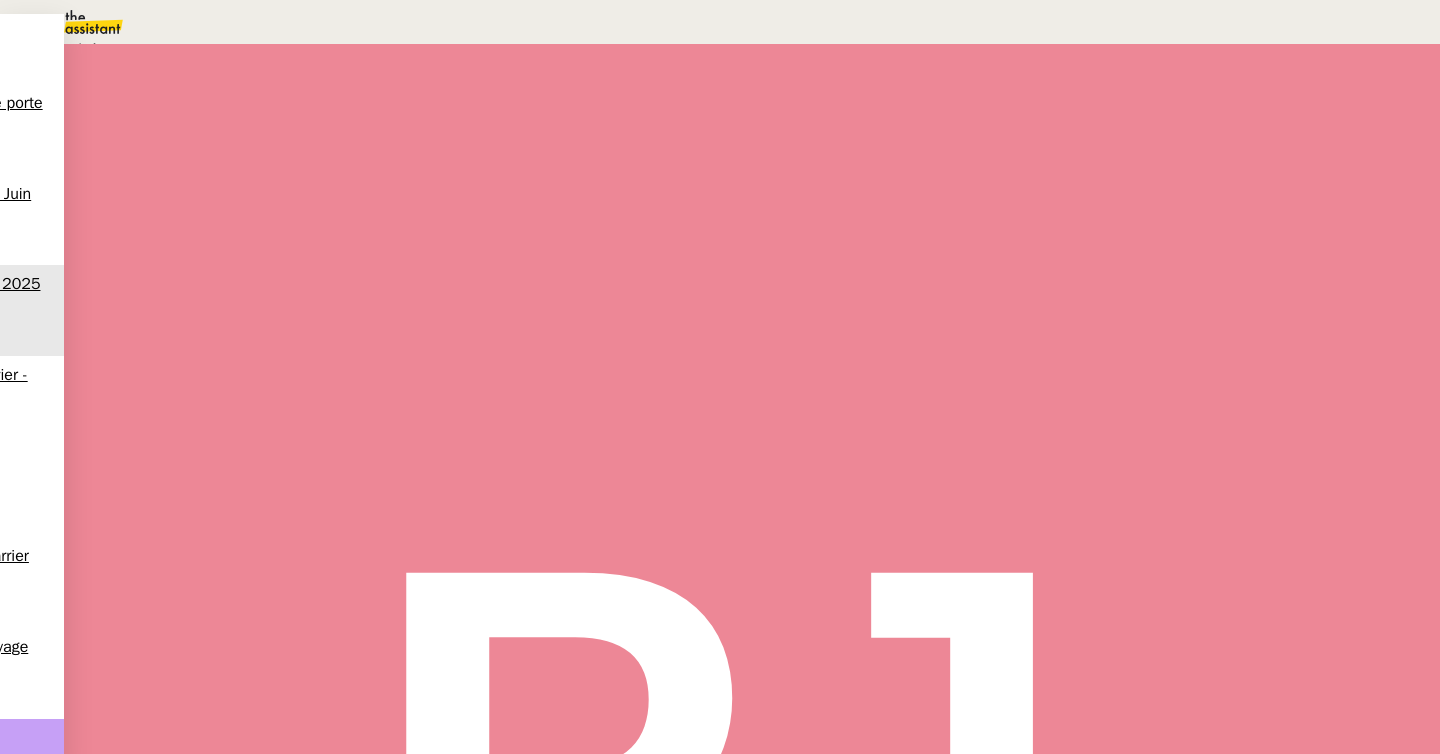 click on "Aide Aucune procédure ne permet de répondre à la demande." at bounding box center [334, 177] 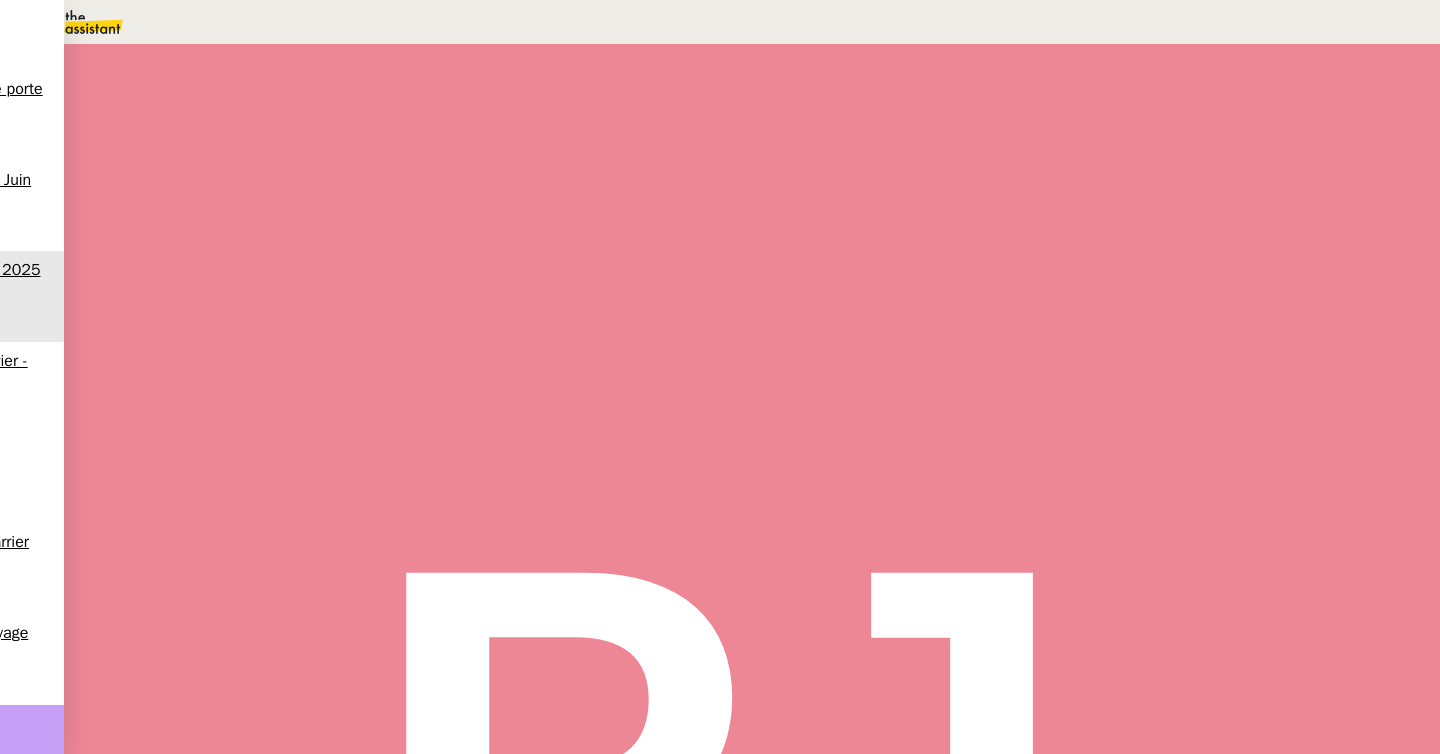 click at bounding box center [1088, 133] 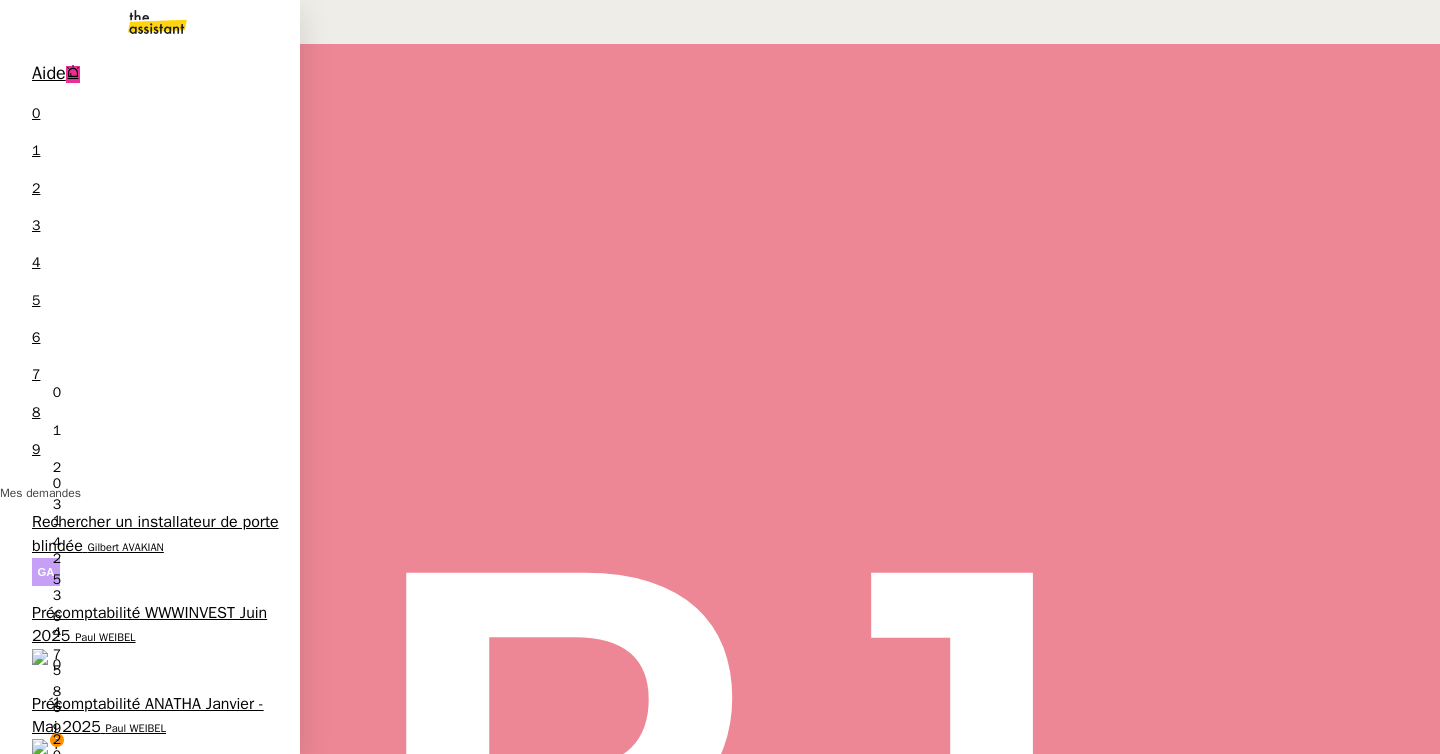 click on "Trouver une société de nettoyage pour les clims" at bounding box center (148, 987) 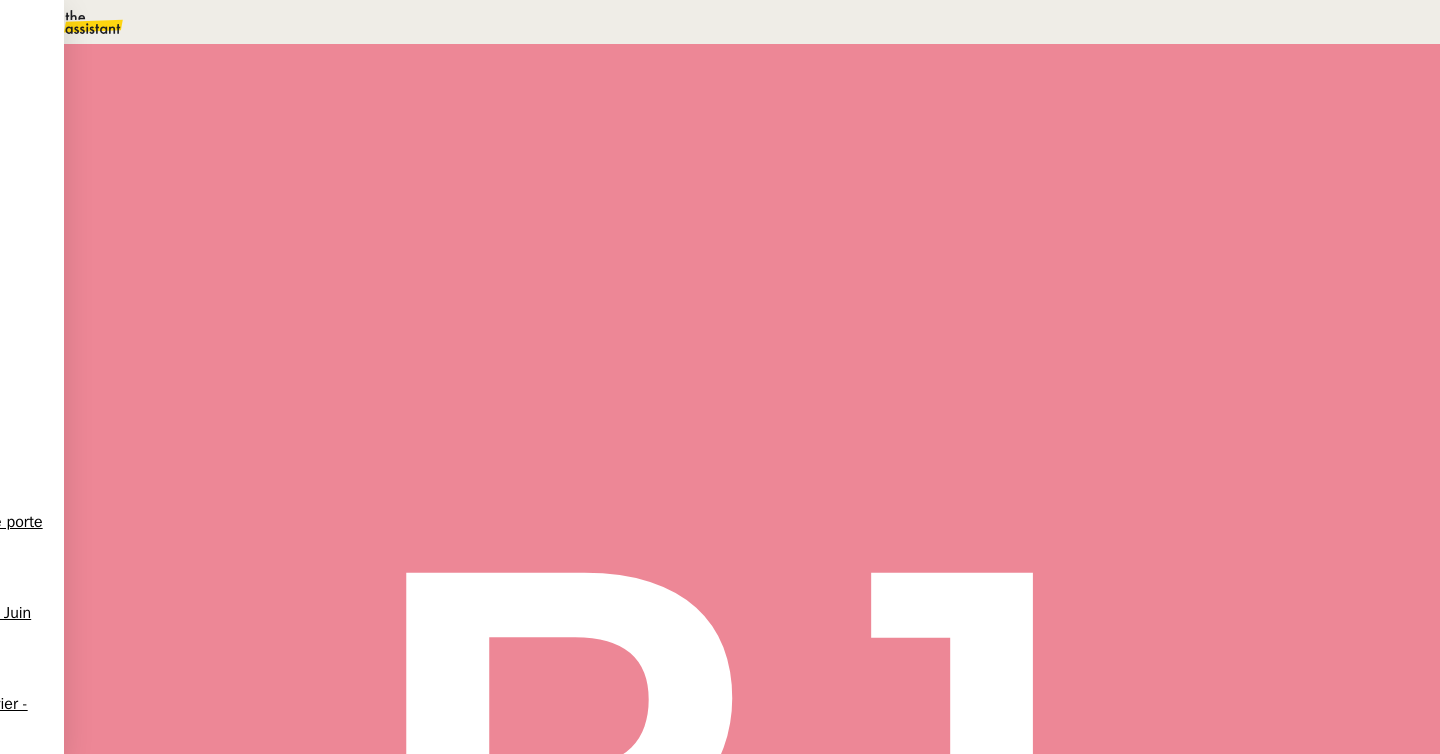 scroll, scrollTop: 0, scrollLeft: 0, axis: both 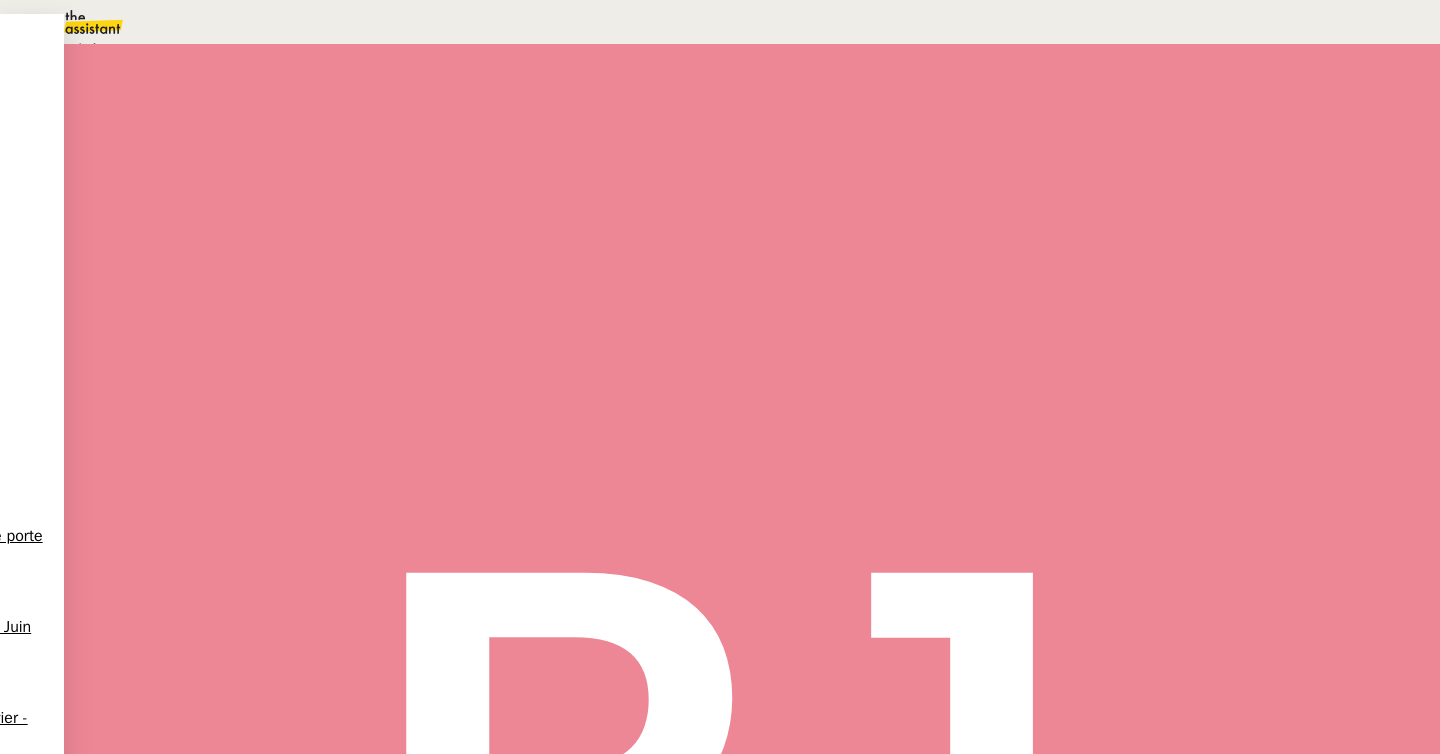 click on "En attente" at bounding box center [72, 48] 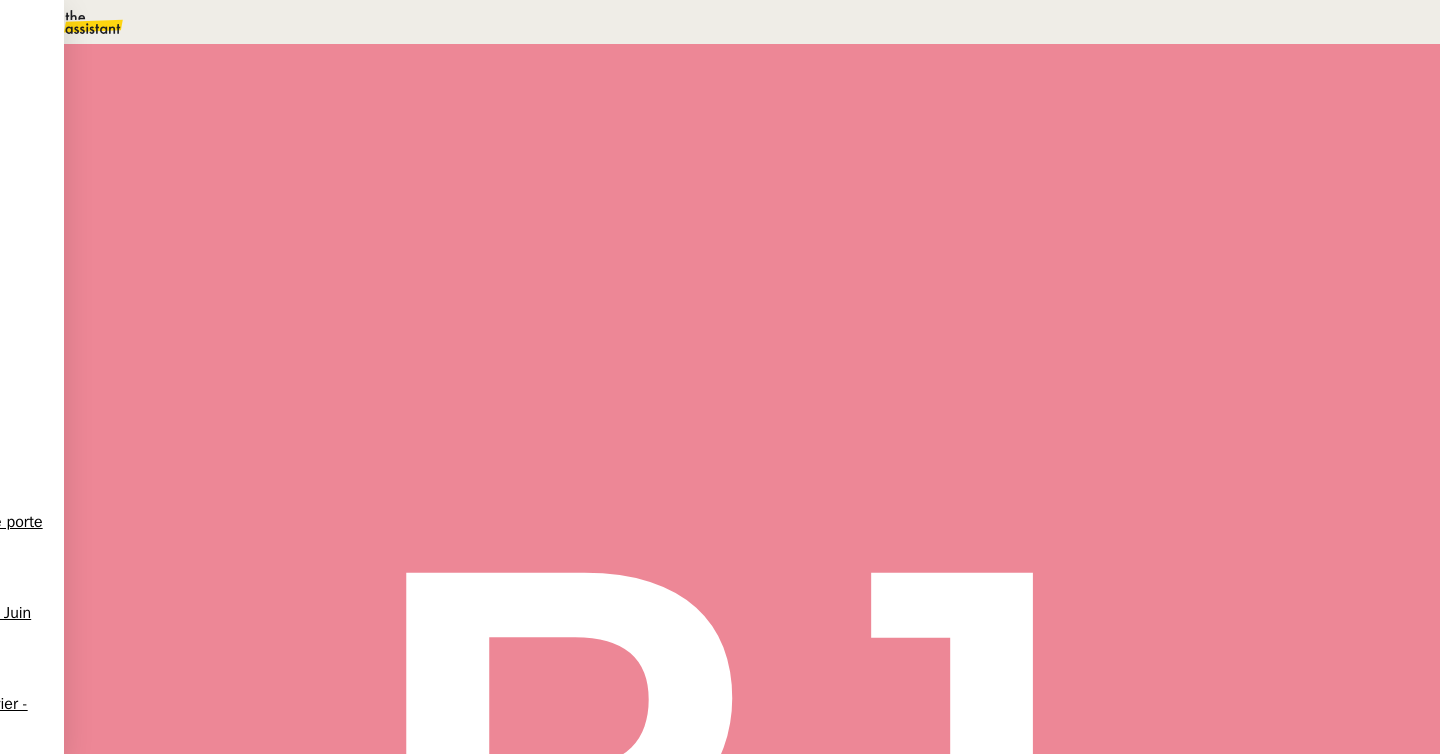 click at bounding box center [1088, 133] 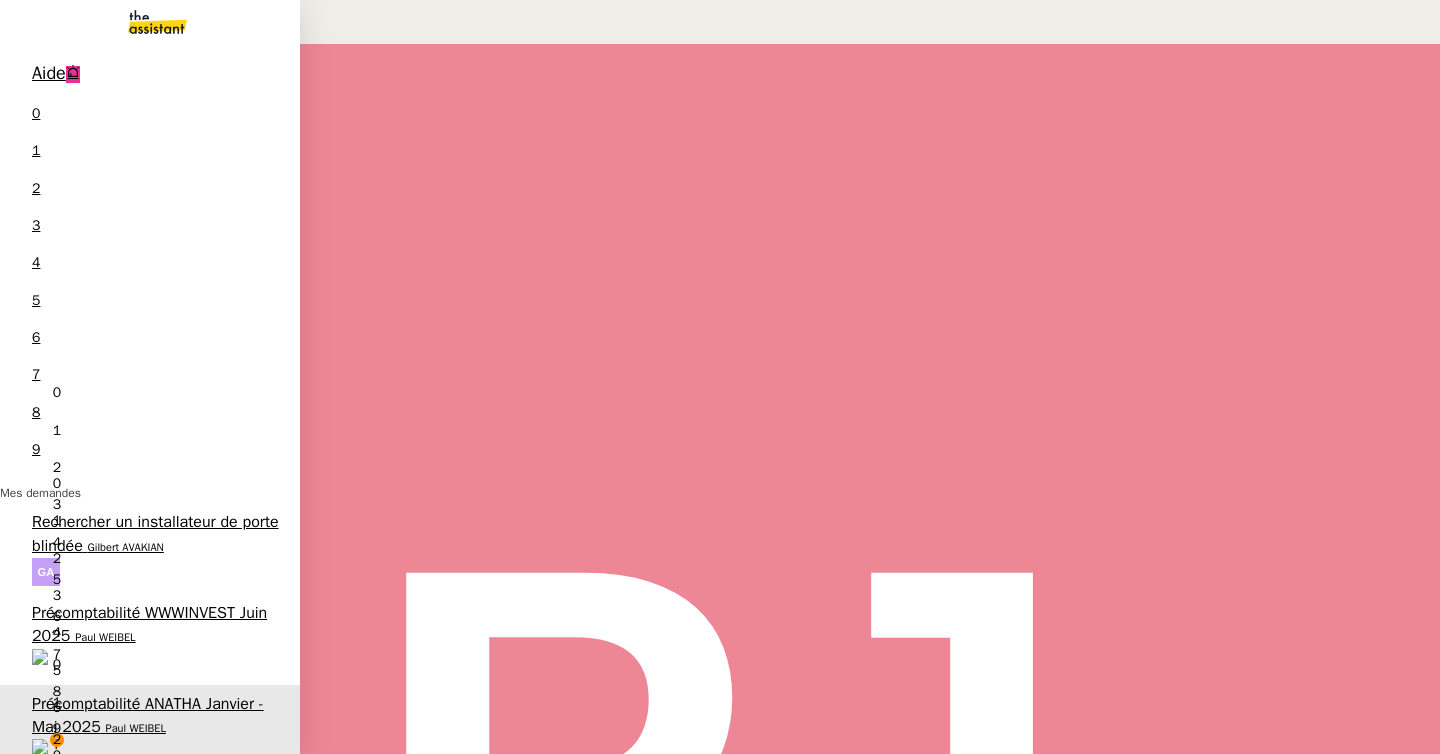 click on "Aide  0   1   2   3   4   5   6   7   8   9  Mes demandes Rechercher un installateur de porte blindée    Gilbert AVAKIAN     0   1   2   3   4   5   6   7   8   9  Précomptabilité WWWINVEST Juin 2025    Paul WEIBEL     0   1   2   3   4   5   6   7   8   9  Précomptabilité ANATHA Janvier - Mai 2025     Paul WEIBEL    Précomptabilité WWWINVEST Janvier - Mai 2025    Paul WEIBEL     0   1   2   3   4   5   6   7   8   9  Appel de suivi - Matthieu Charrier    Florian Parant     0   1   2   3   4   5   6   7   8   9  Camille Barthès    4 demandes en cours    Précomptabilité  TIIME CRMOPS - juillet 2025    Sébastien VIGE    Appel de suivi We Invest / Stanislas Boyet    Florian Parant    Modifier les documents du lien    Nicolas Mel    Prendre RV pour révision voiture    clinique vétérinaire des Acacias Famose    Souraya Su    5 demandes en cours    Précomptabilité PENNYLANE - juillet 2025    Paul WEIBEL    Précomptabilité artrade Janvier - Mai 2025    Paul WEIBEL       Paul WEIBEL" at bounding box center (150, 820) 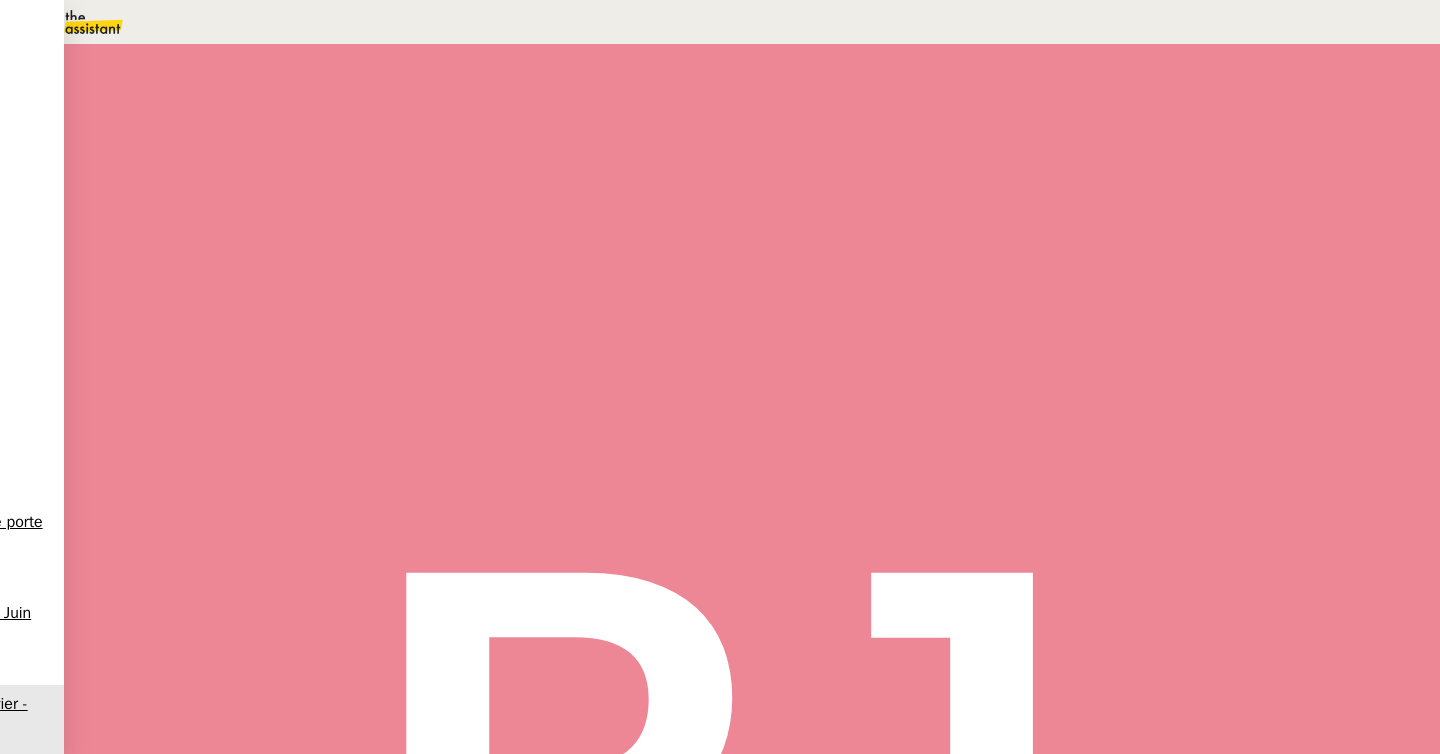 click on "Précomptabilité ANATHA Janvier - Mai 2025     Paul WEIBEL" at bounding box center (-86, 730) 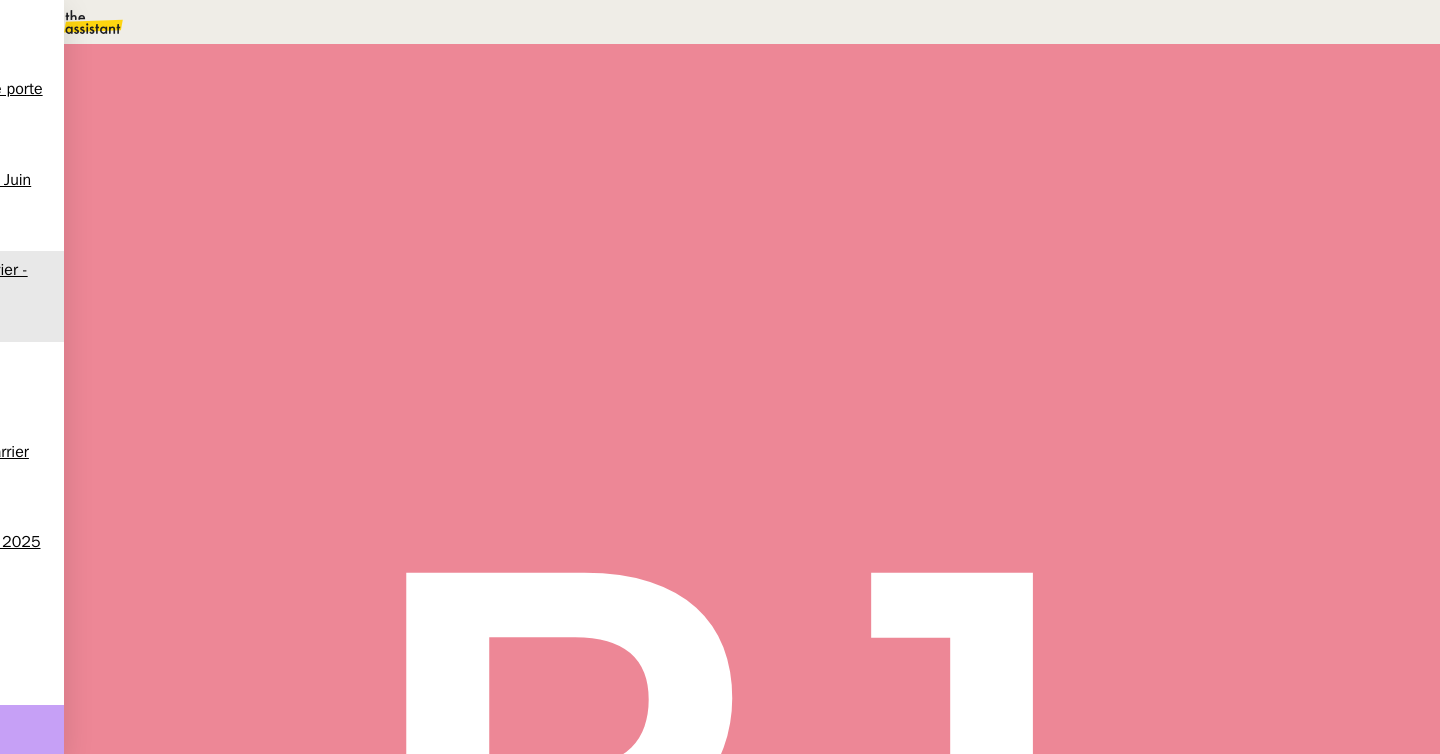 click on "Rapprochement factures Pennylane     35 min false par   Pauline J.   il y a 2 heures" at bounding box center [752, 370] 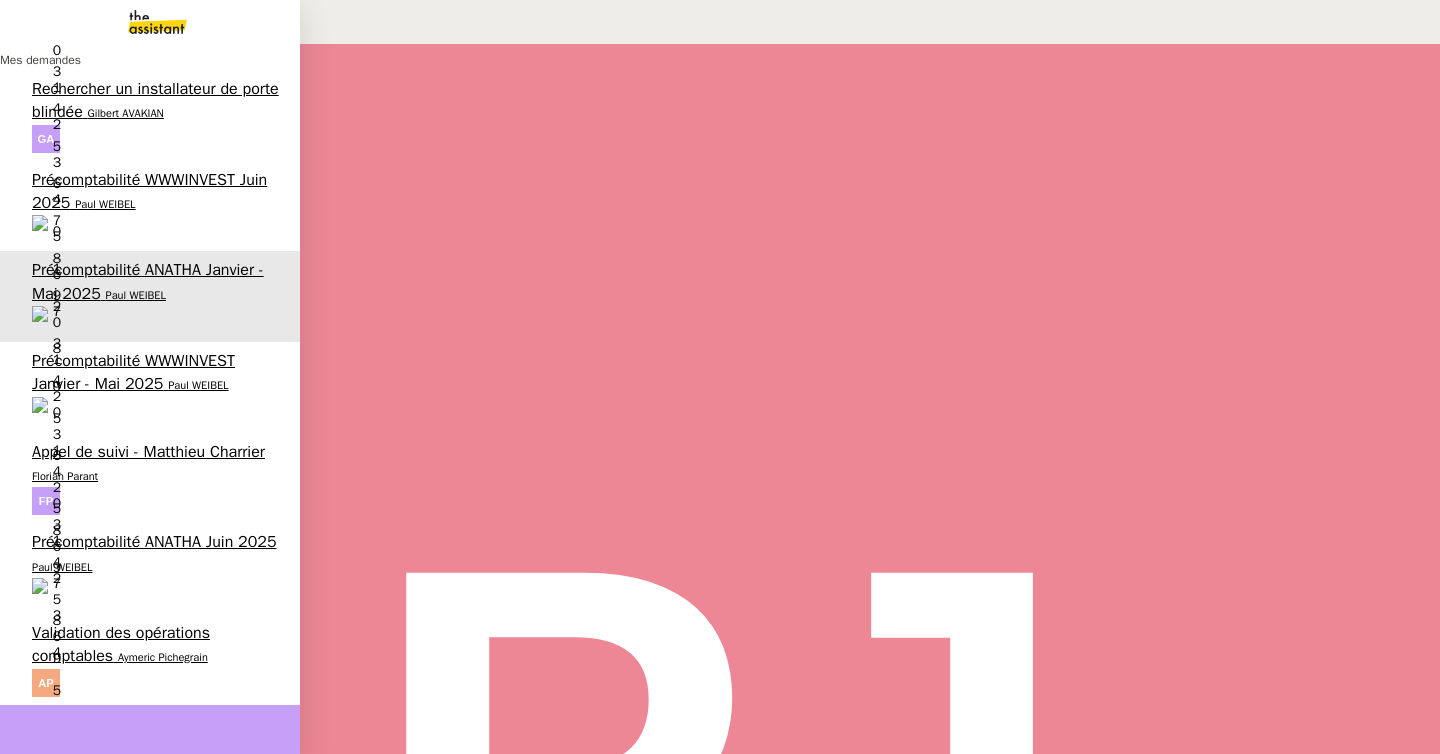 click on "Aymeric Pichegrain" at bounding box center (163, 657) 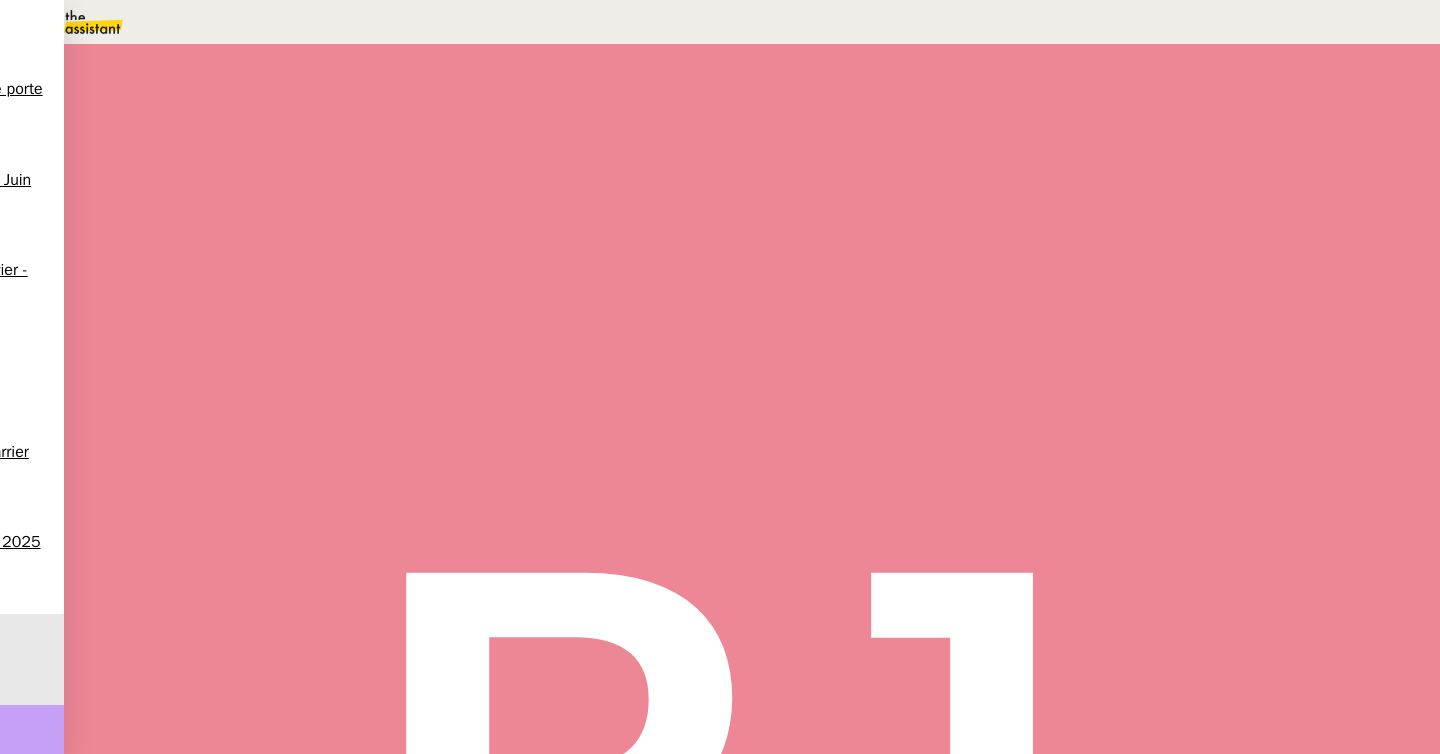 scroll, scrollTop: 180, scrollLeft: 0, axis: vertical 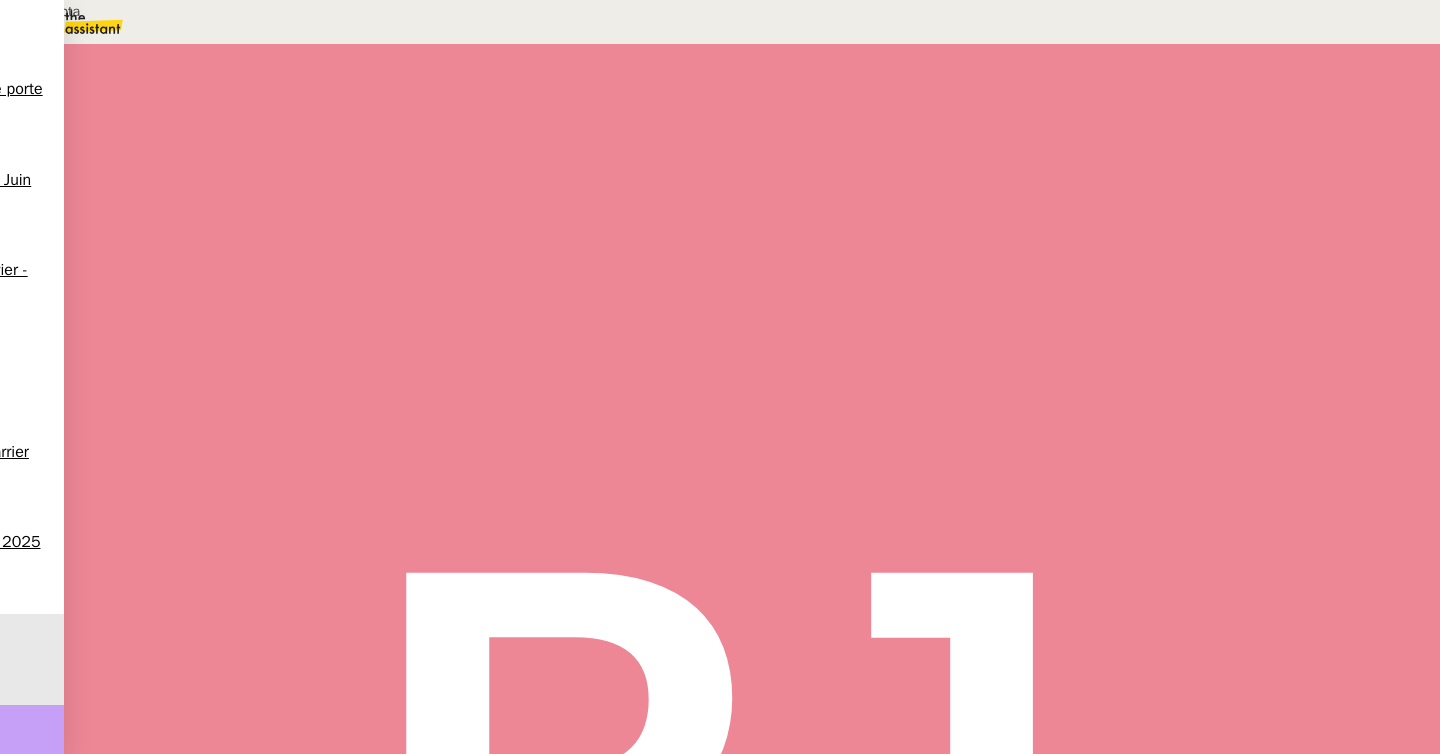type on "Ajout compta" 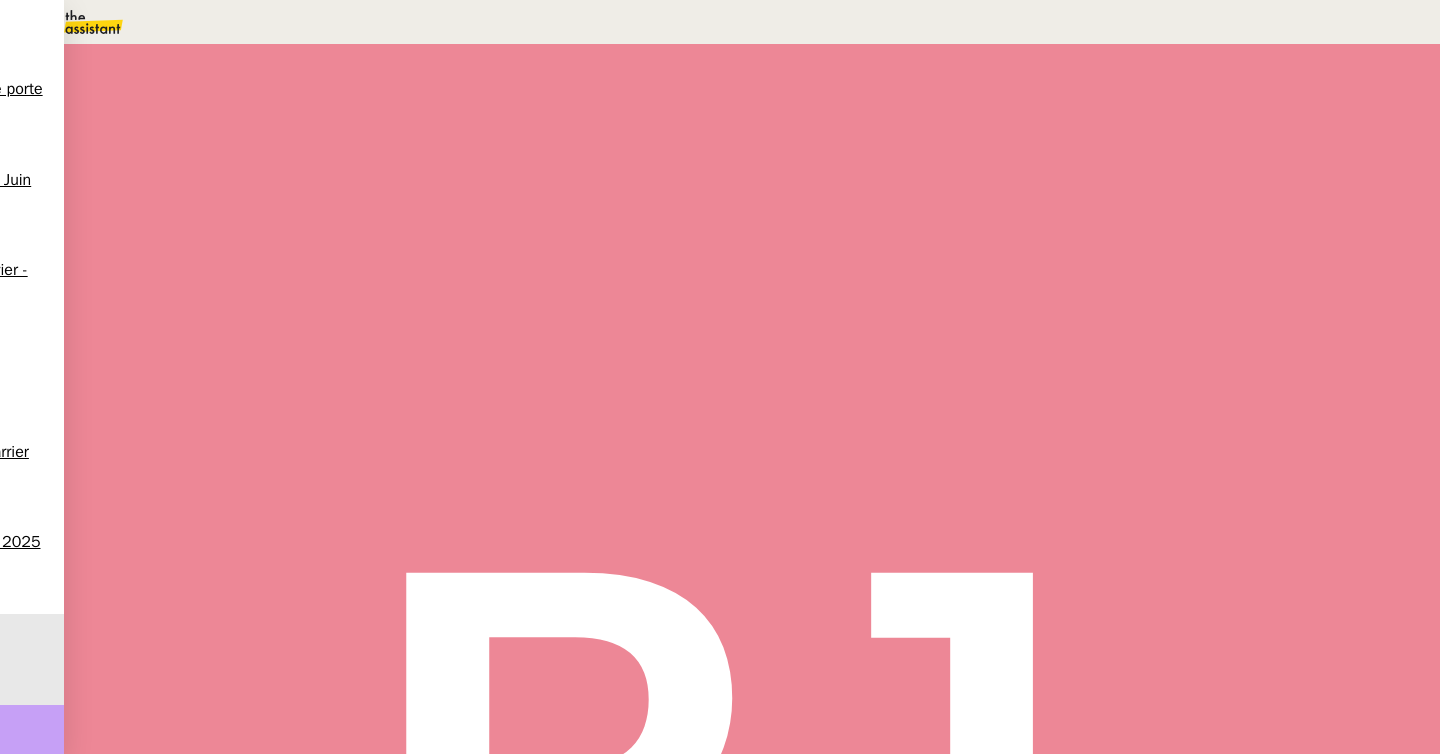 click at bounding box center [219, 340] 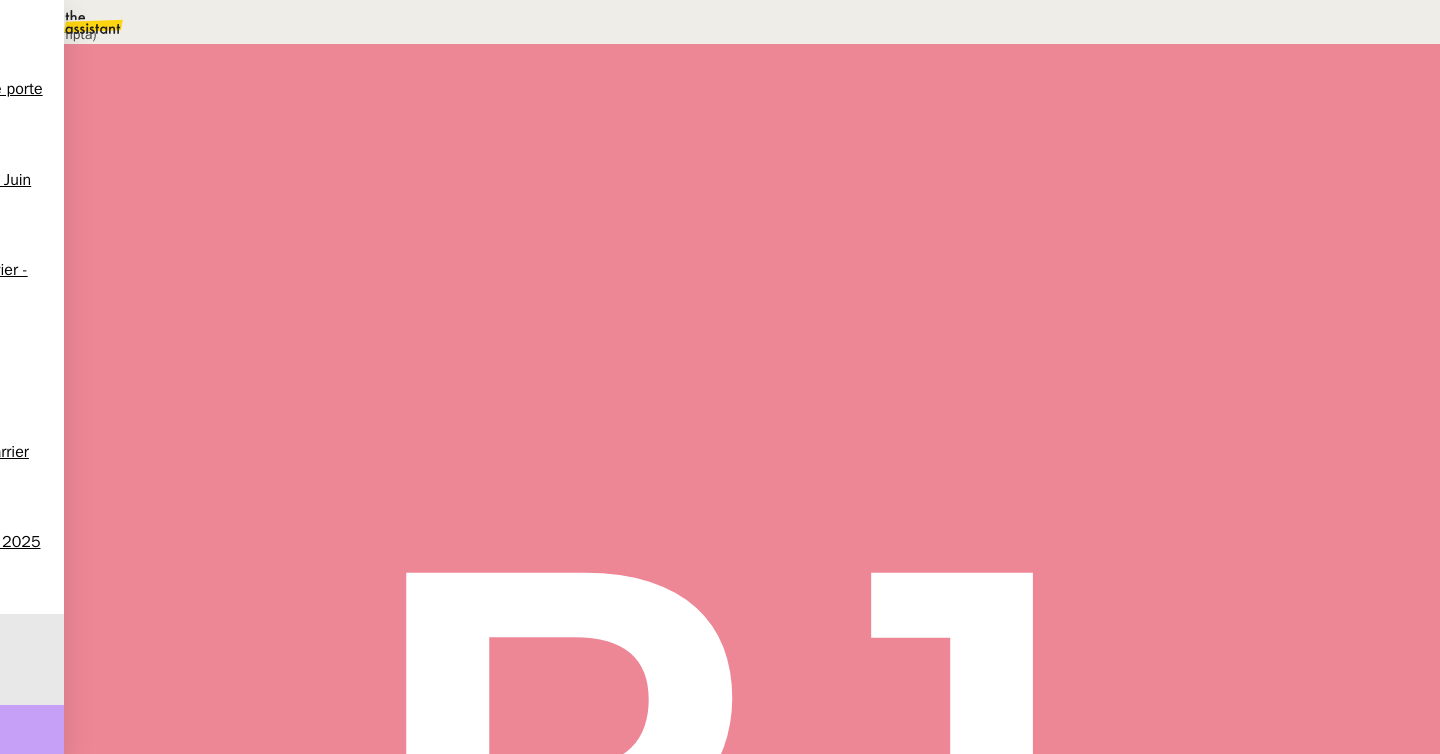 click on "Déverrouiller" at bounding box center (57, 98) 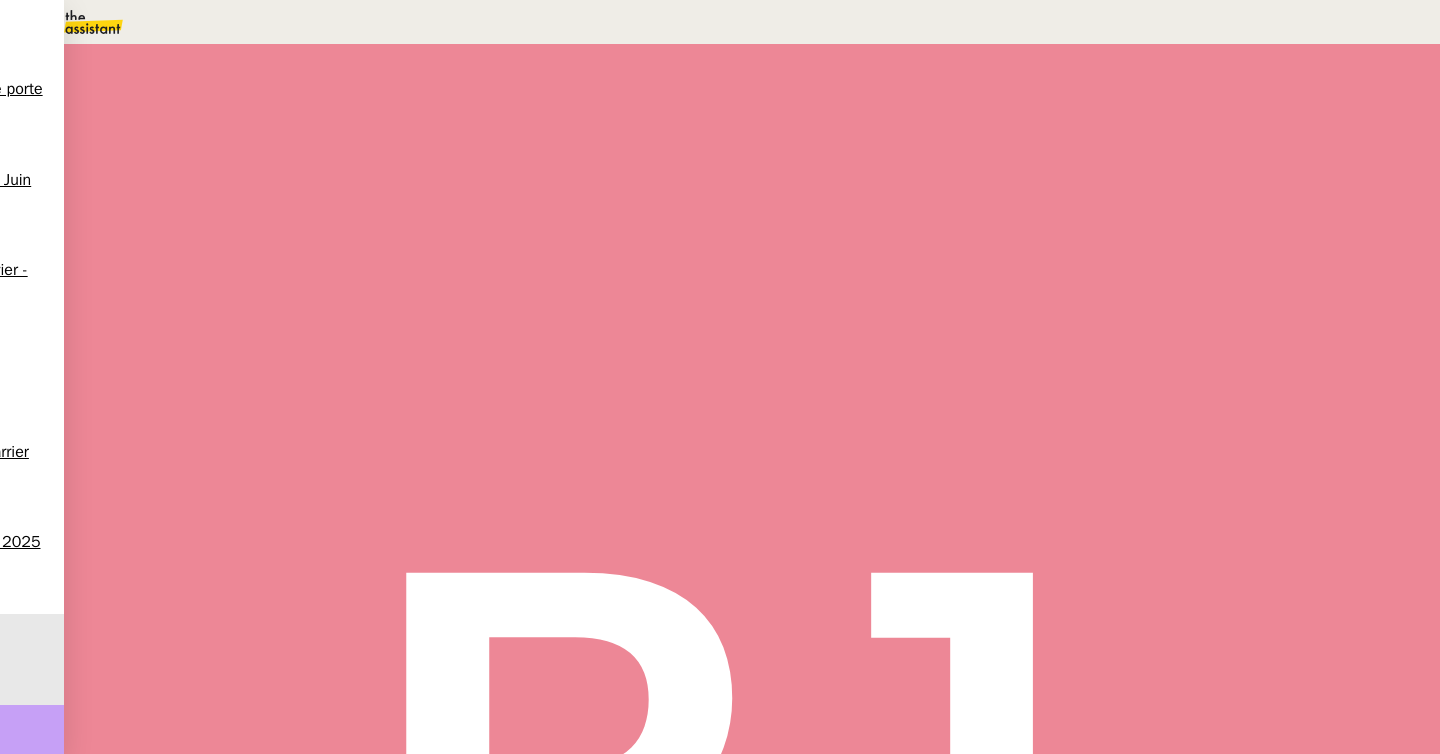 scroll, scrollTop: 2831, scrollLeft: 0, axis: vertical 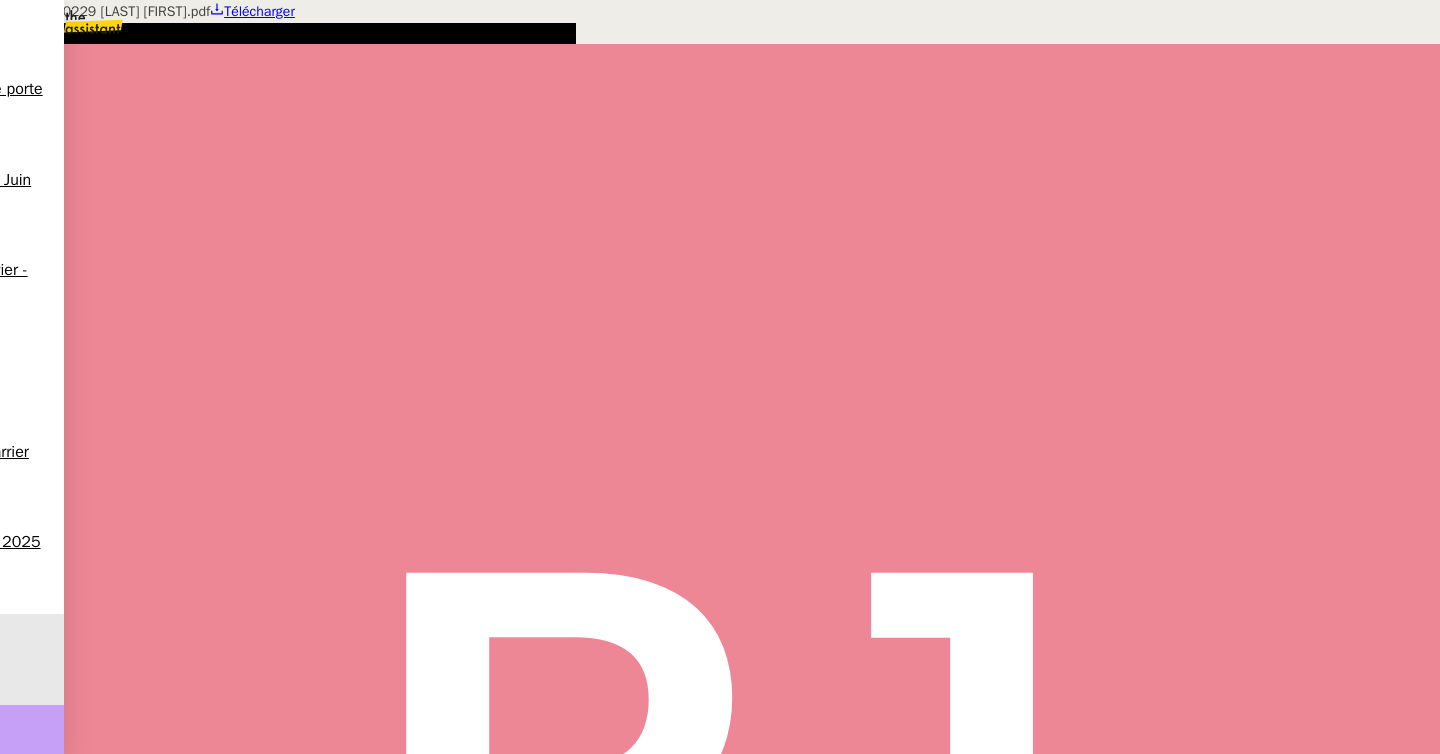 click on "Télécharger" at bounding box center (259, 11) 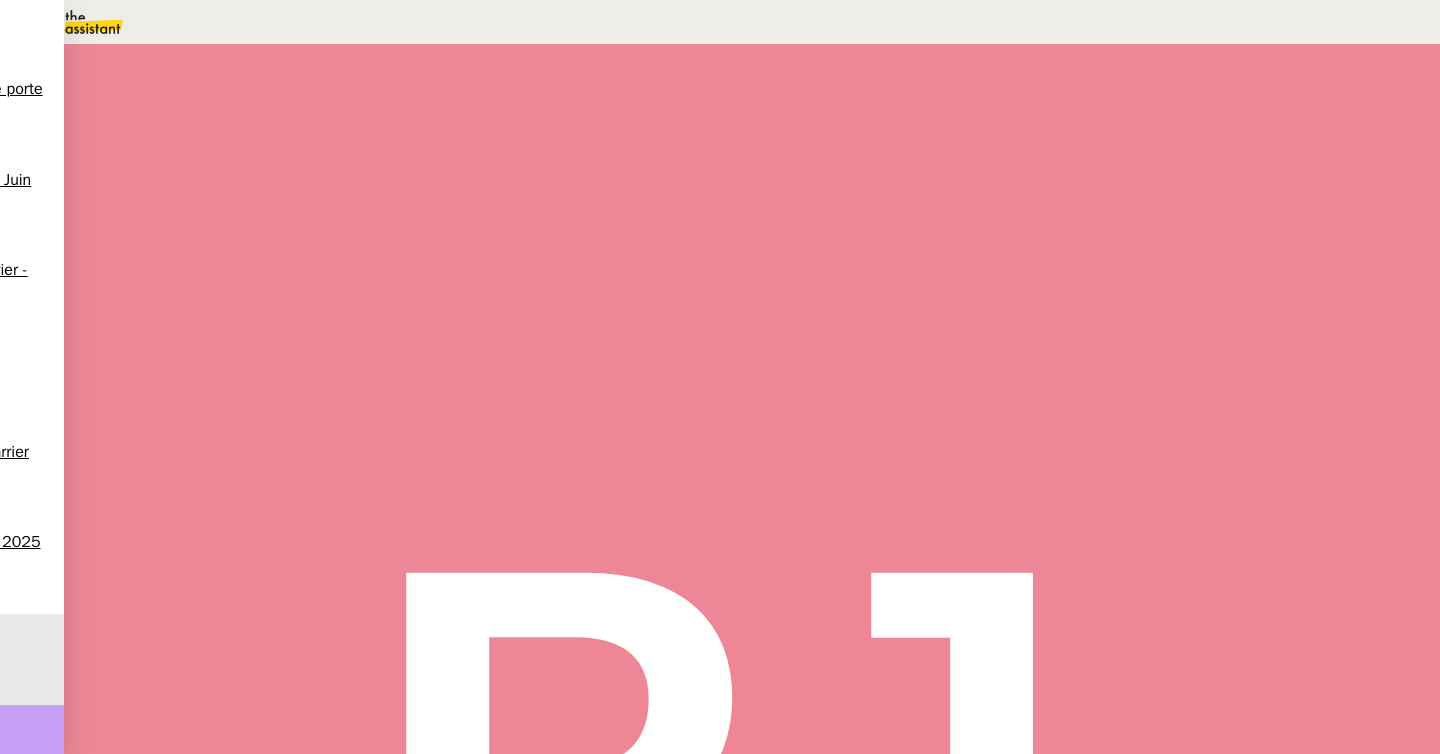 scroll, scrollTop: 0, scrollLeft: 0, axis: both 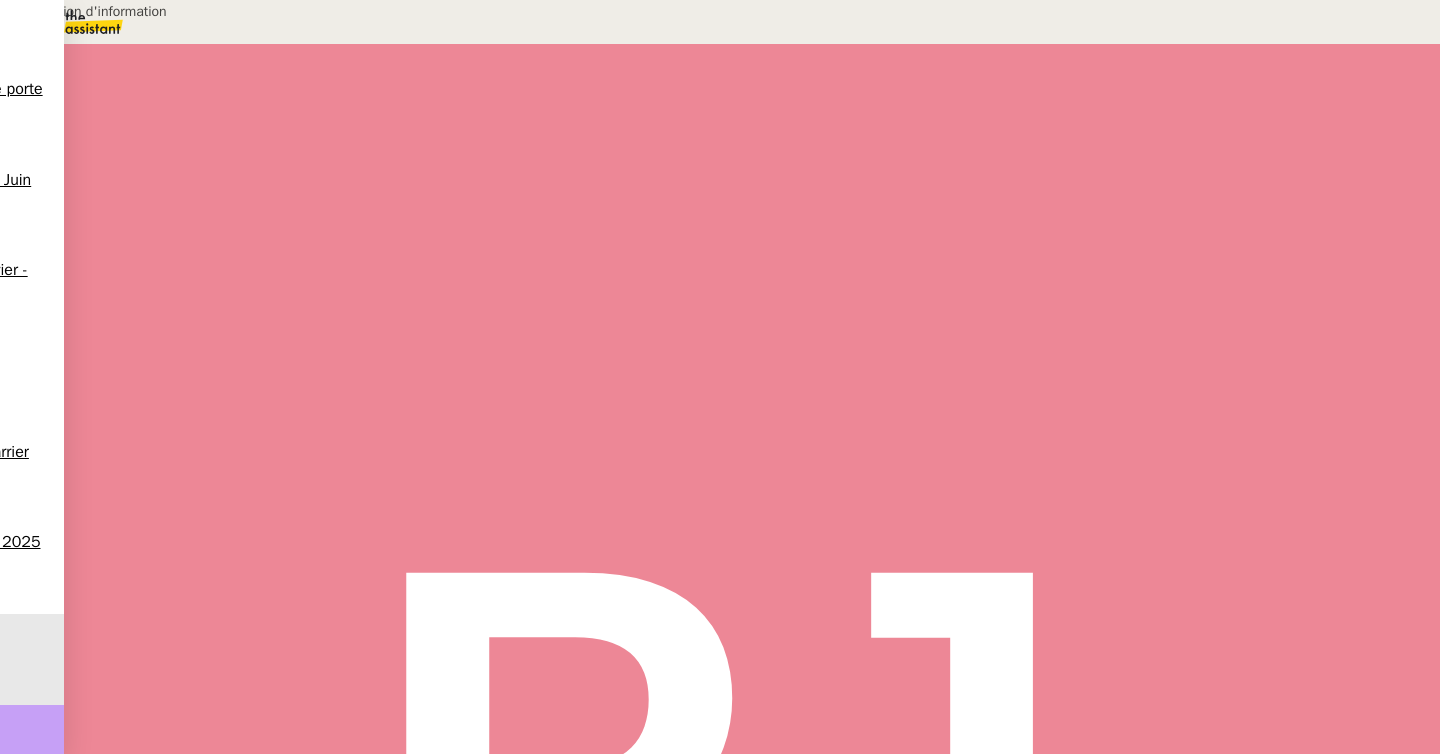 type on "Transmission d'information" 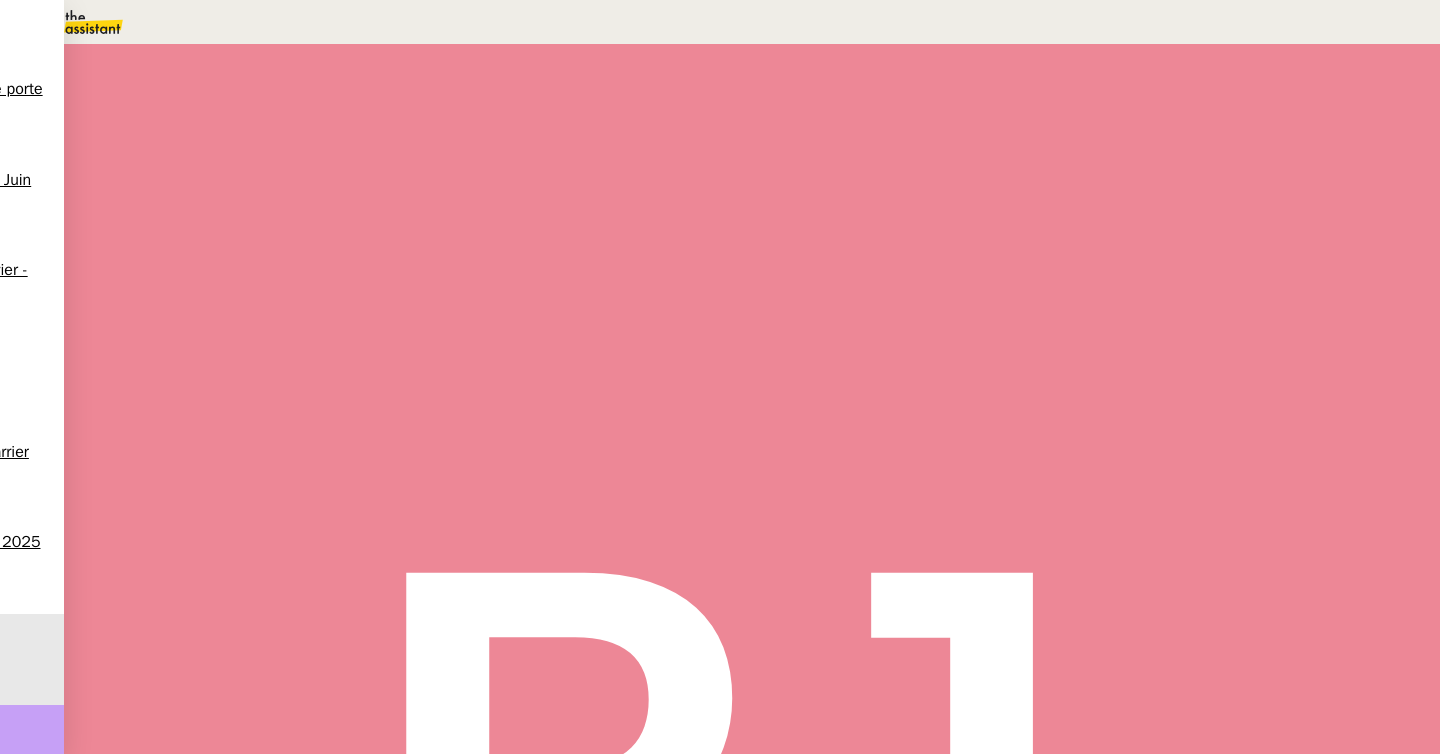 click at bounding box center (219, 336) 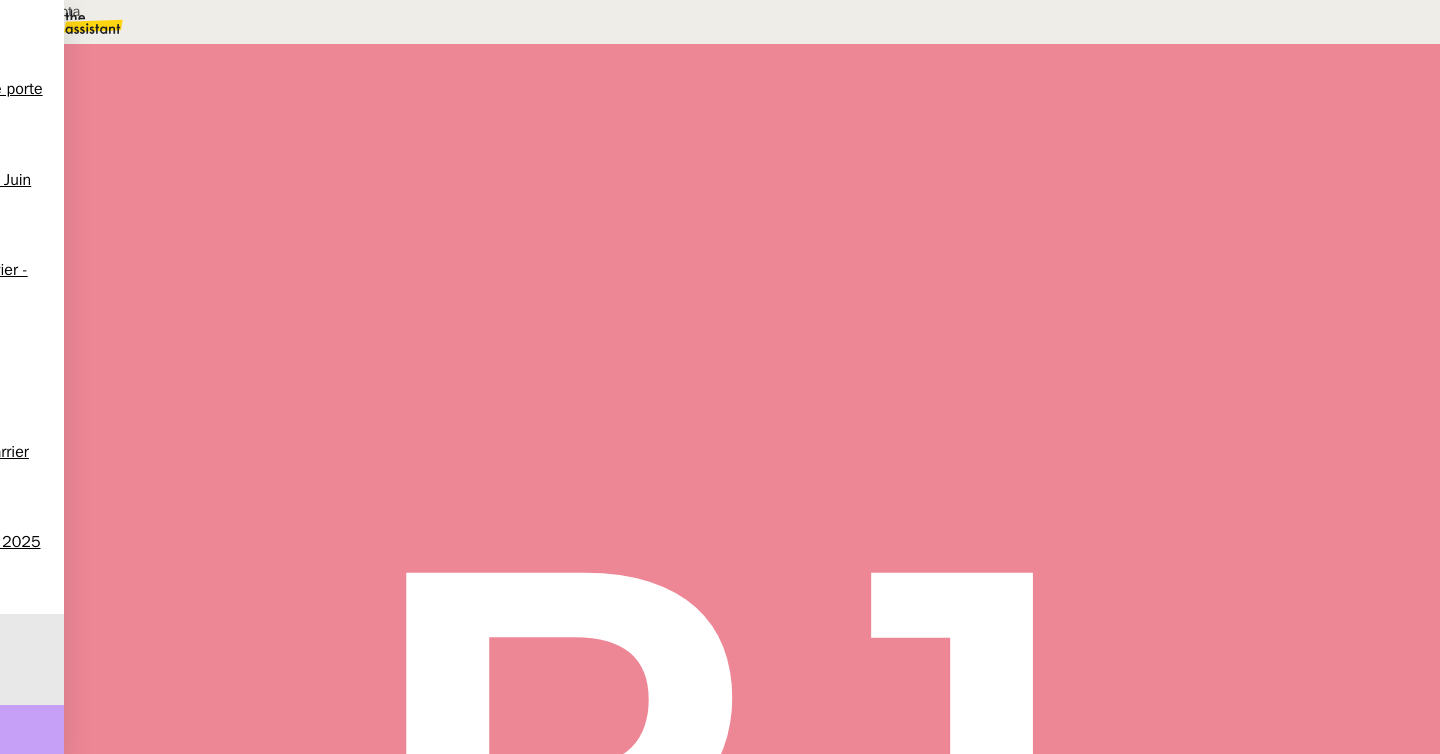 click on "Ajout compta" at bounding box center (1102, 130) 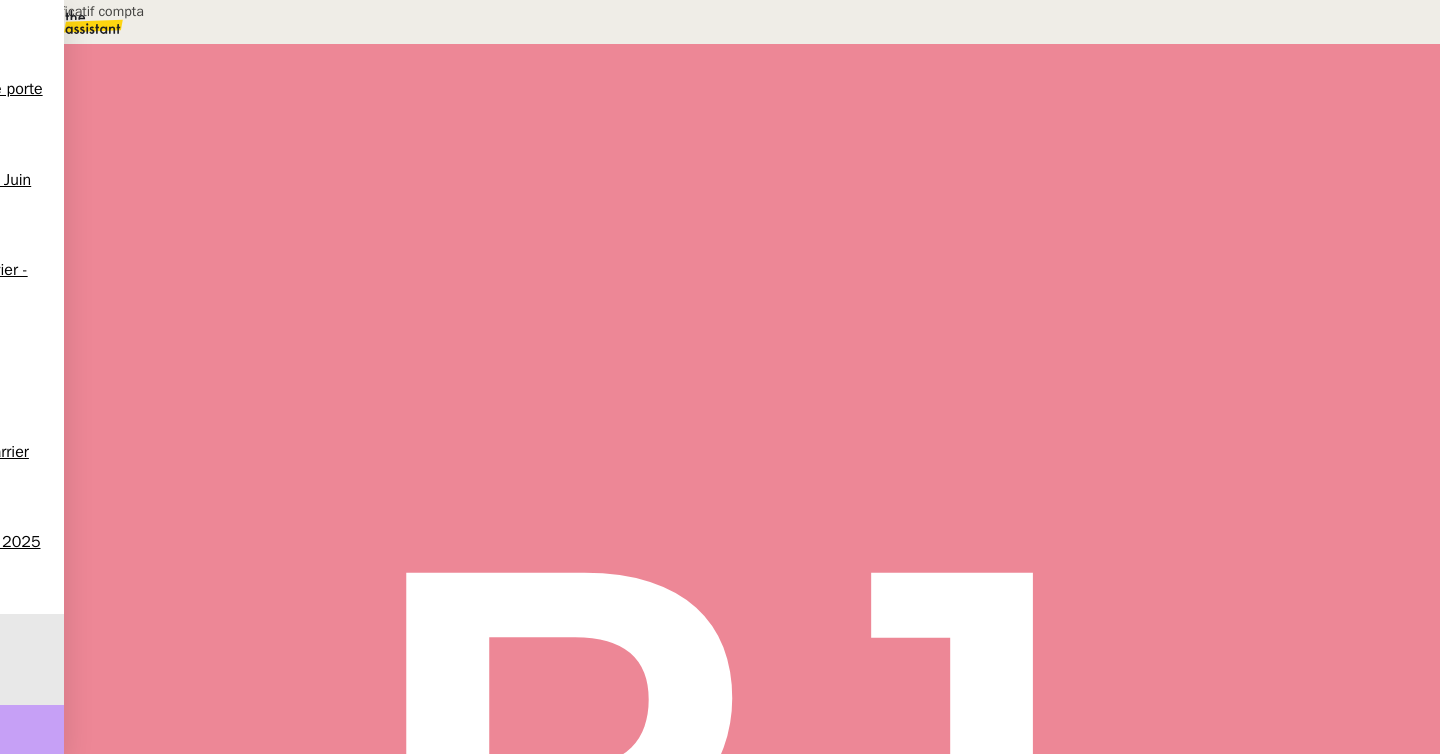 type on "Ajout justificatif compta" 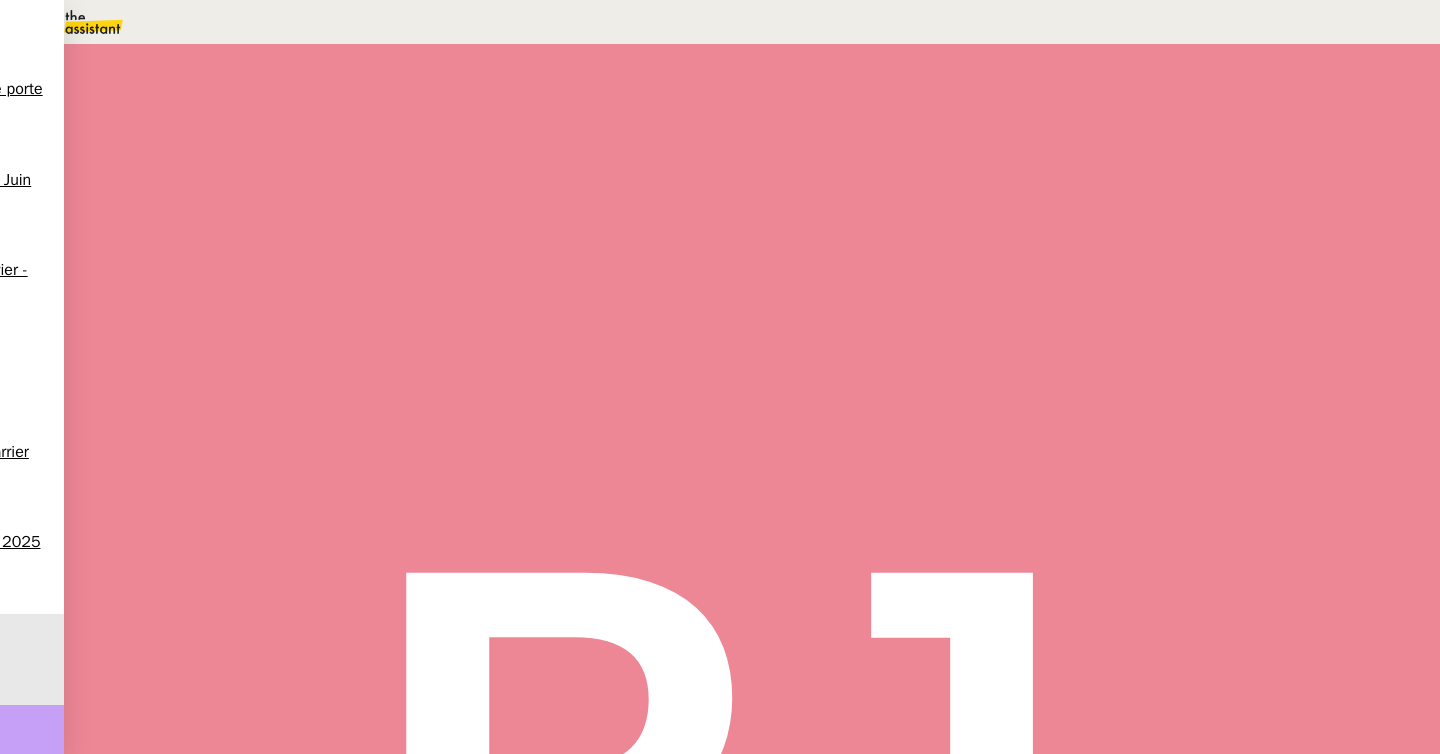 scroll, scrollTop: 321, scrollLeft: 0, axis: vertical 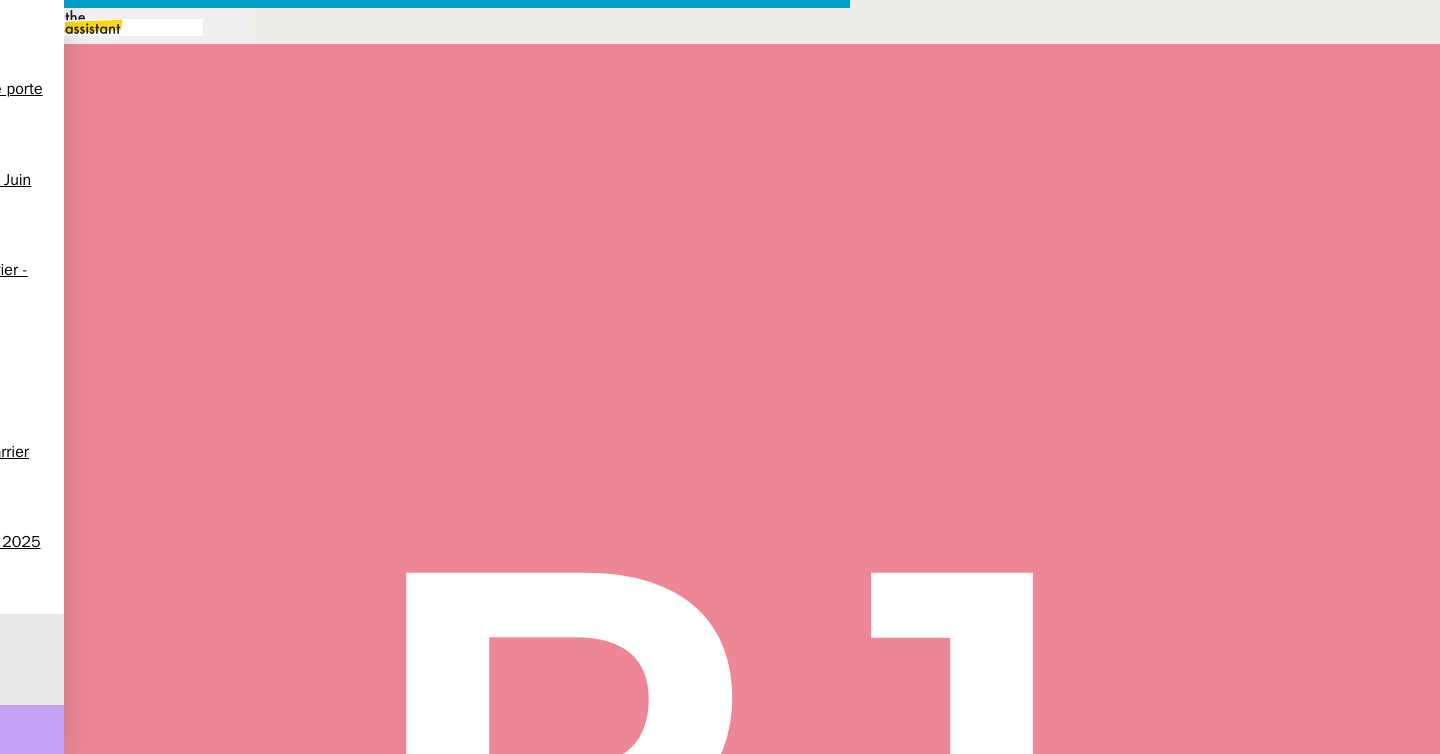 click at bounding box center [425, 837] 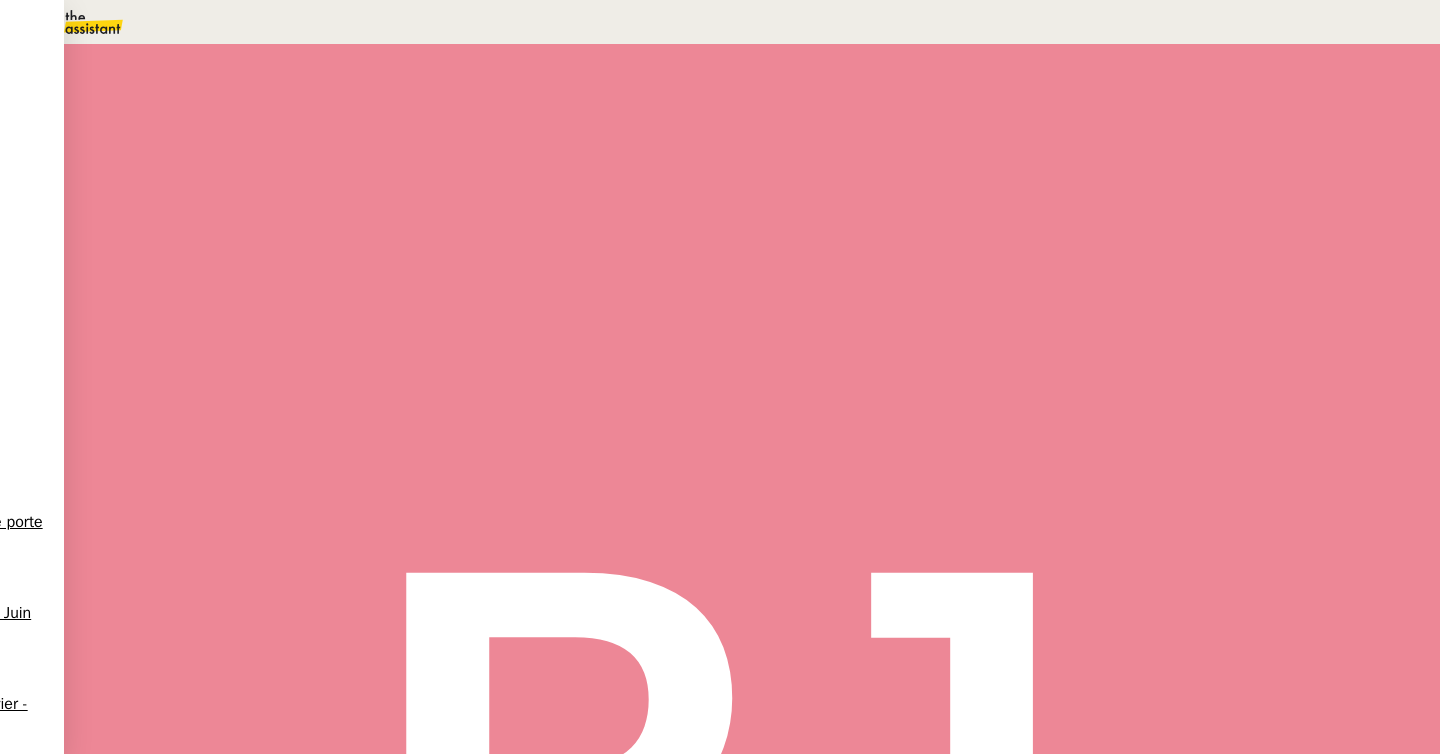 scroll, scrollTop: 168, scrollLeft: 0, axis: vertical 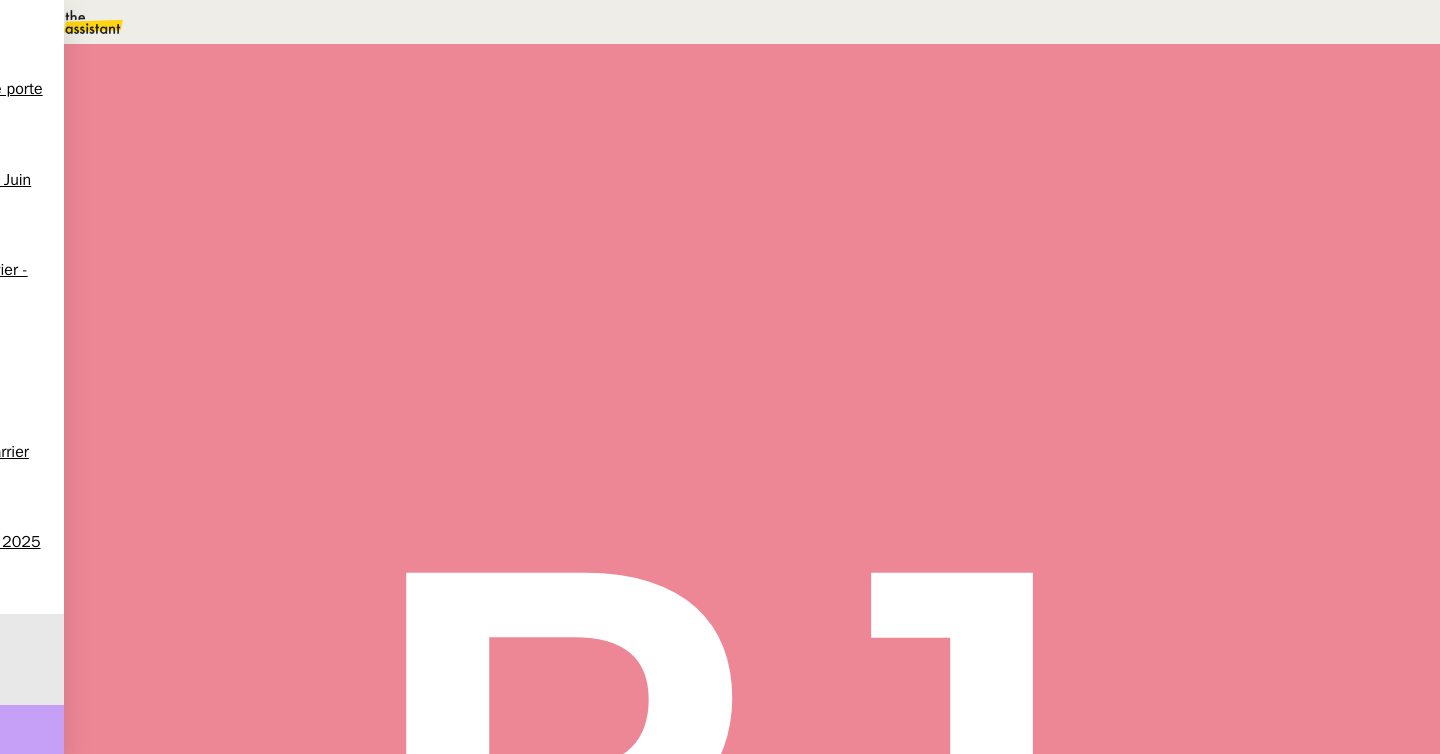 click on "Transmission d'information     19 min false par   Pauline J.   il y a 19 minutes" at bounding box center (752, 202) 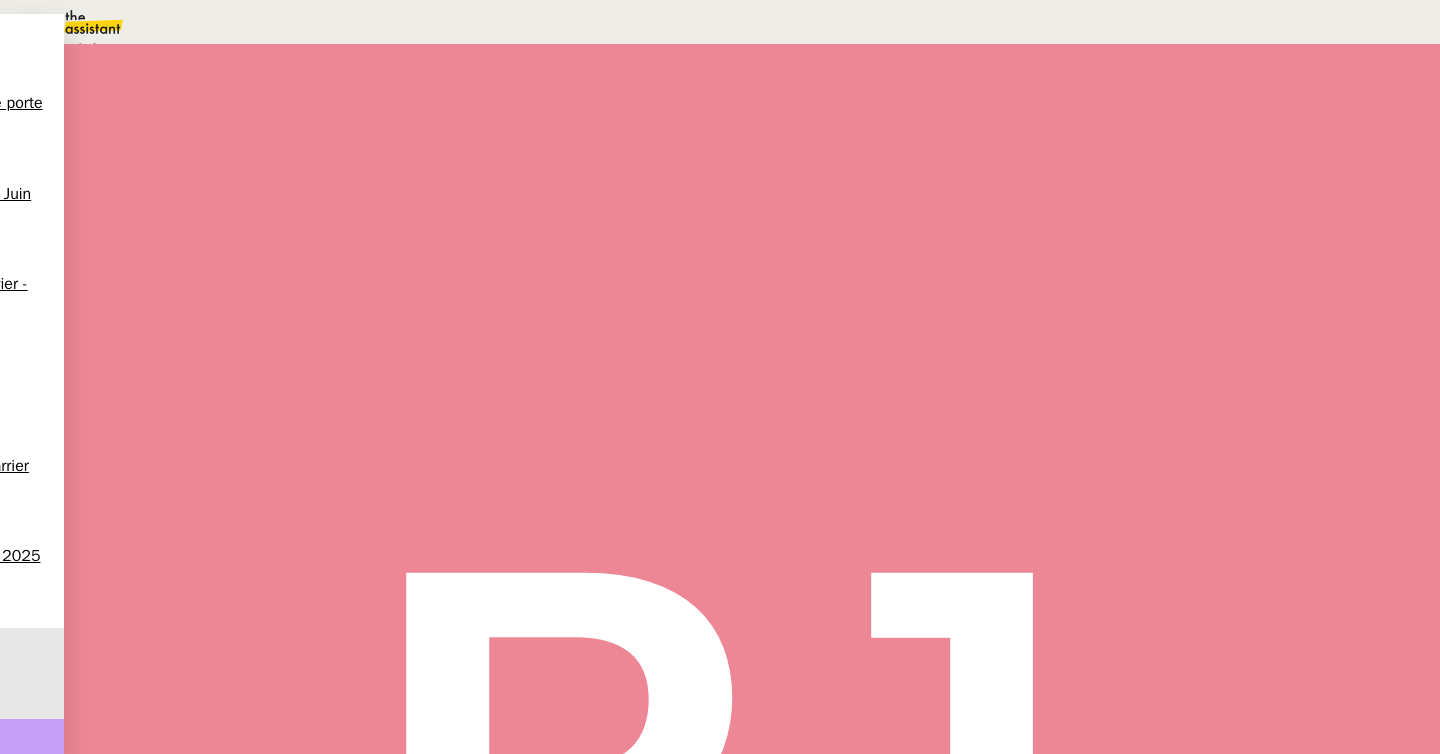 click on "Aide" at bounding box center [72, 48] 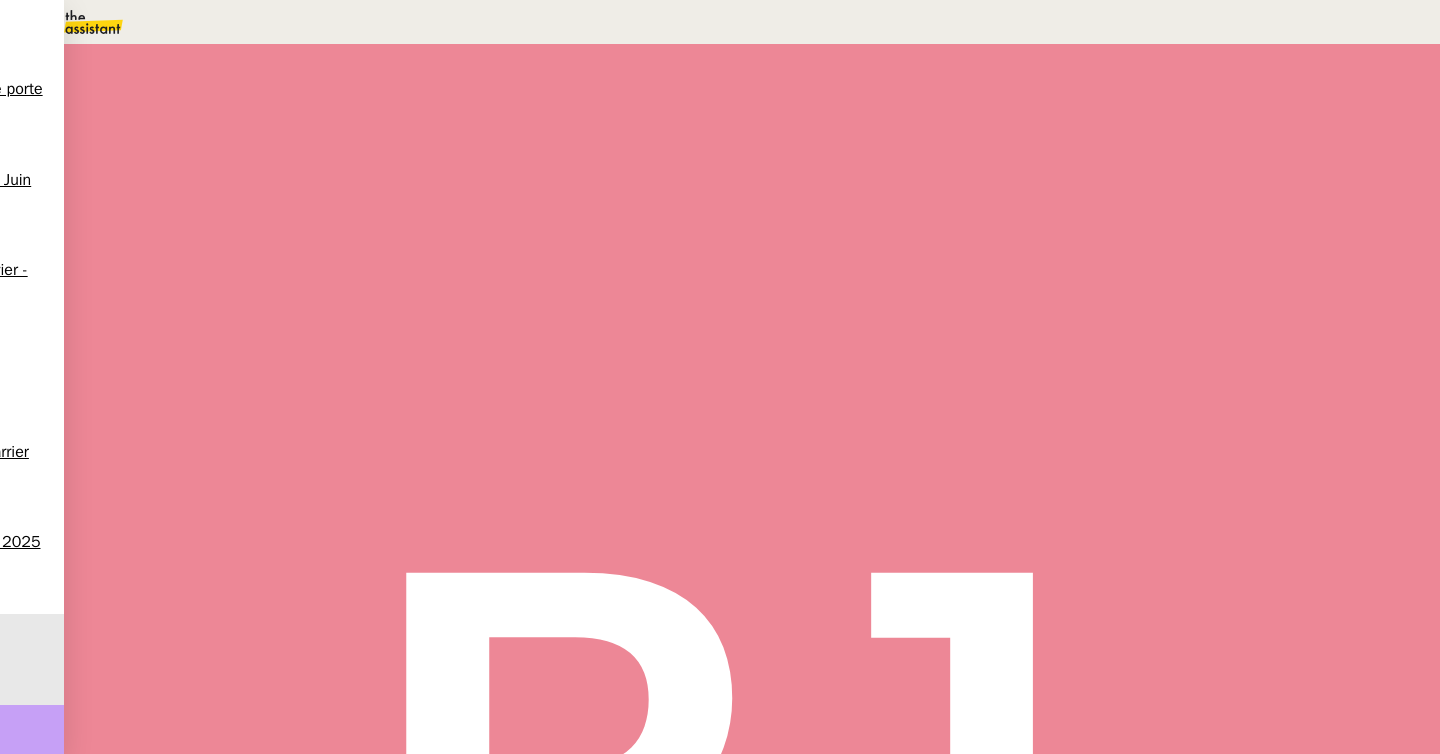 click at bounding box center (1088, 133) 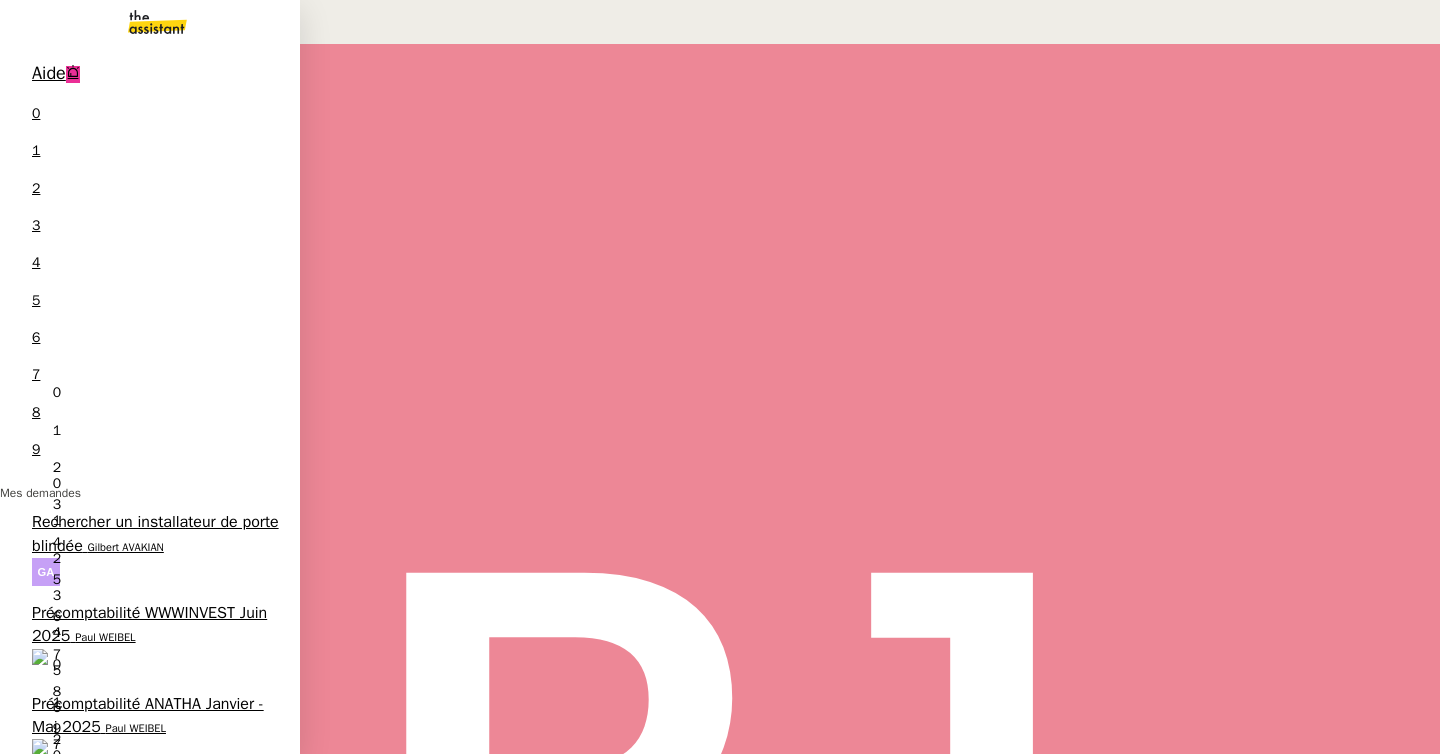 click on "Précomptabilité ANATHA Juin 2025" at bounding box center (154, 976) 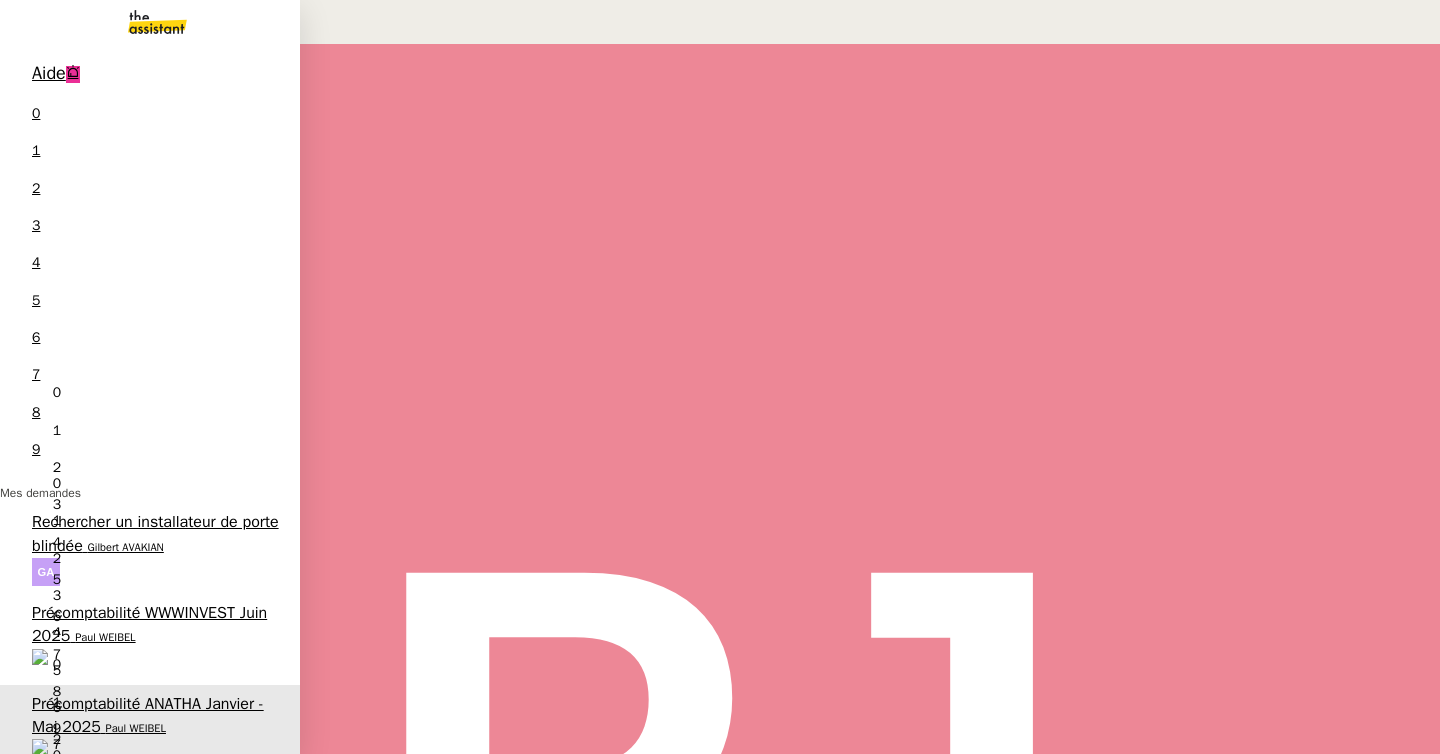 click on "Précomptabilité ANATHA Juin 2025" at bounding box center [154, 976] 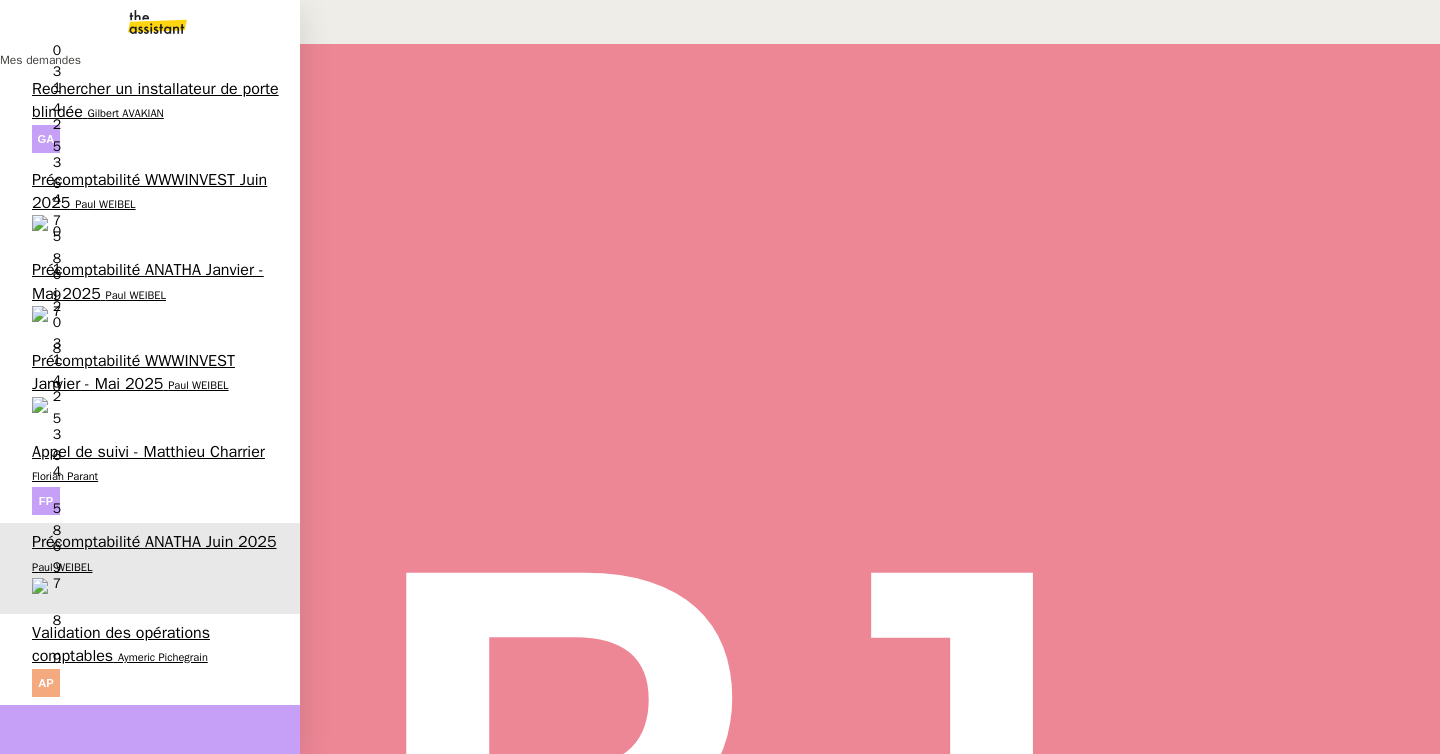 click on "Validation des opérations comptables" at bounding box center [121, 644] 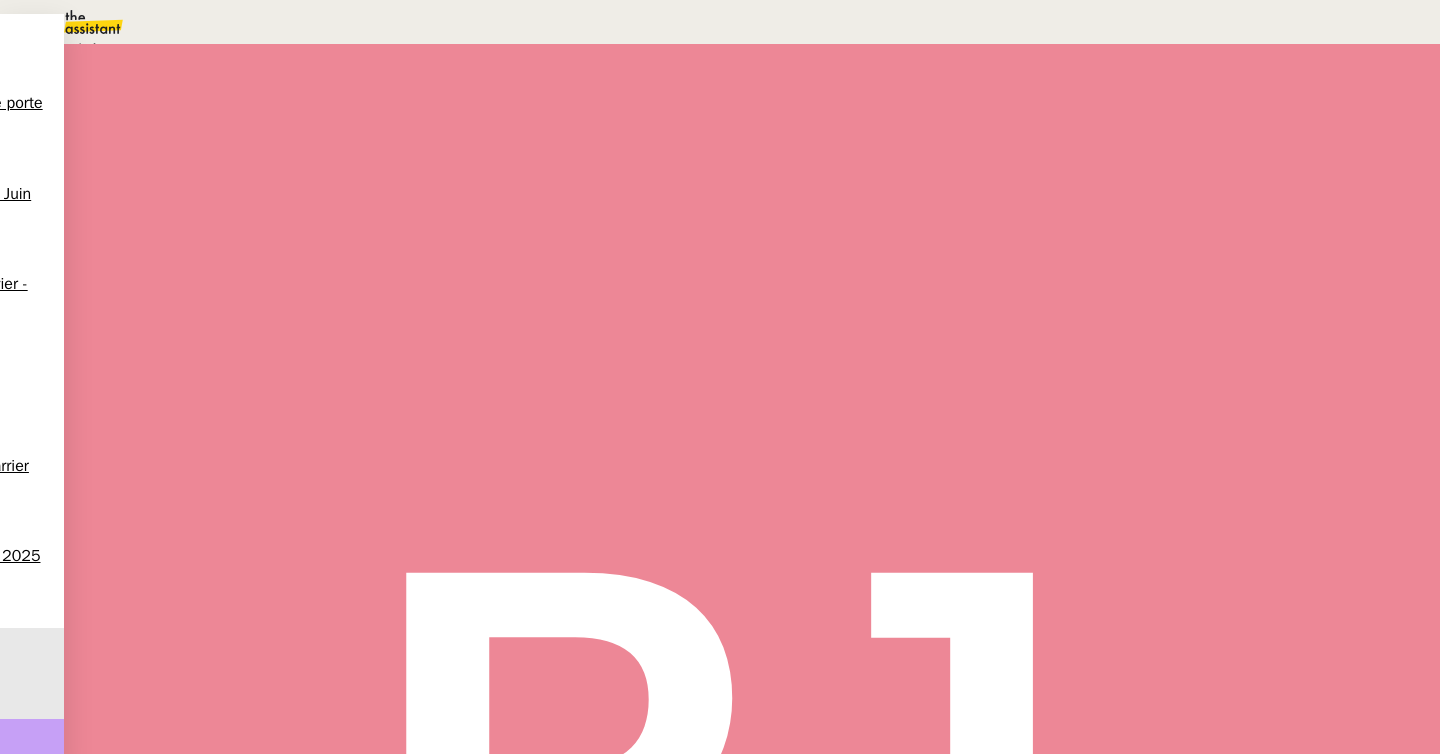 click on "En attente" at bounding box center (72, 48) 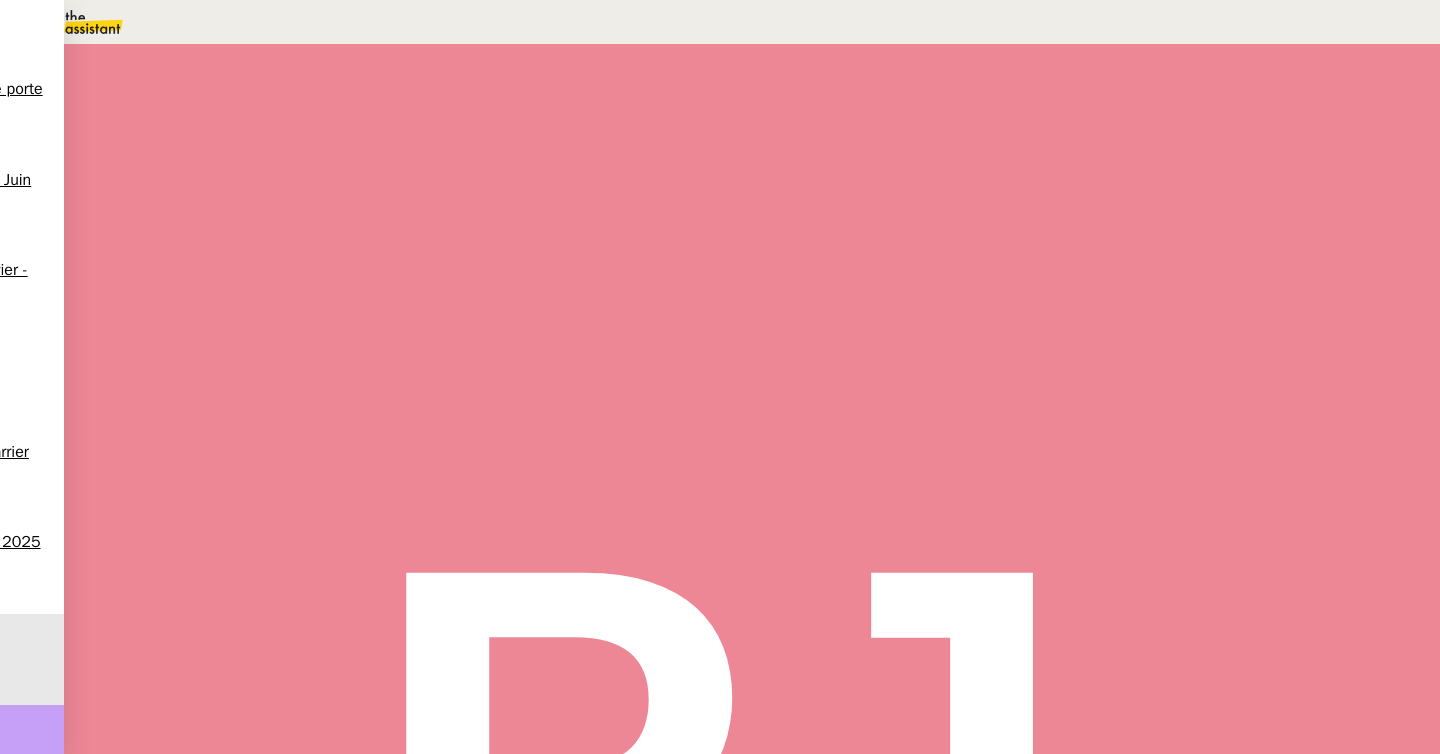 click at bounding box center [1088, 133] 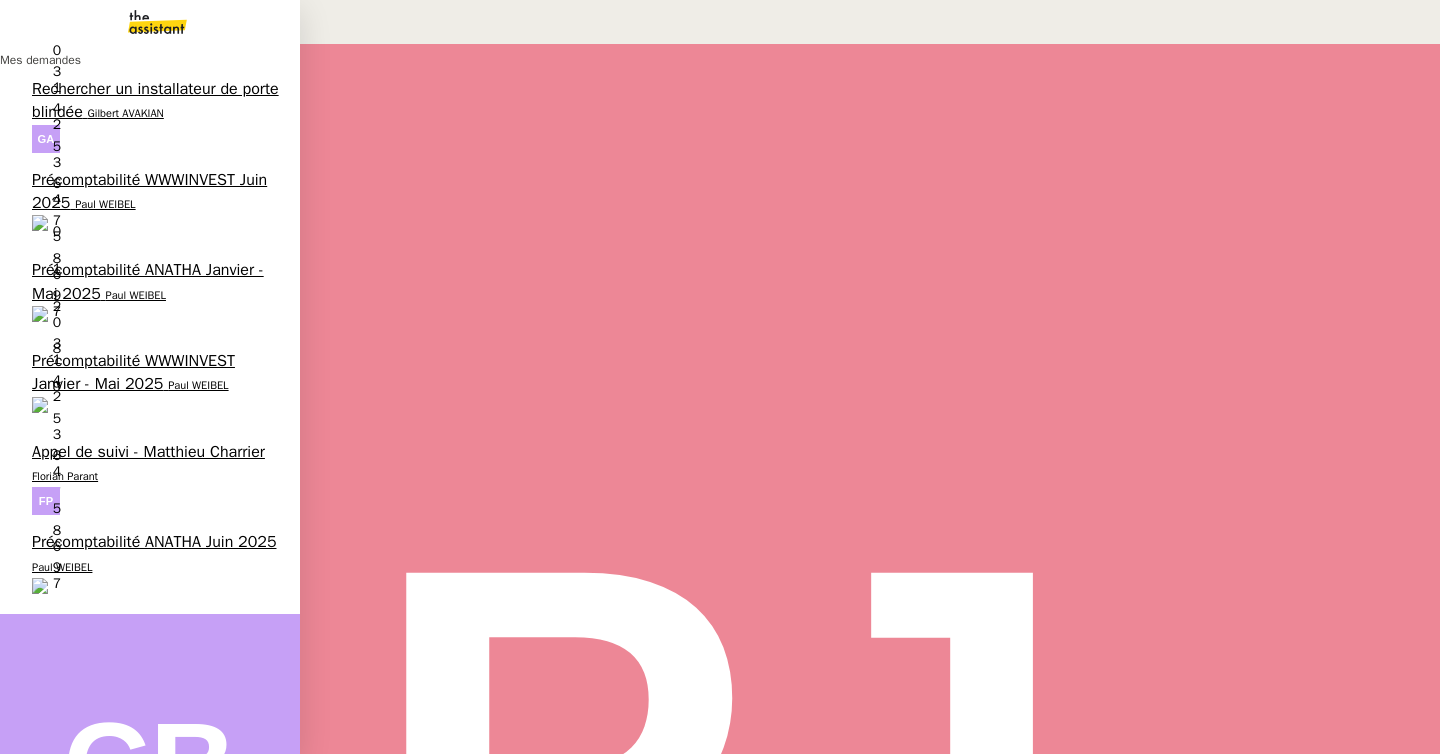 click on "Paul WEIBEL" at bounding box center [136, 295] 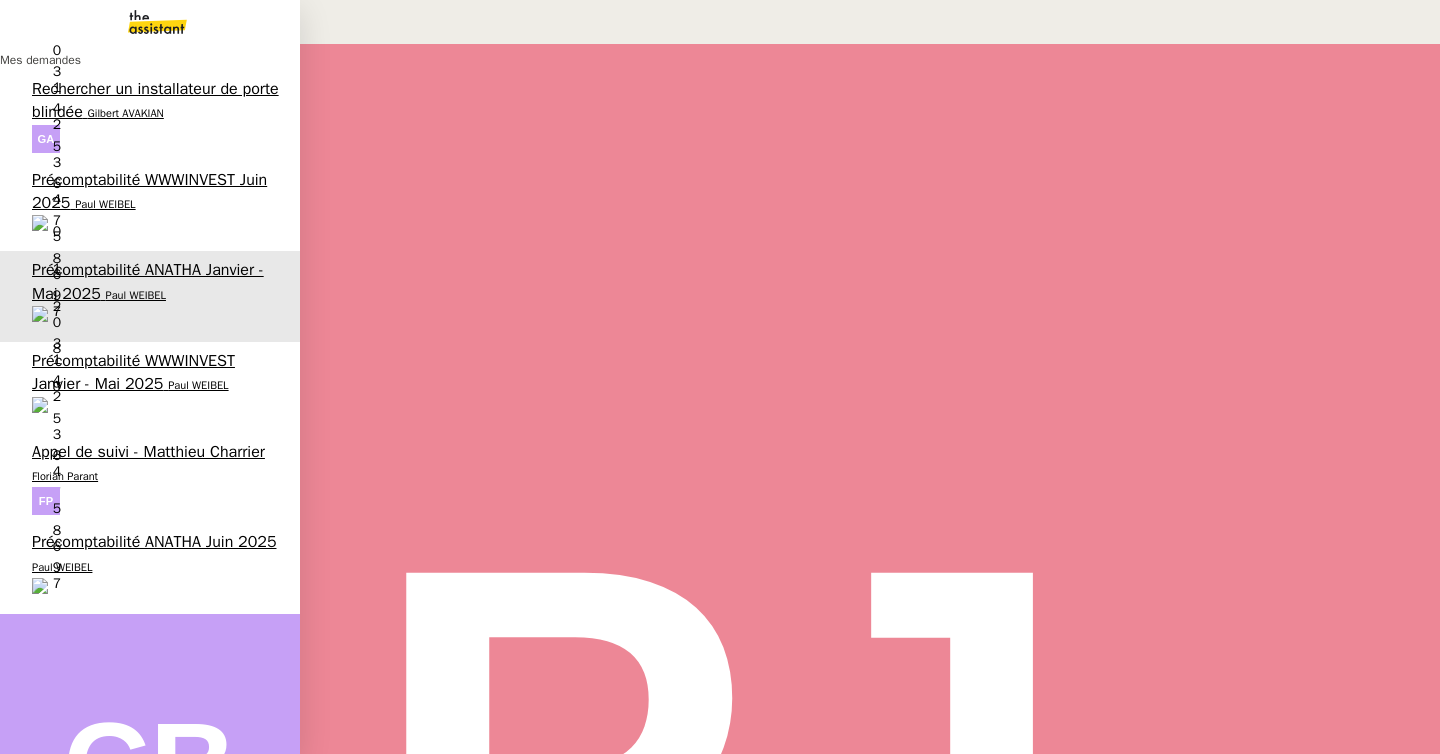 click on "Paul WEIBEL" at bounding box center (62, 567) 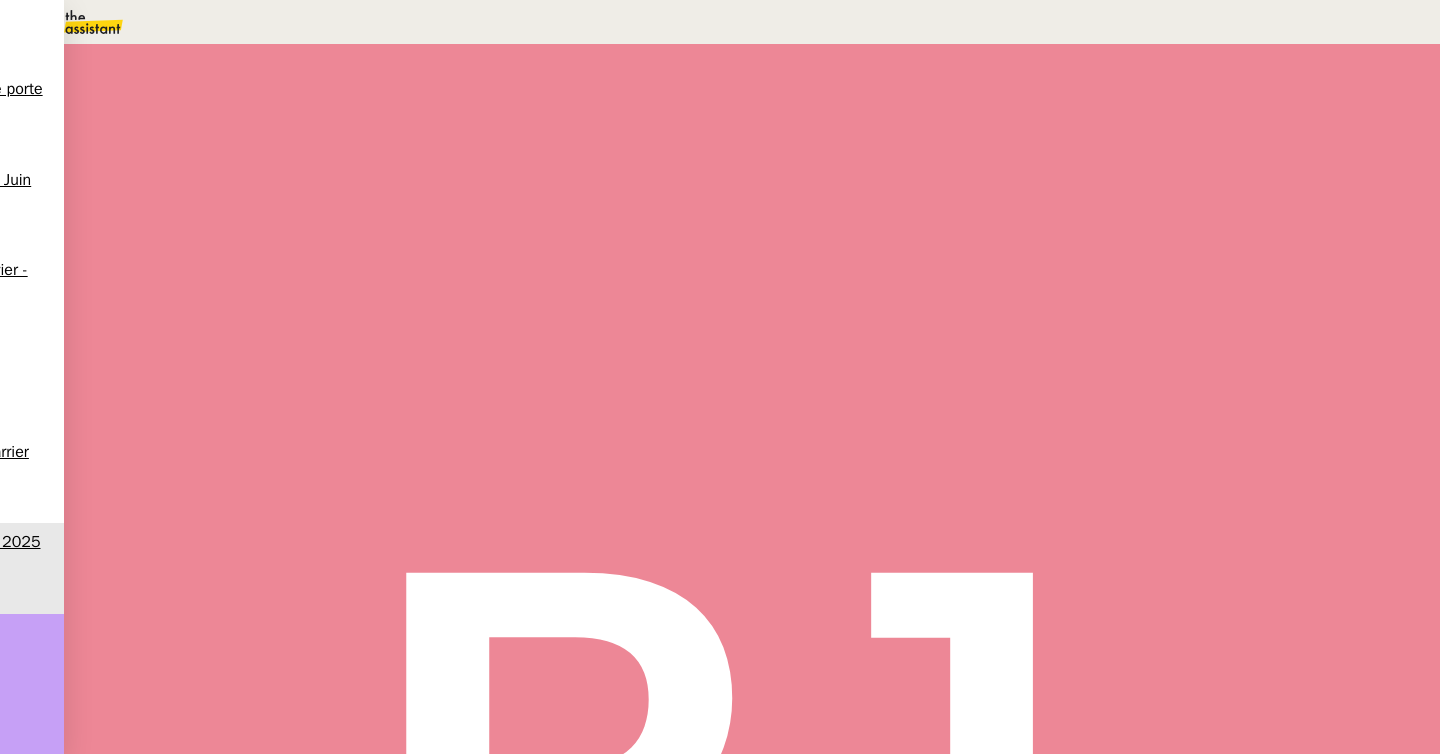 scroll, scrollTop: 0, scrollLeft: 0, axis: both 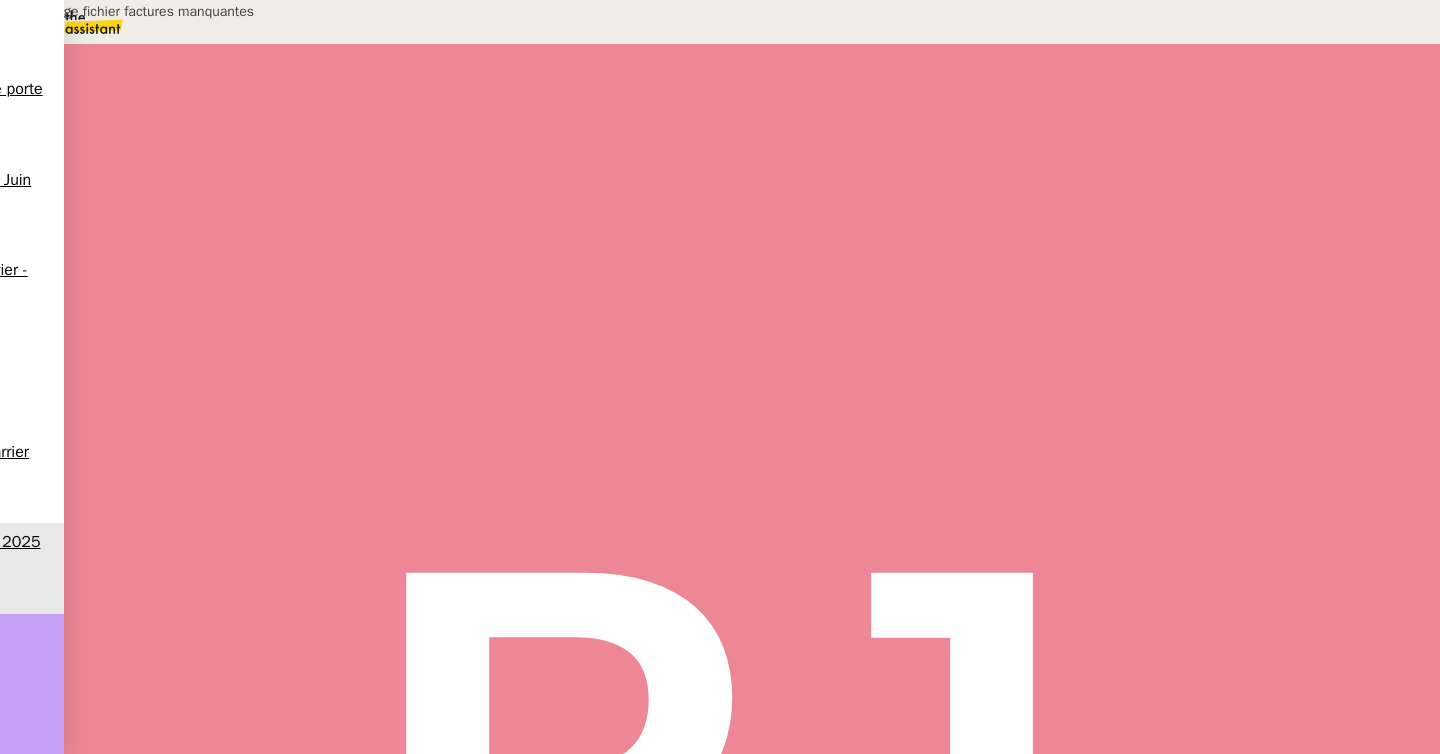 type on "Remplissage fichier factures manquantes" 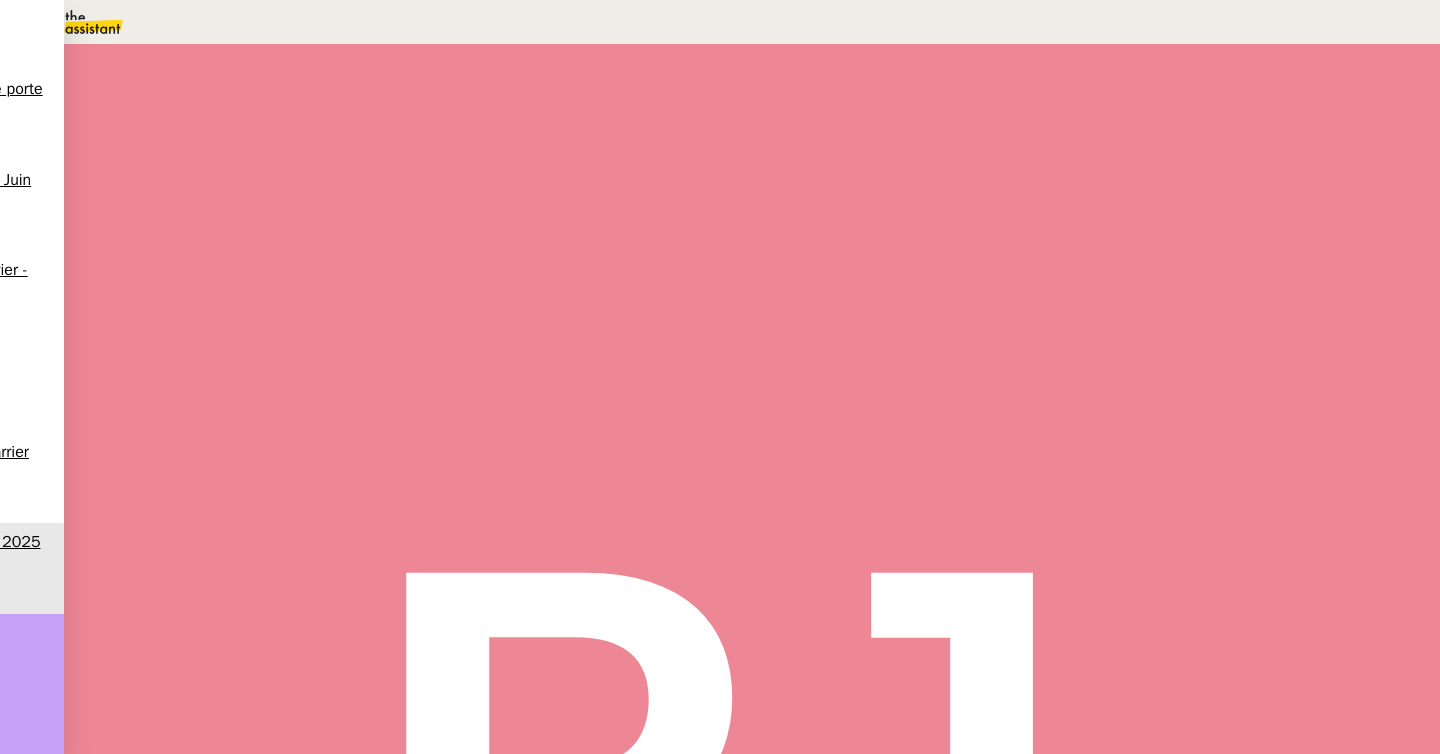 click at bounding box center [219, 336] 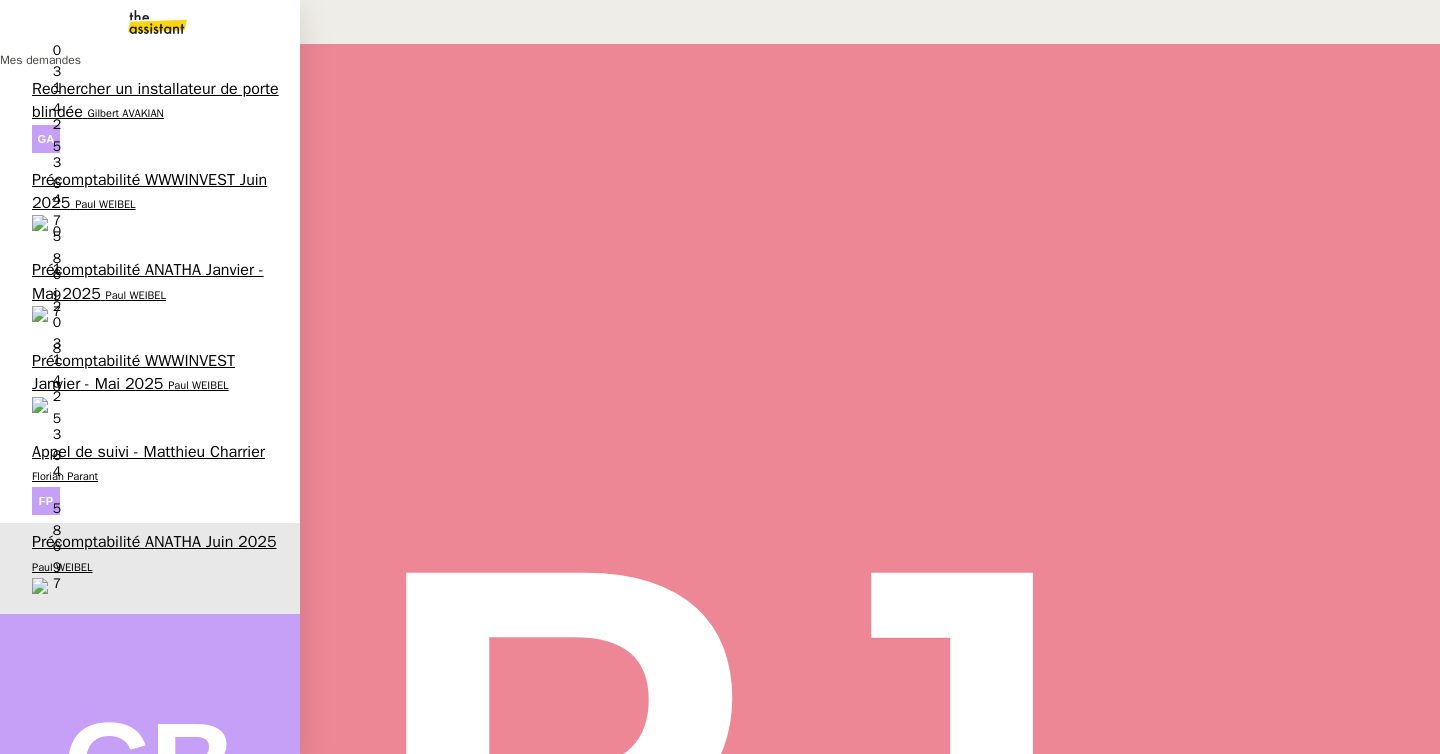 click on "Précomptabilité ANATHA Janvier - Mai 2025" at bounding box center (148, 281) 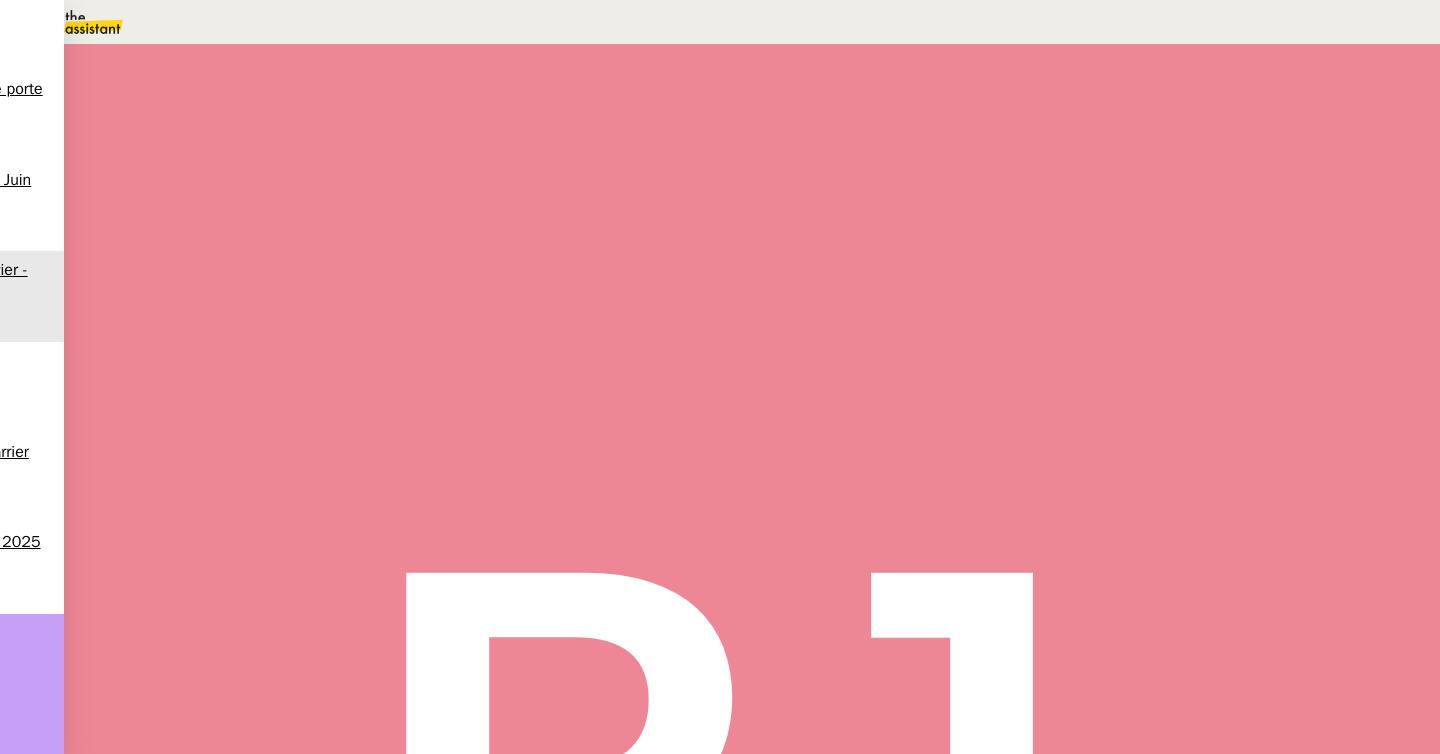 click on "Tâche" at bounding box center (771, 239) 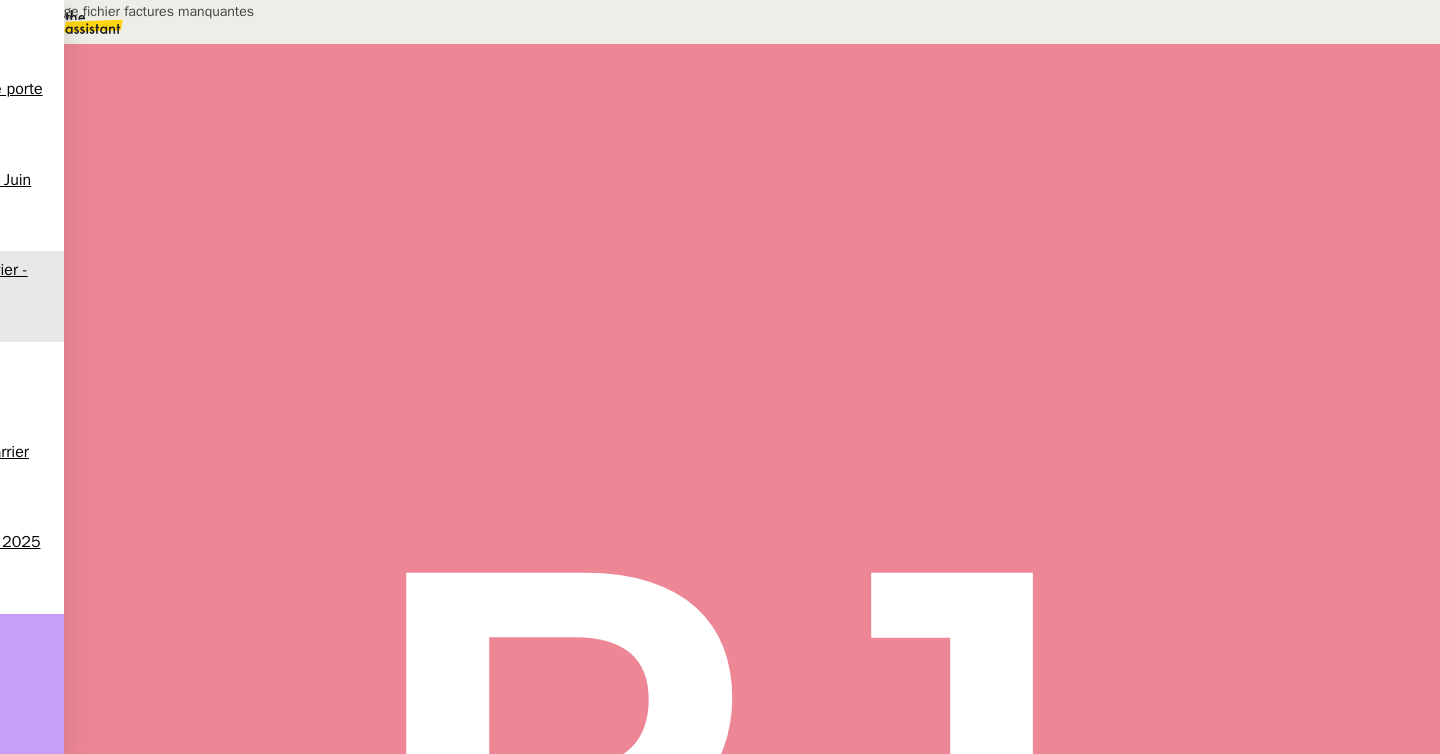 type on "Remplissage fichier factures manquantes" 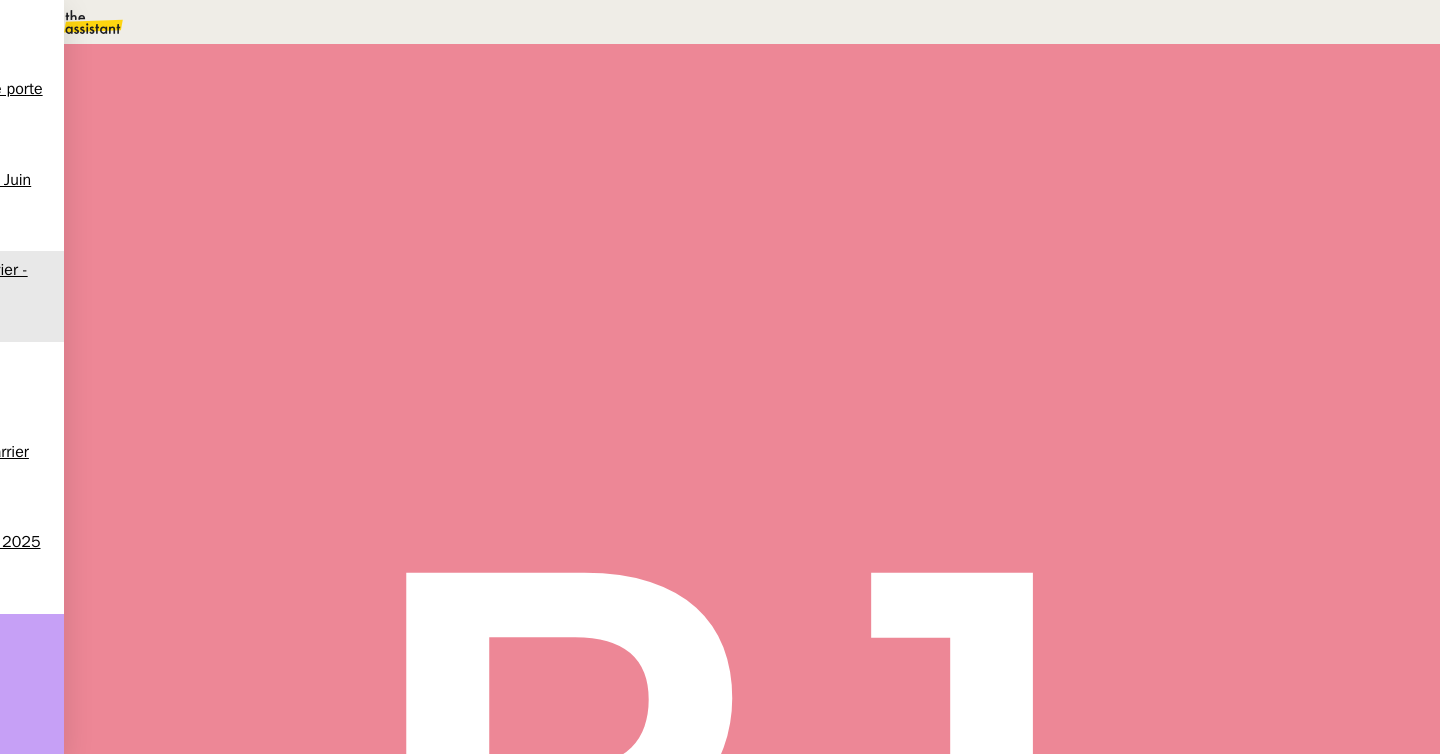 click at bounding box center (219, 336) 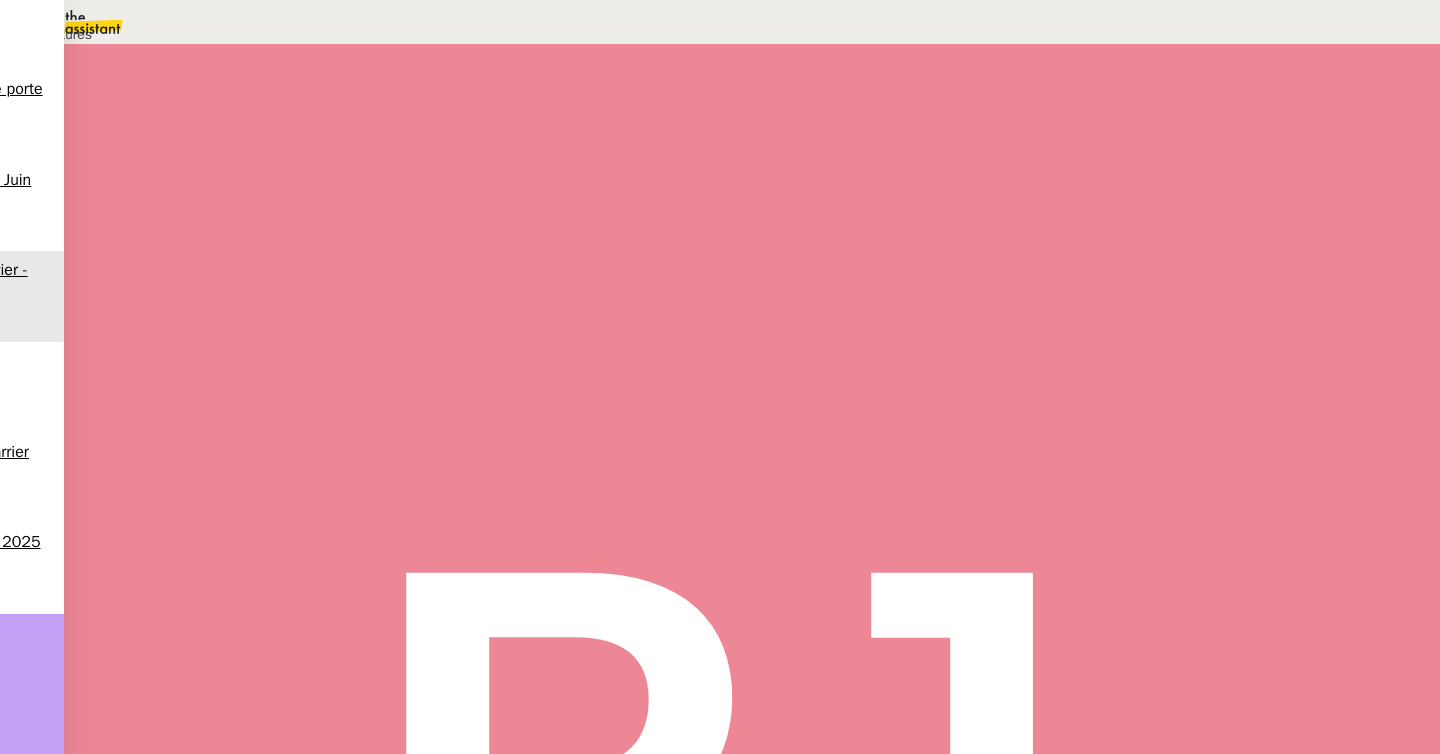 click on "Déverrouiller" at bounding box center [57, 98] 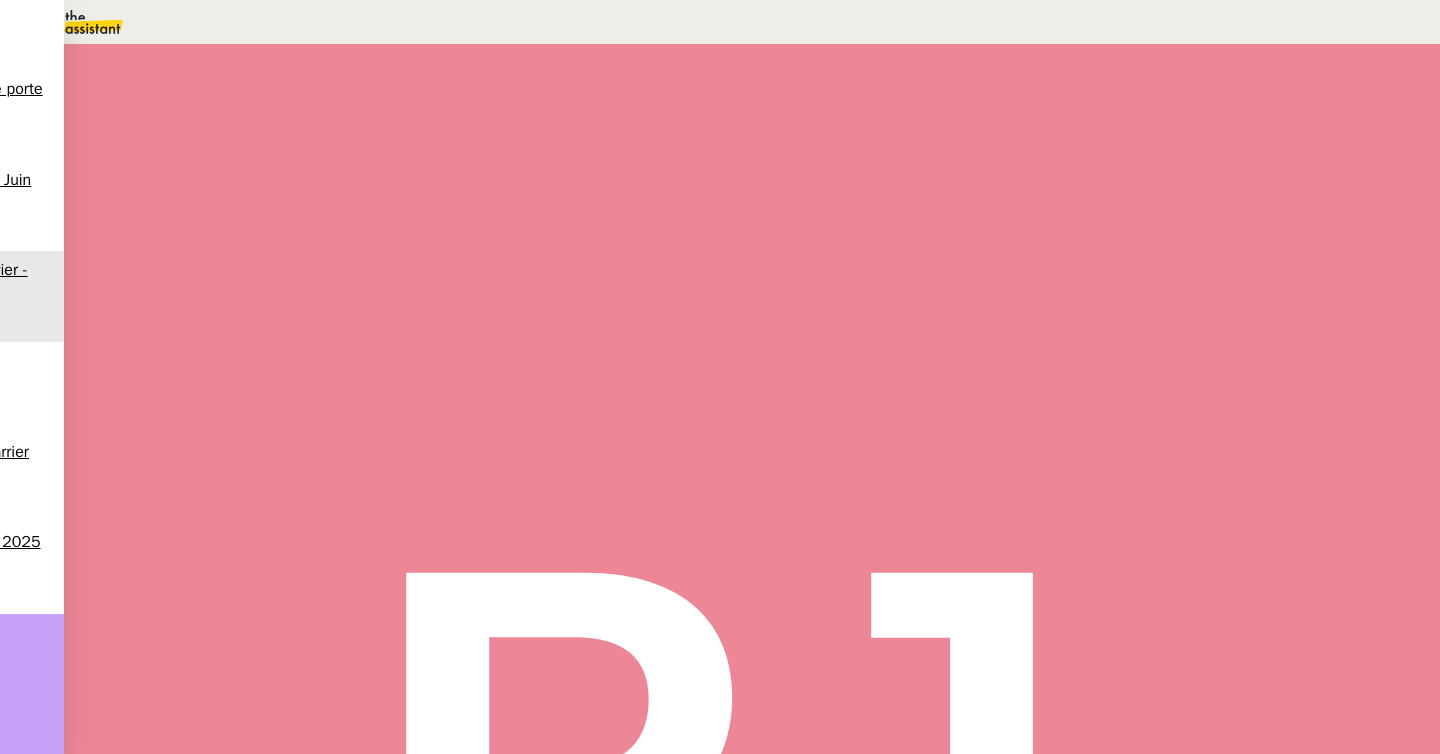 click on "Lastpass" at bounding box center [129, 1004] 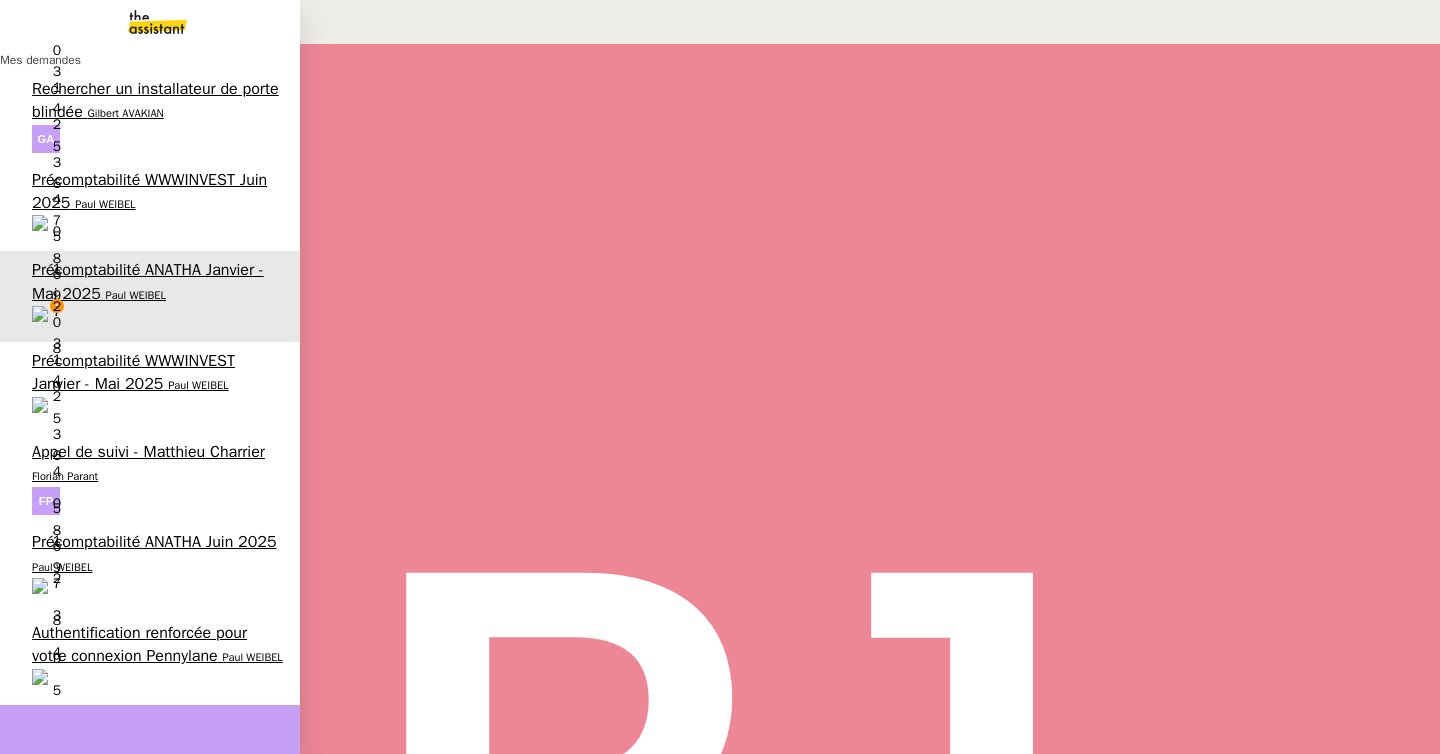 click on "Paul WEIBEL" at bounding box center (252, 657) 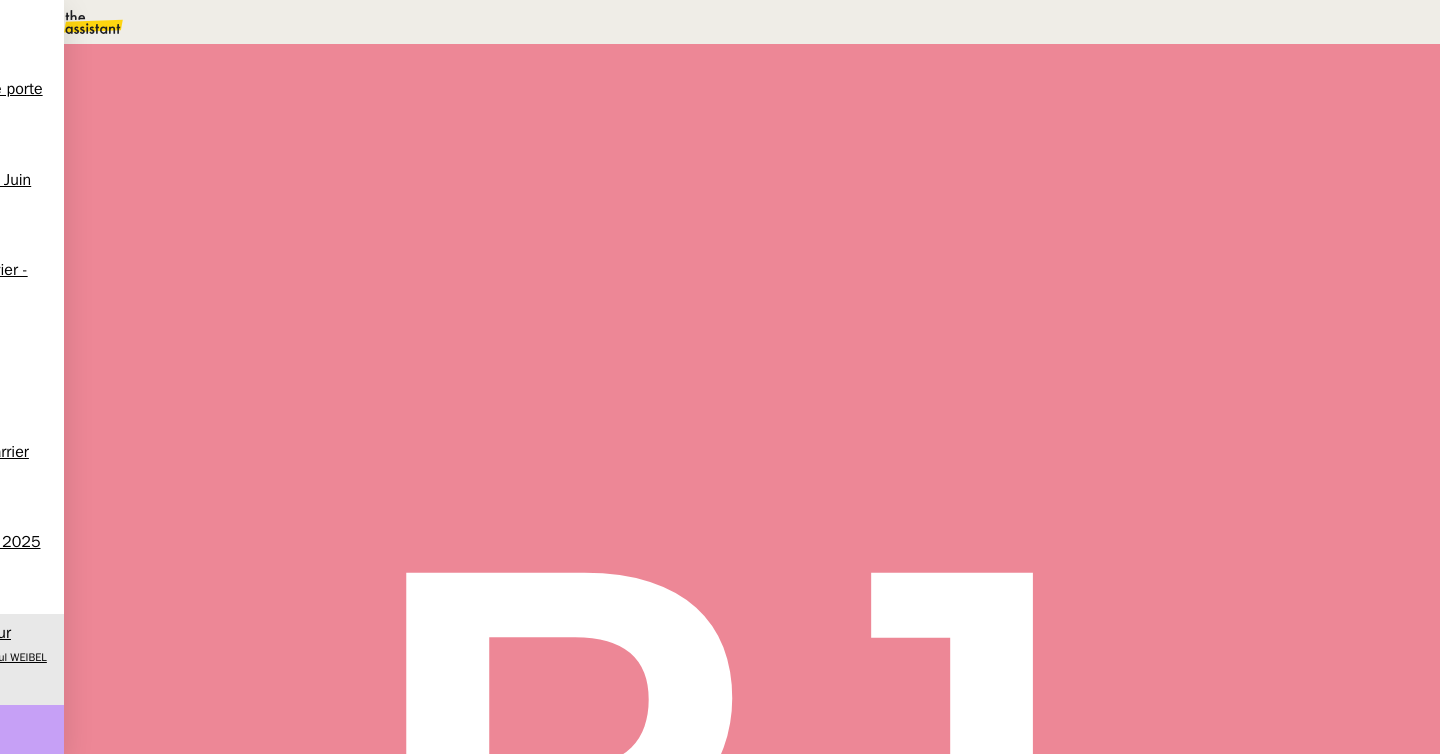 scroll, scrollTop: 182, scrollLeft: 0, axis: vertical 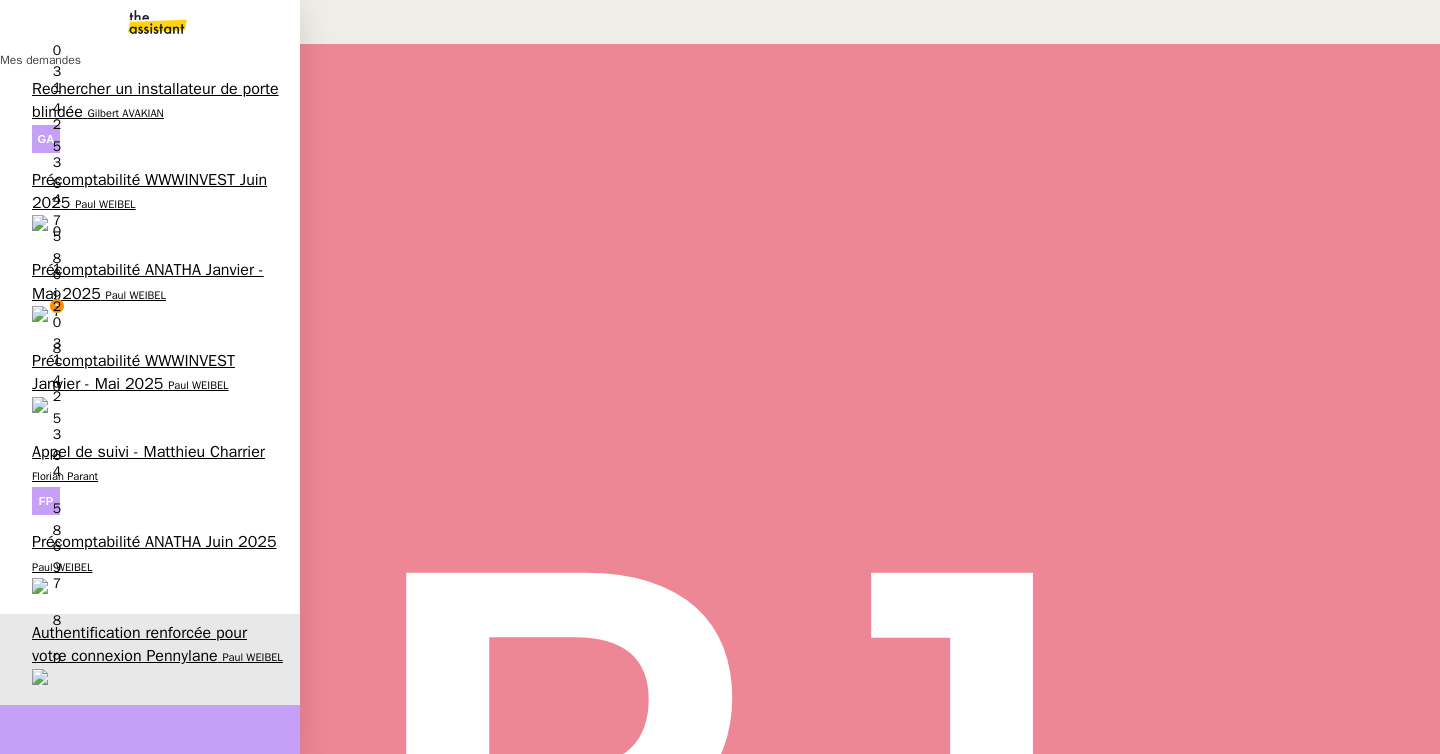click on "Paul WEIBEL" at bounding box center [136, 295] 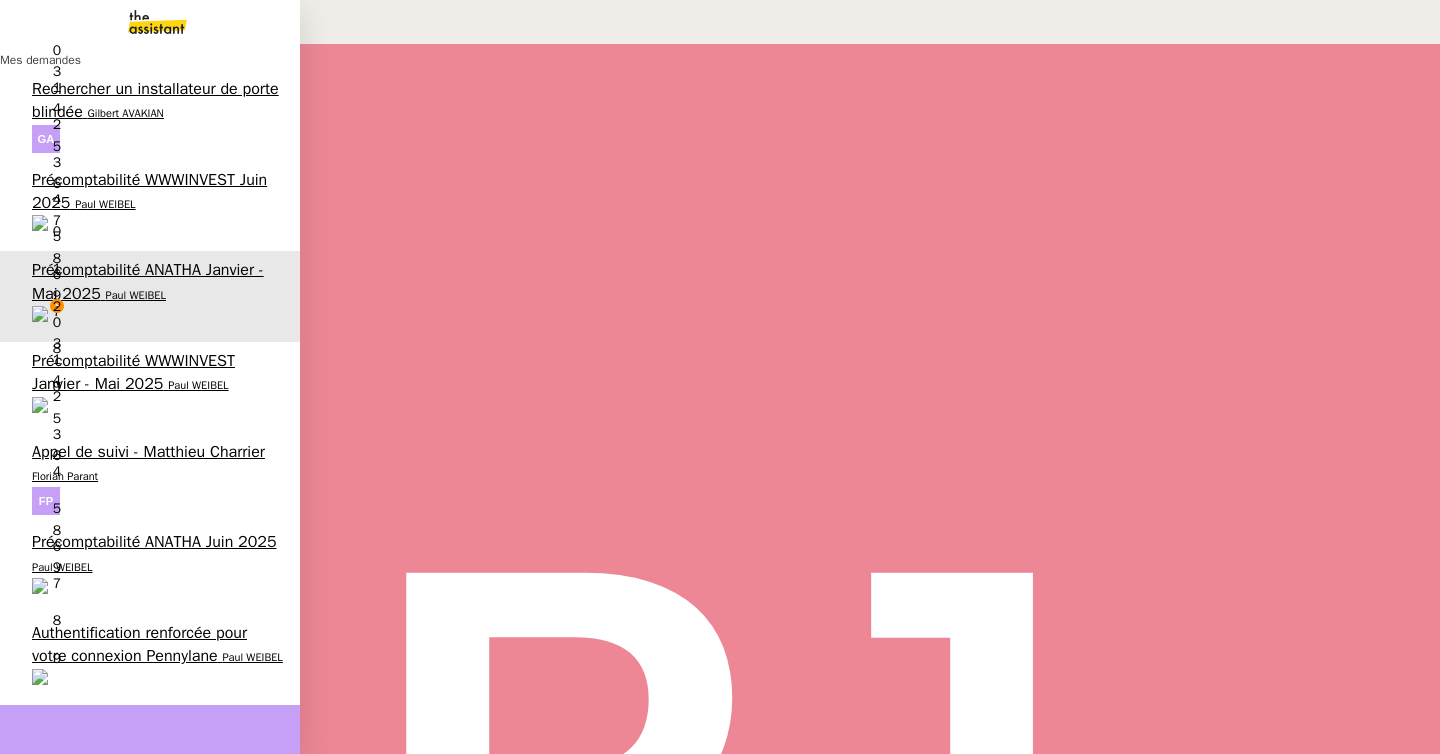 scroll, scrollTop: 254, scrollLeft: 0, axis: vertical 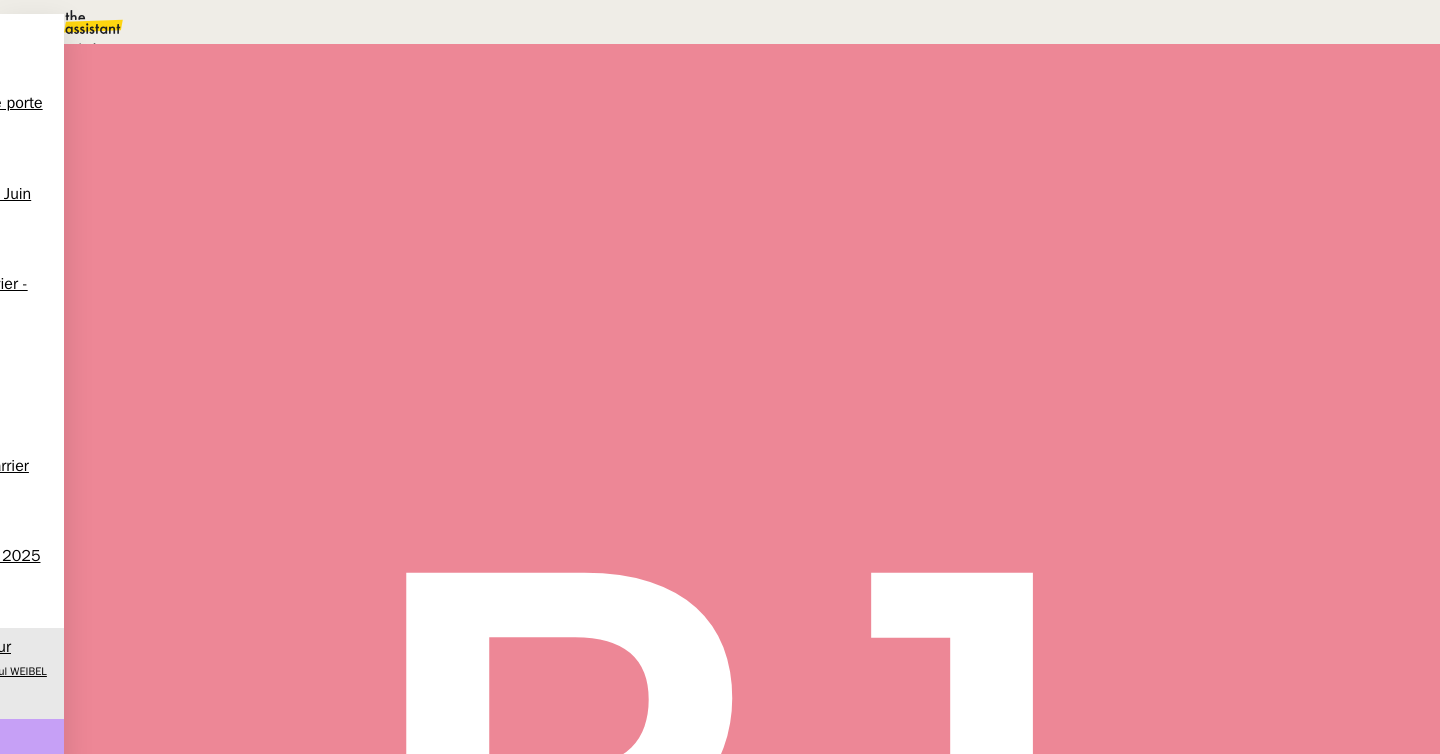click on "Terminé" at bounding box center [72, 48] 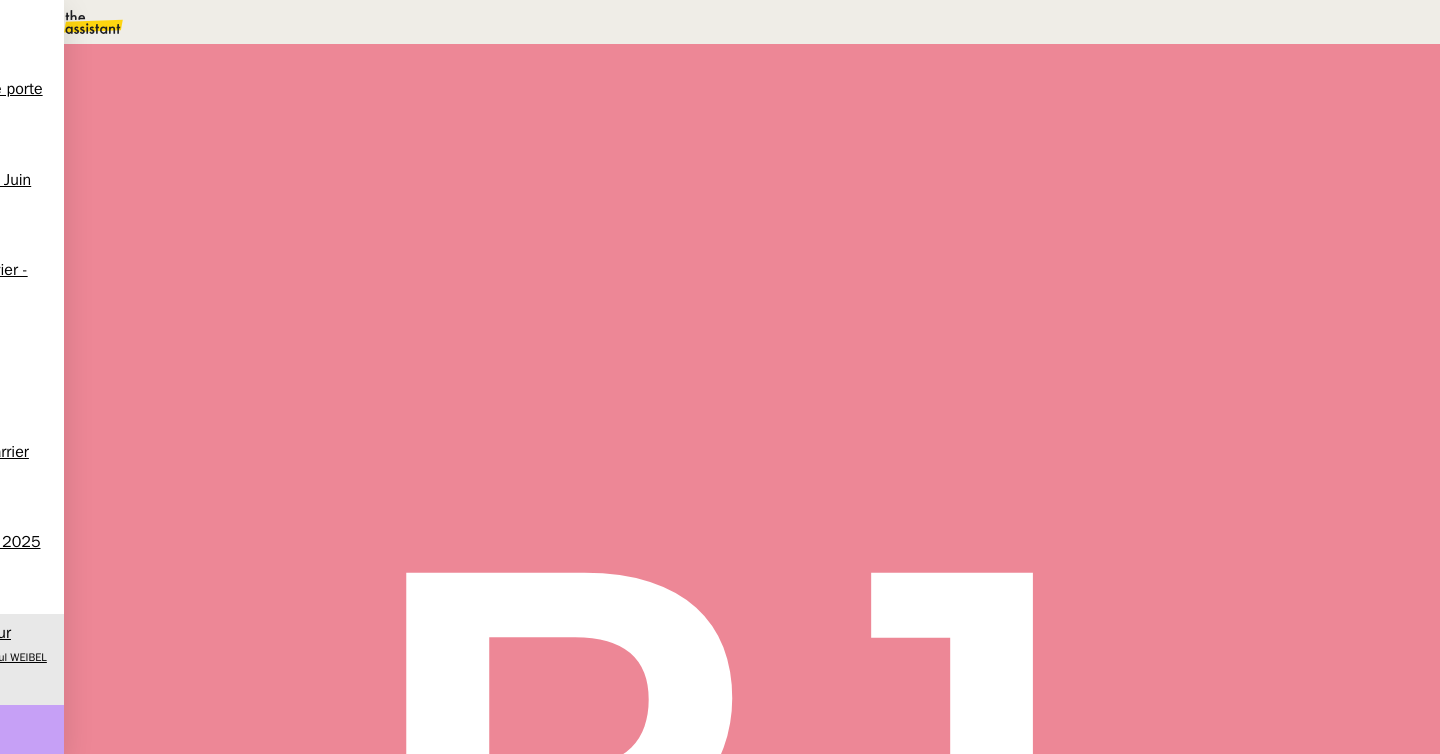 click at bounding box center (1088, 133) 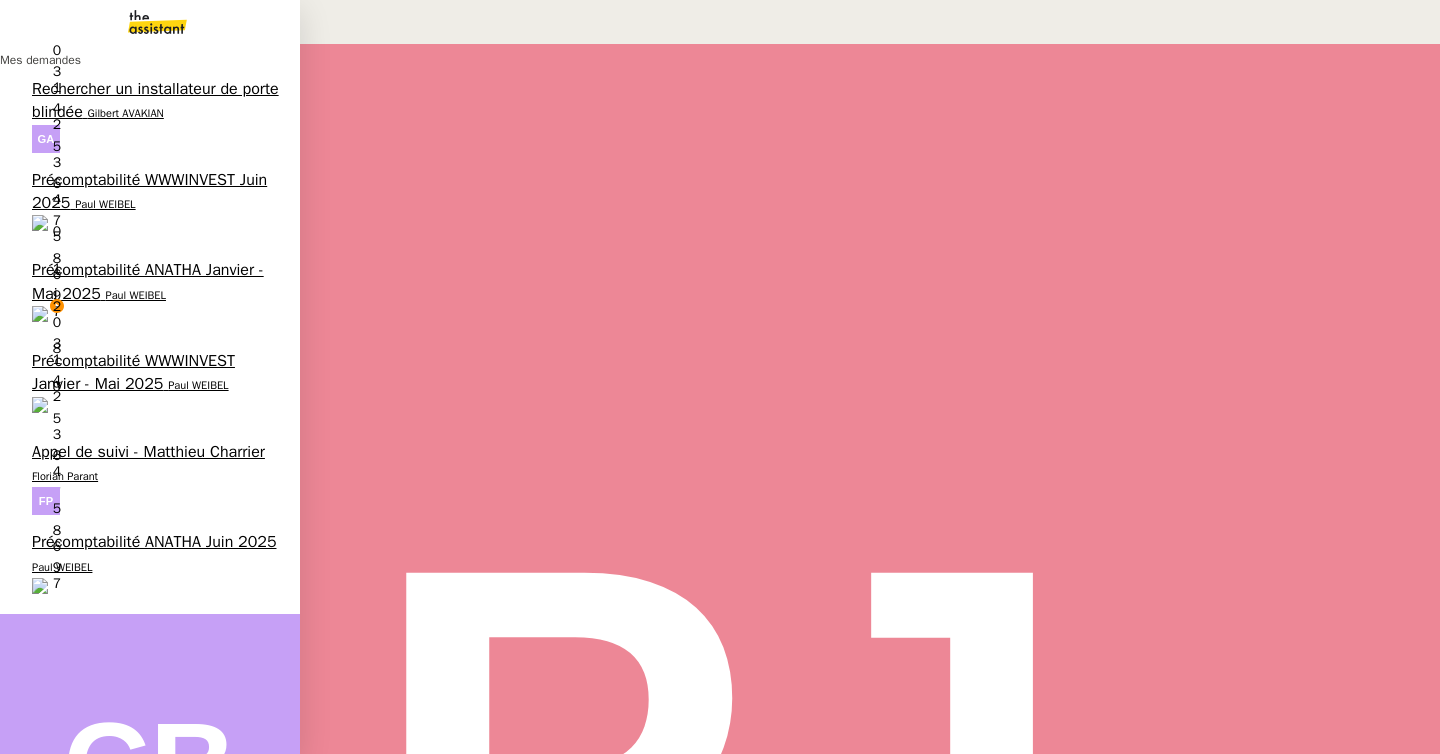 click on "Paul WEIBEL" at bounding box center (136, 295) 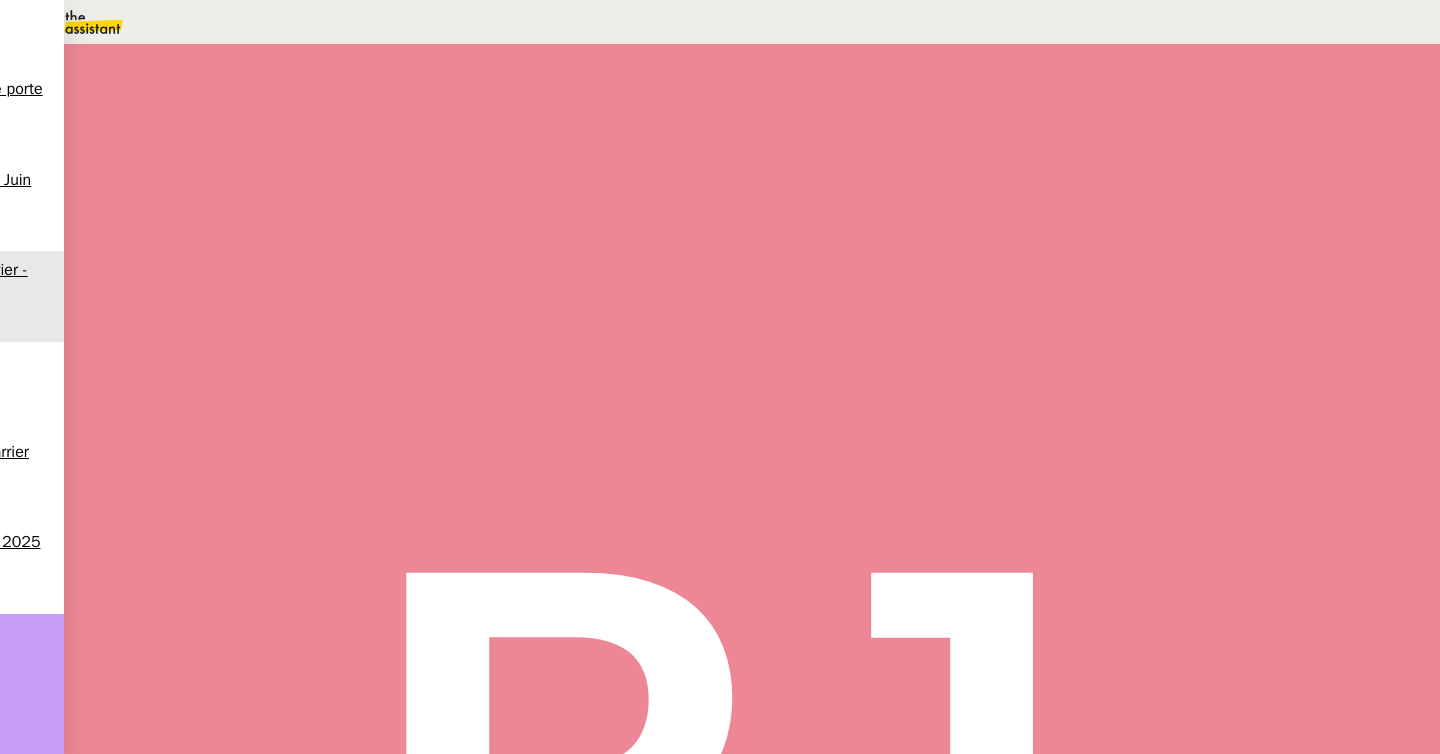 click on "Modifier" at bounding box center (209, 979) 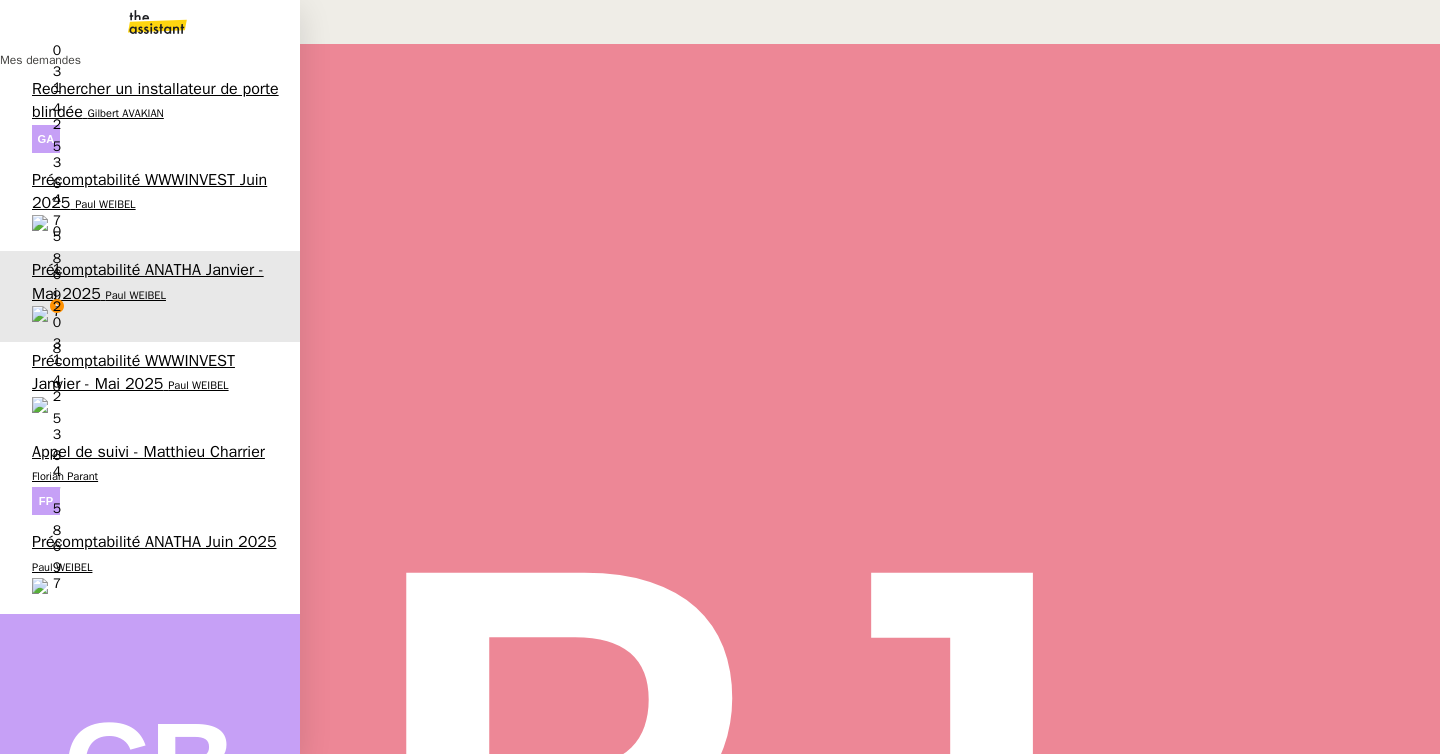 click on "Rechercher un installateur de porte blindée" at bounding box center (155, 100) 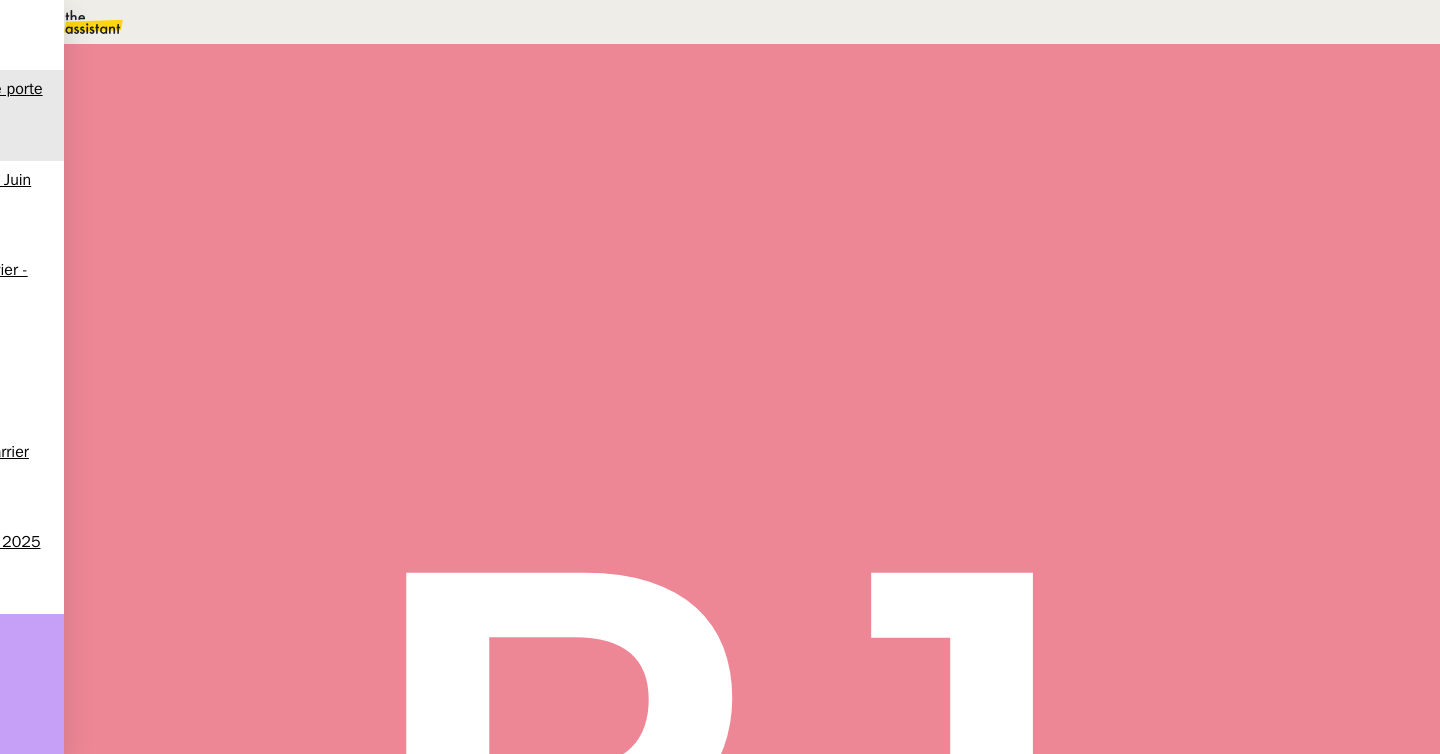 scroll, scrollTop: 222, scrollLeft: 0, axis: vertical 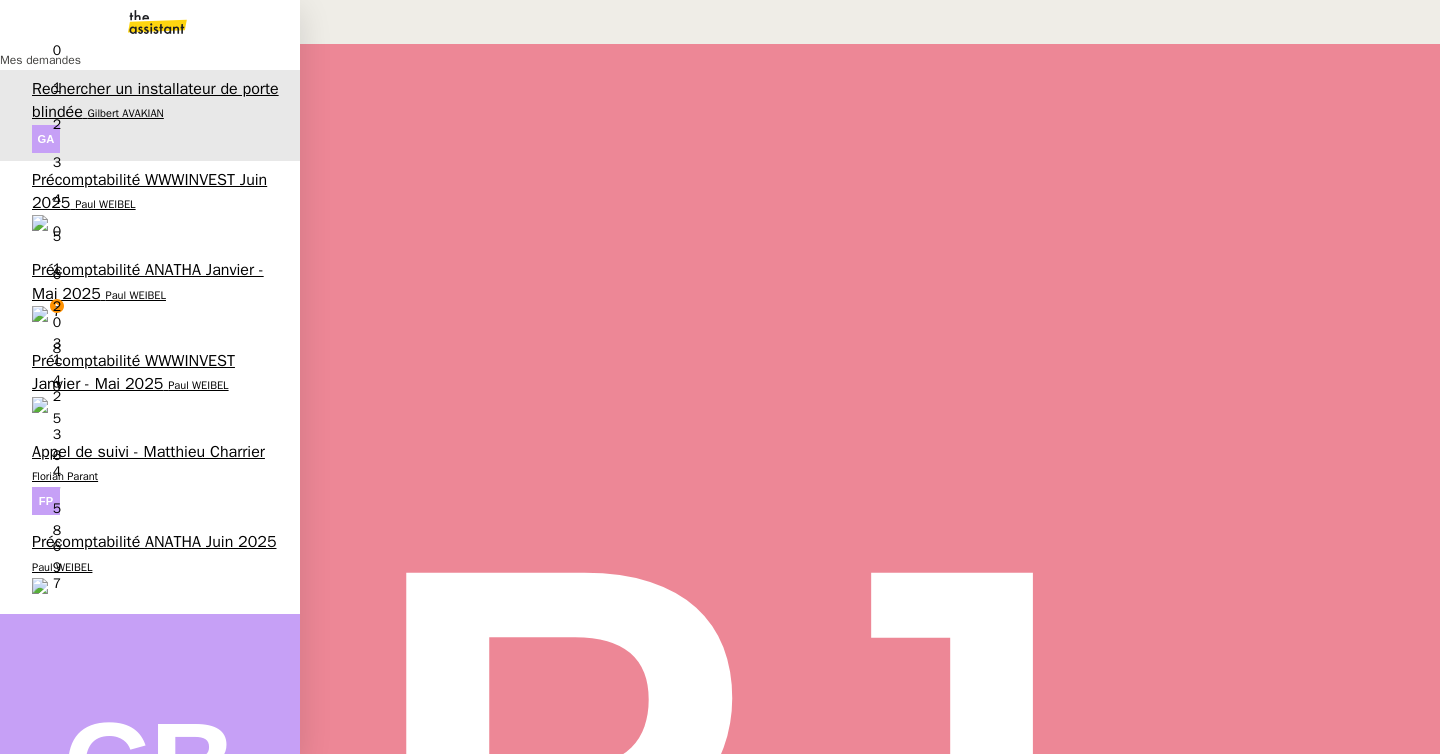 click on "Précomptabilité ANATHA Janvier - Mai 2025" at bounding box center (148, 281) 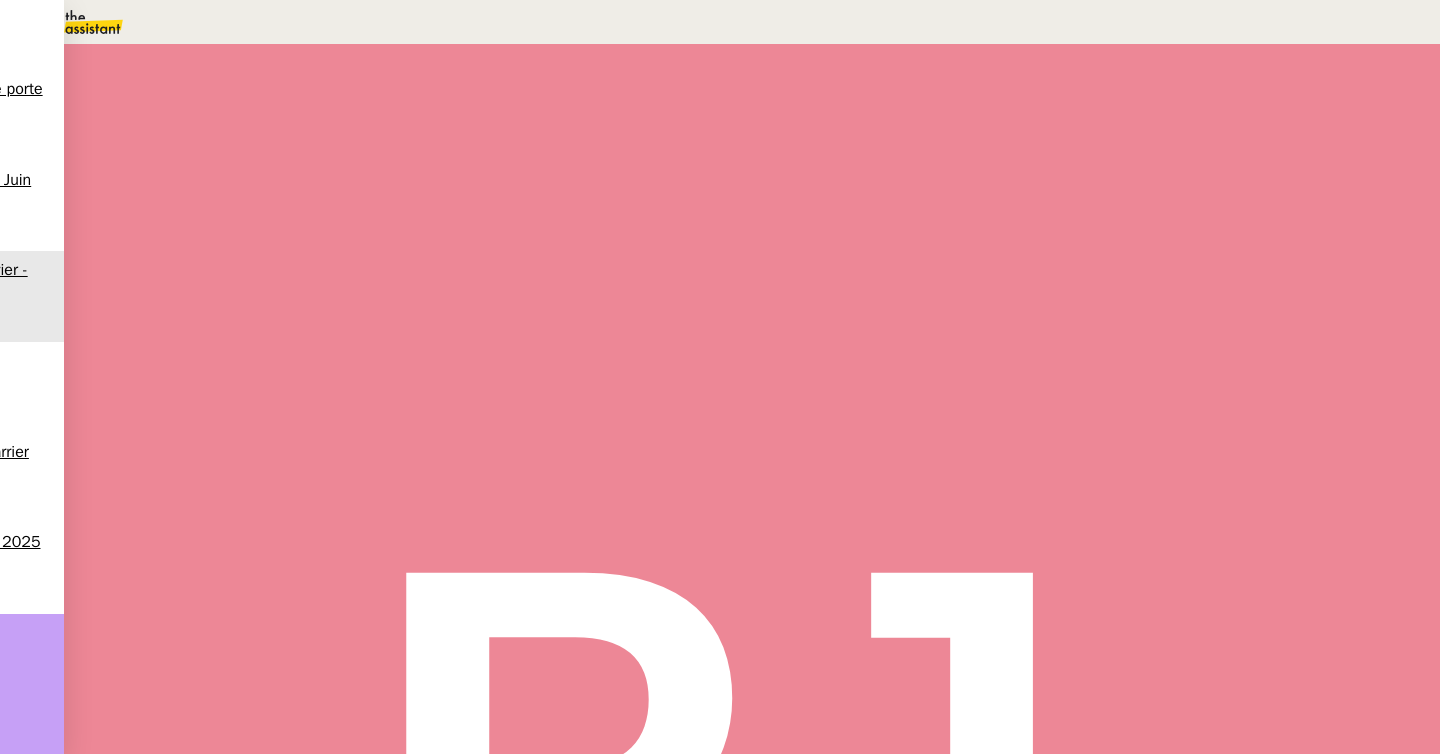 scroll, scrollTop: 0, scrollLeft: 0, axis: both 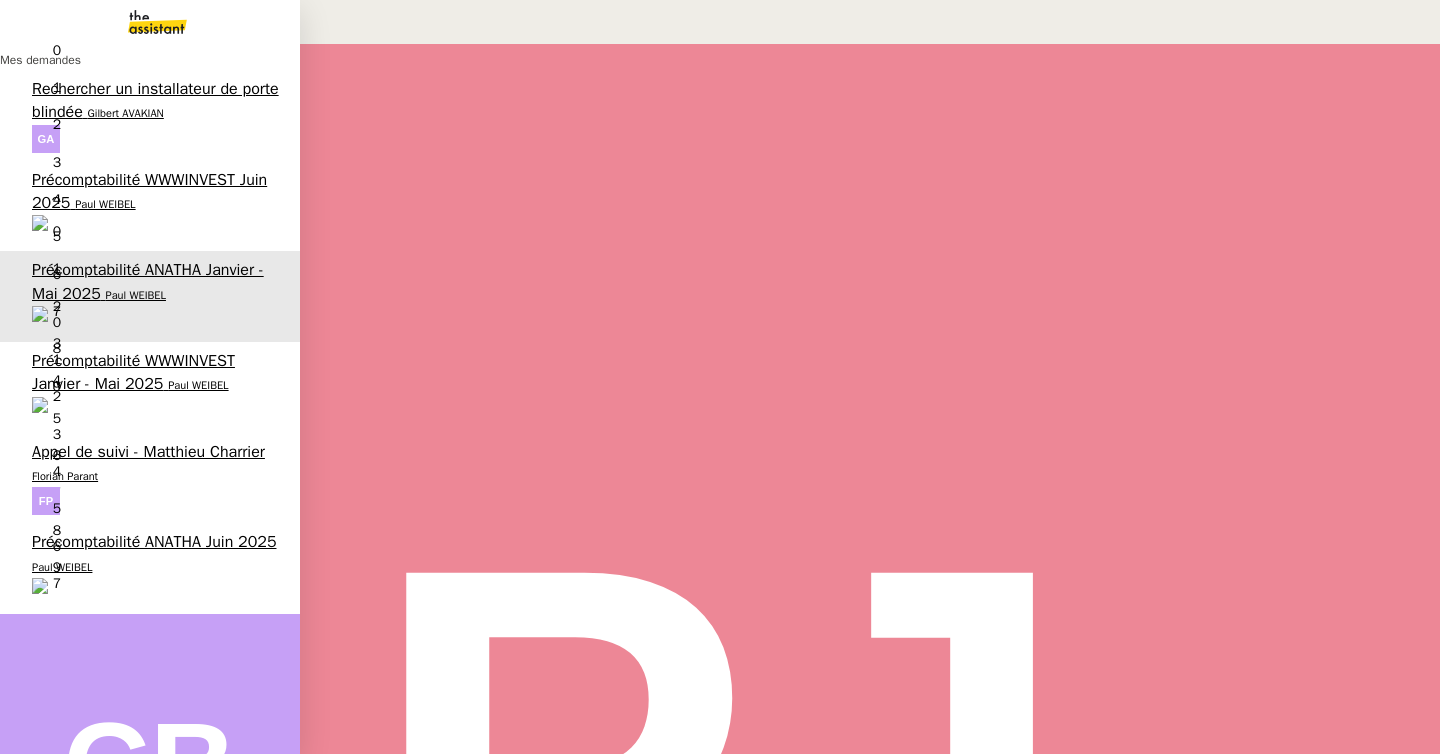 click on "Précomptabilité WWWINVEST Janvier - Mai 2025" at bounding box center [133, 372] 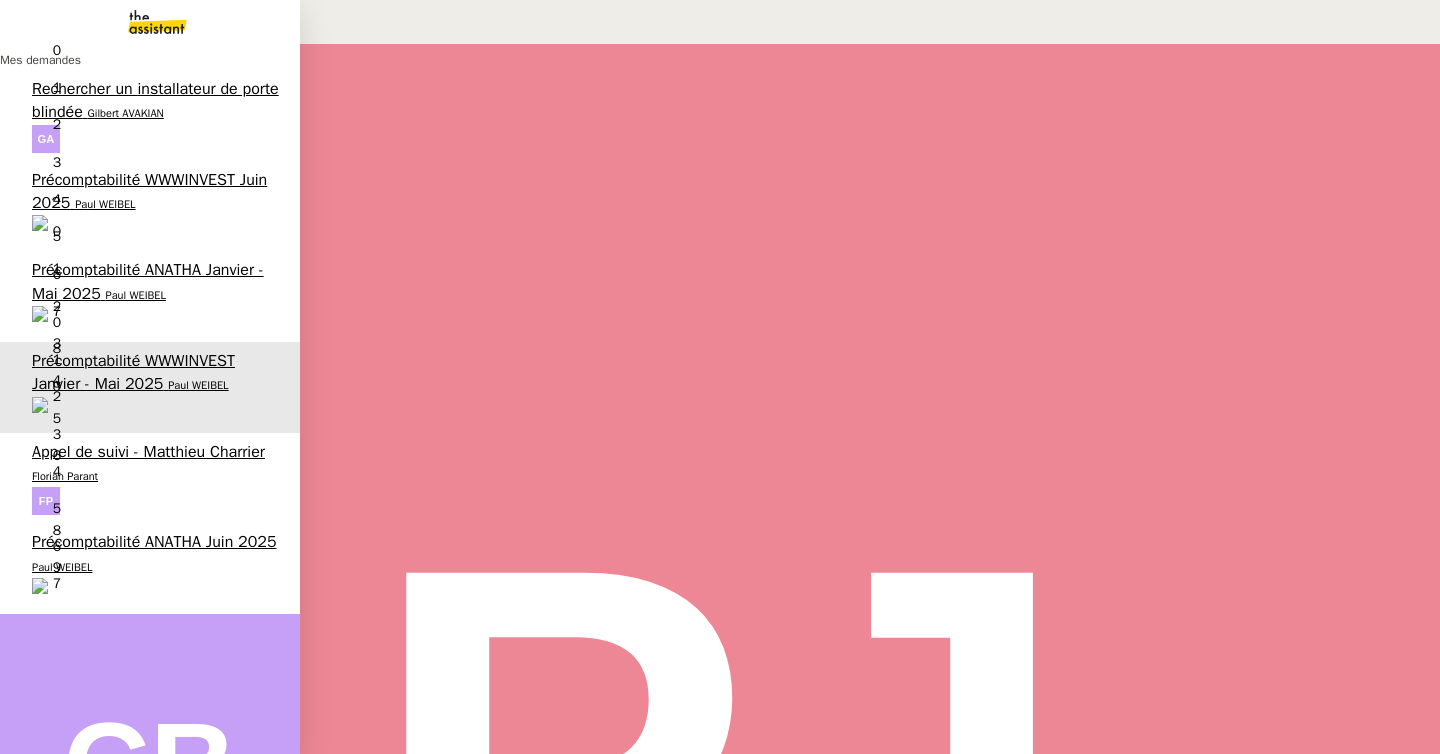 click on "Paul WEIBEL" at bounding box center (105, 204) 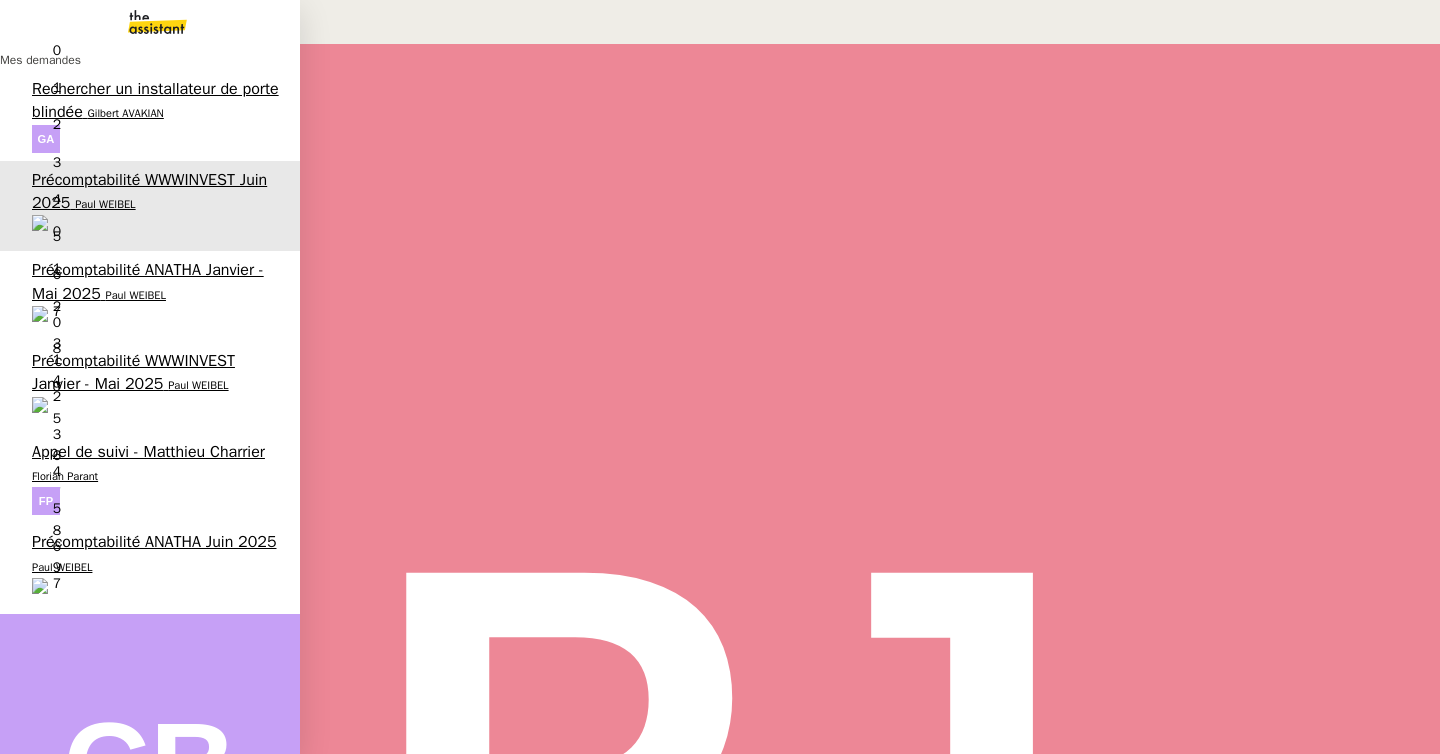 click on "Paul WEIBEL" at bounding box center (62, 567) 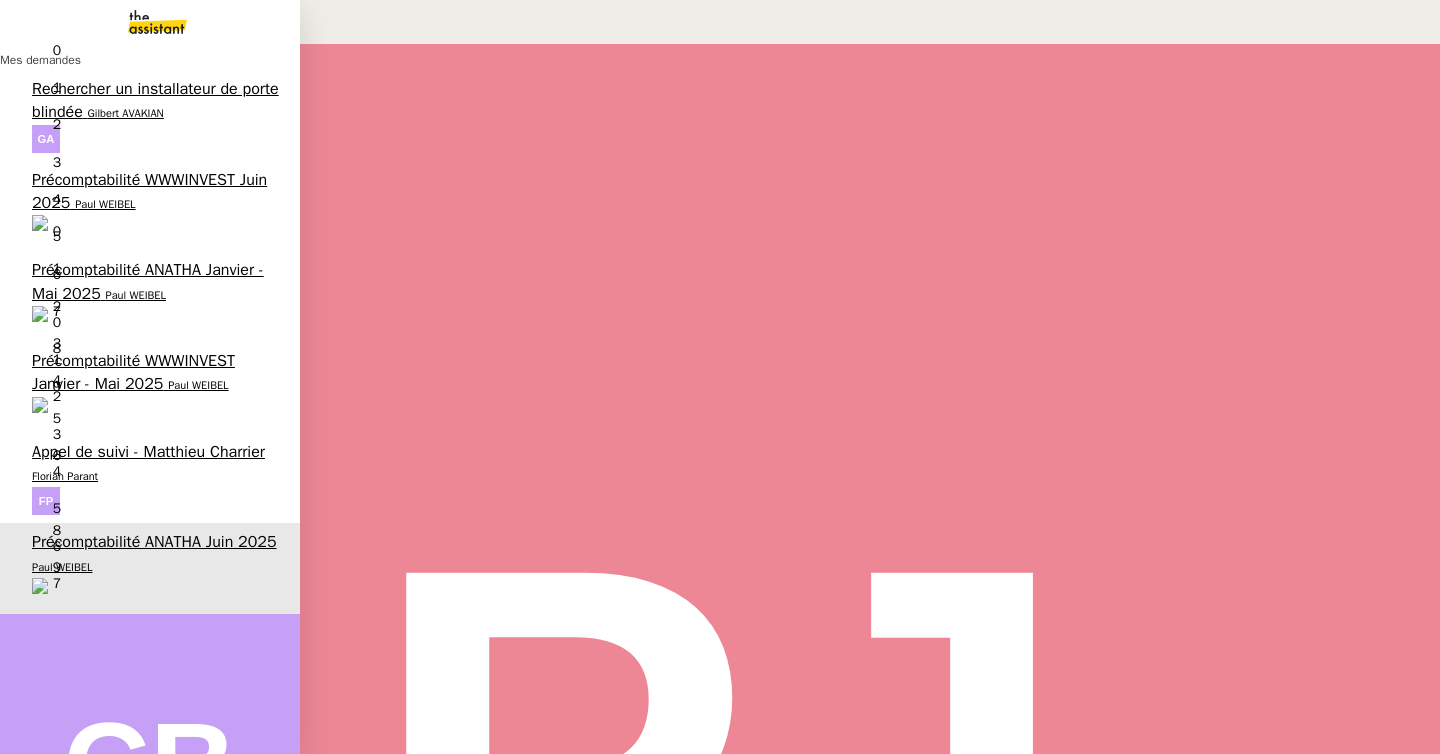click on "Précomptabilité ANATHA Janvier - Mai 2025" at bounding box center (148, 281) 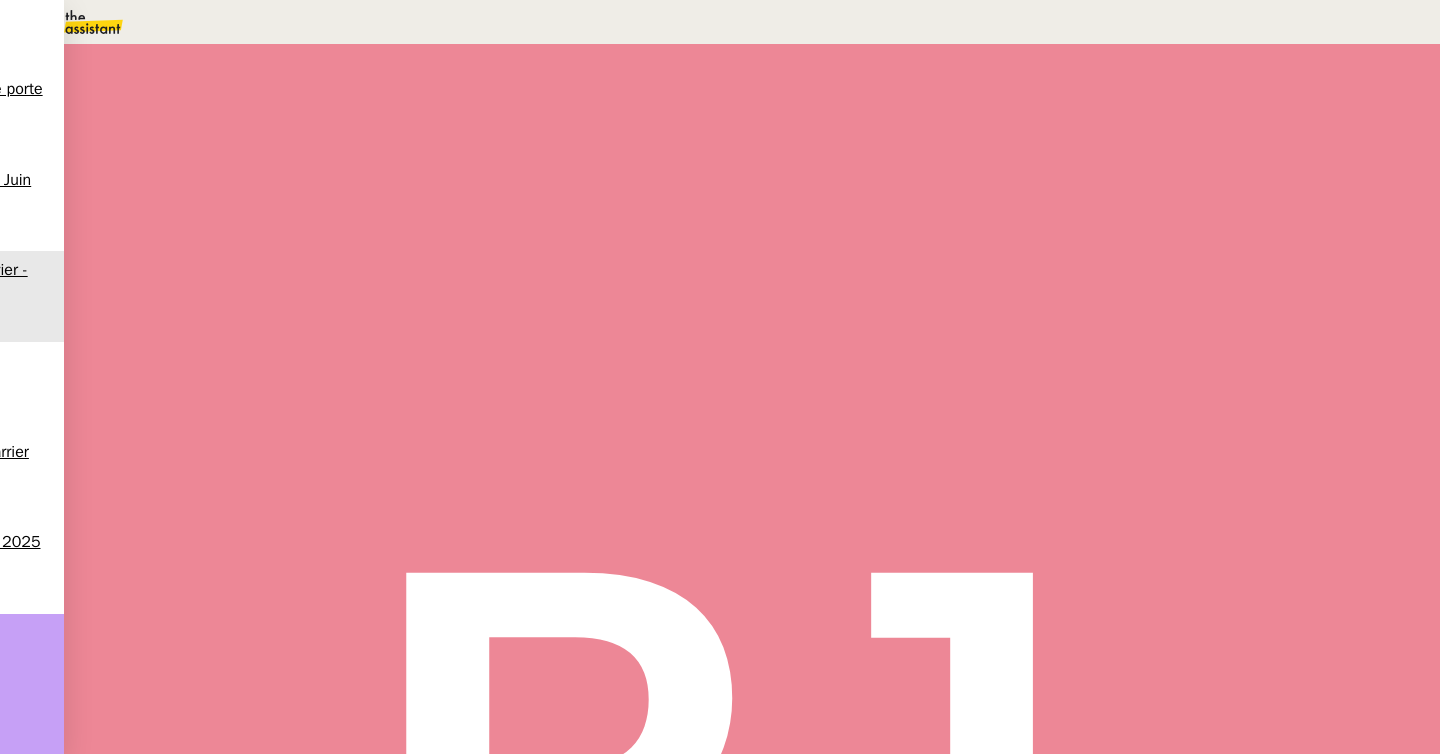 scroll, scrollTop: 0, scrollLeft: 0, axis: both 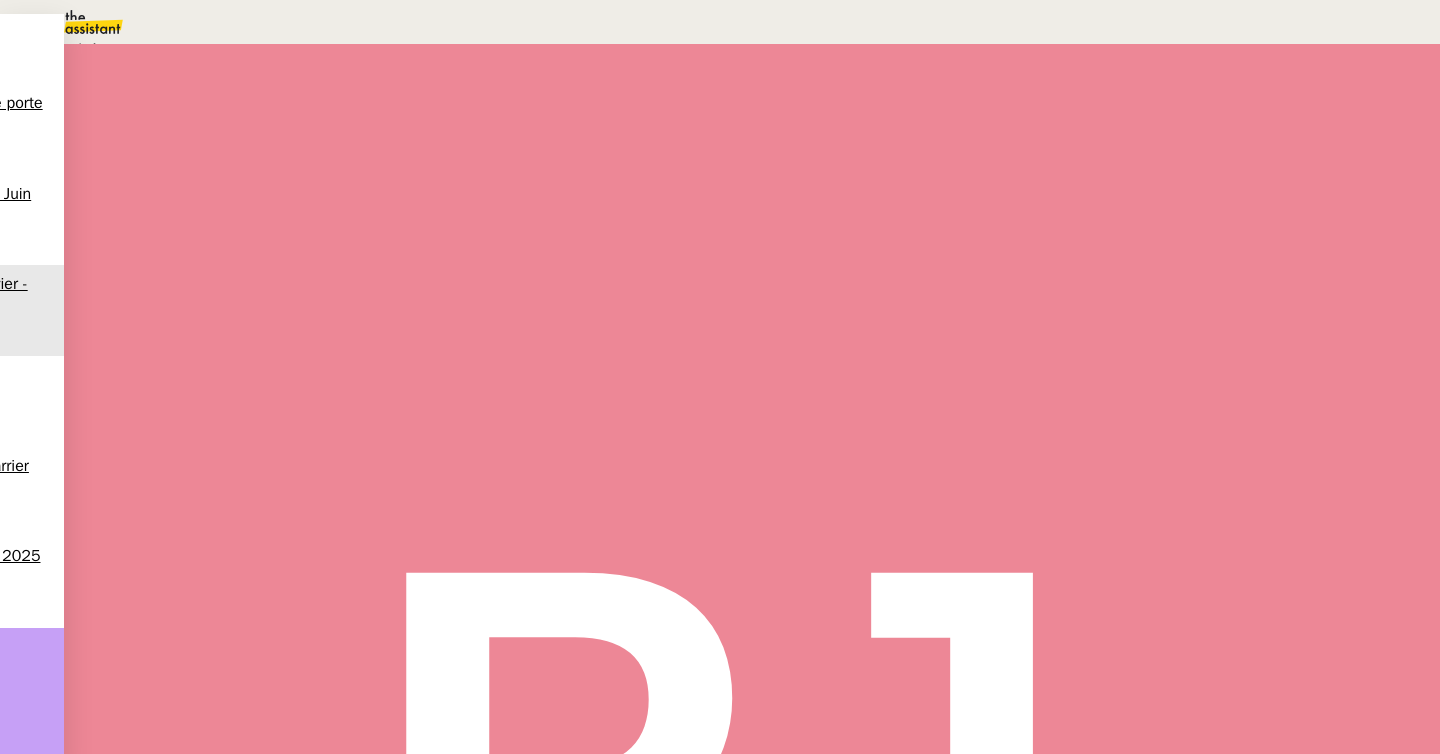 click on "Terminé" at bounding box center (72, 48) 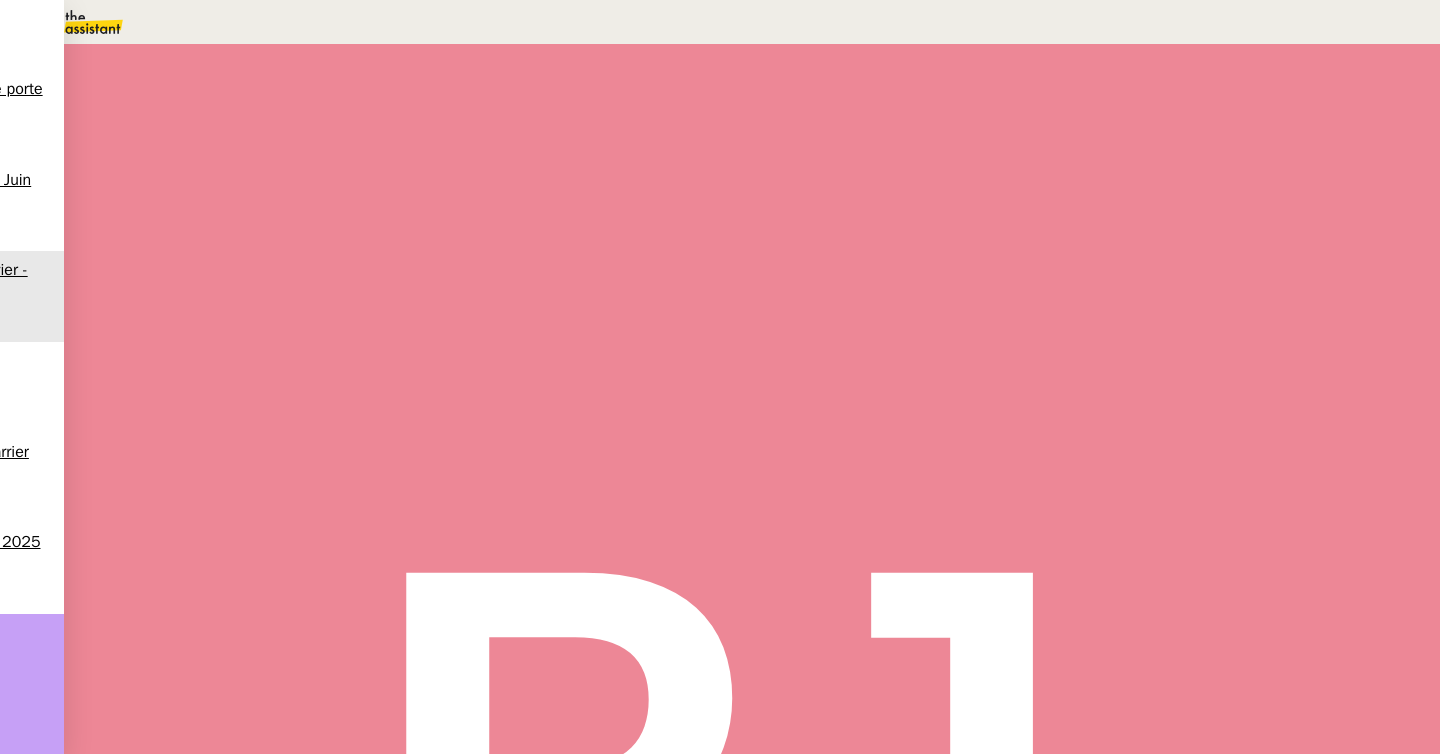 click on "Tâche Message Commentaire" at bounding box center [1020, 239] 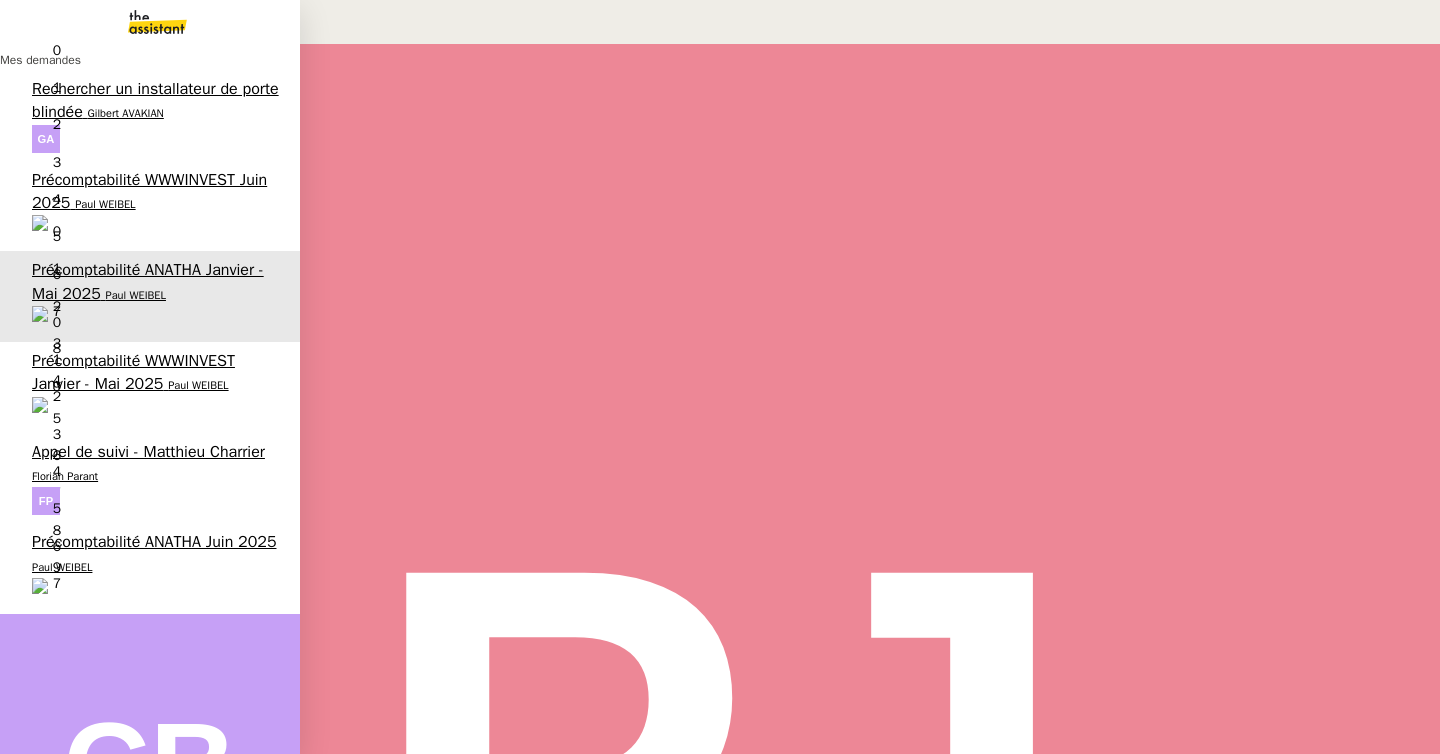 click on "Paul WEIBEL" at bounding box center [198, 385] 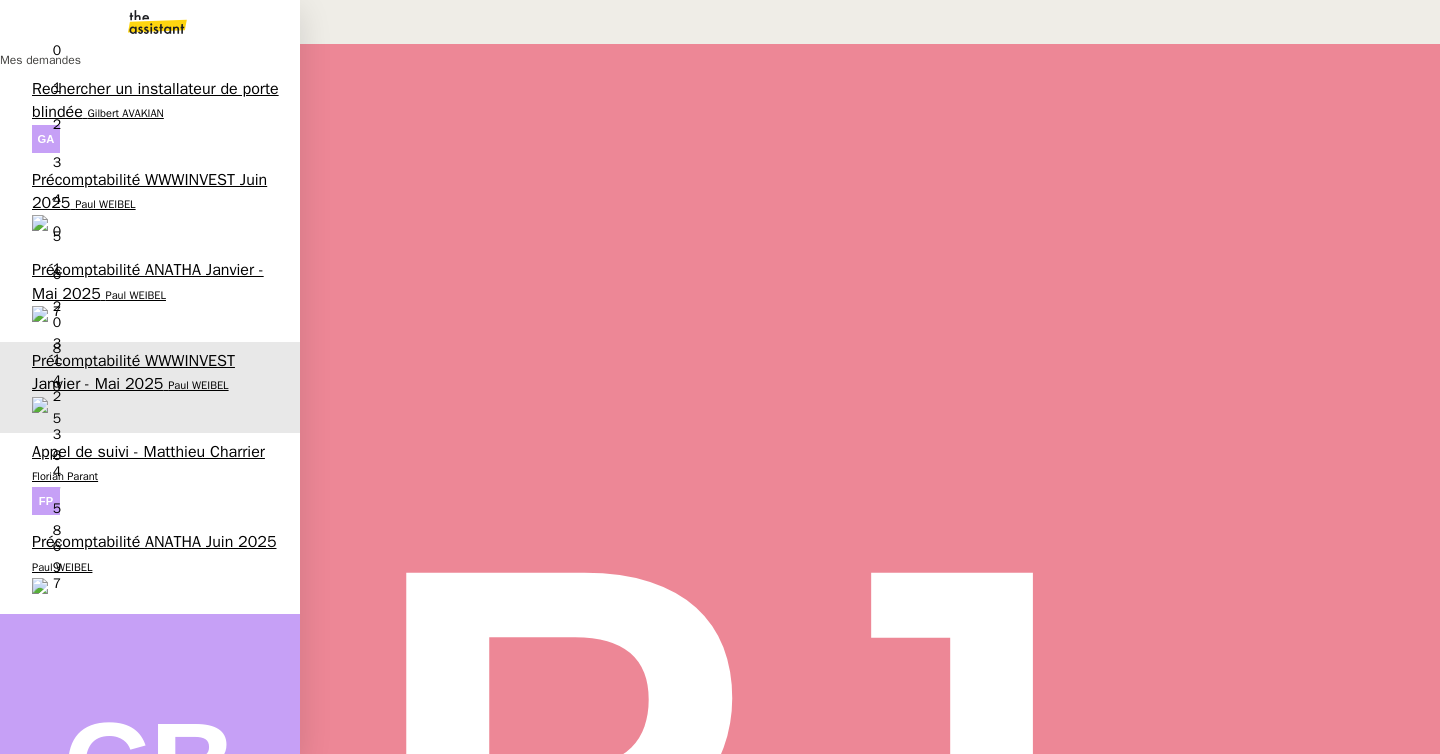 click on "Précomptabilité ANATHA Juin 2025" at bounding box center [154, 542] 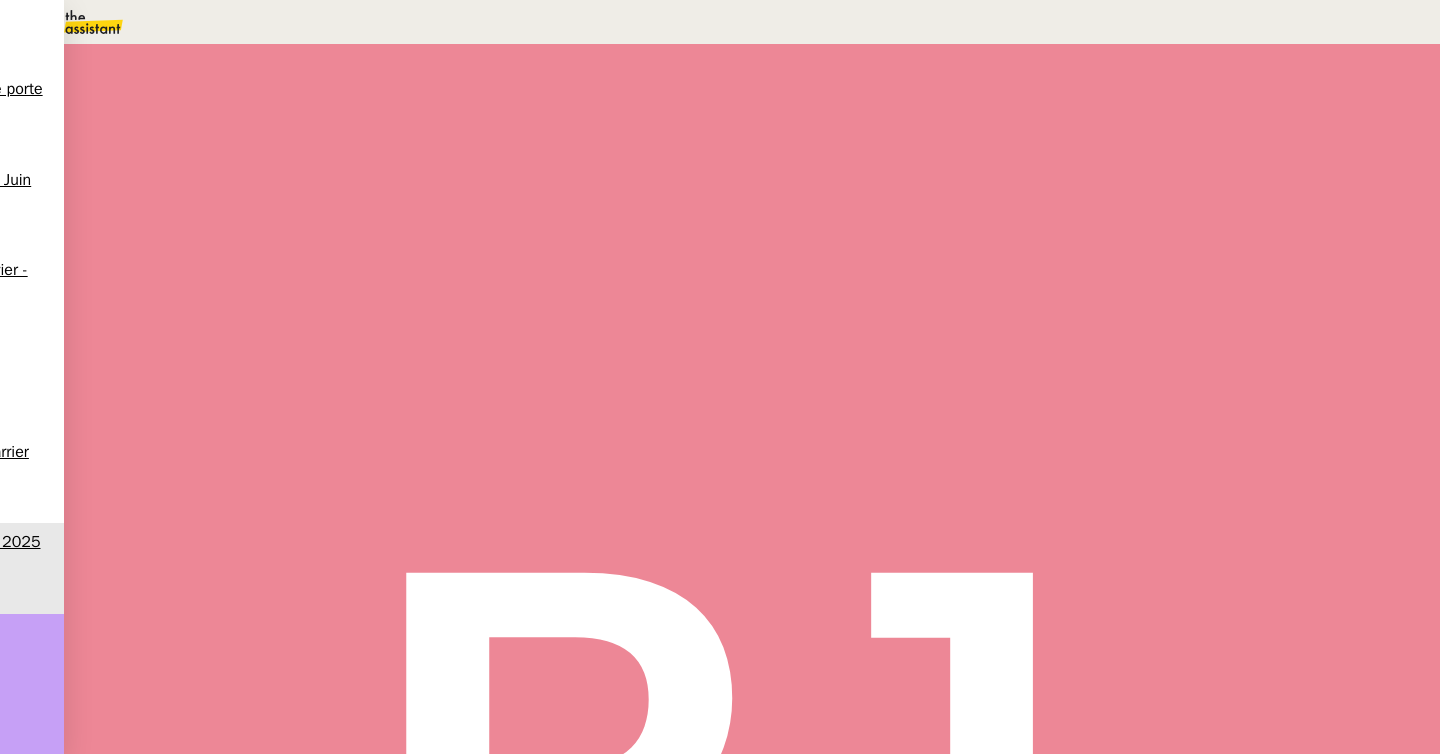 click at bounding box center [746, 237] 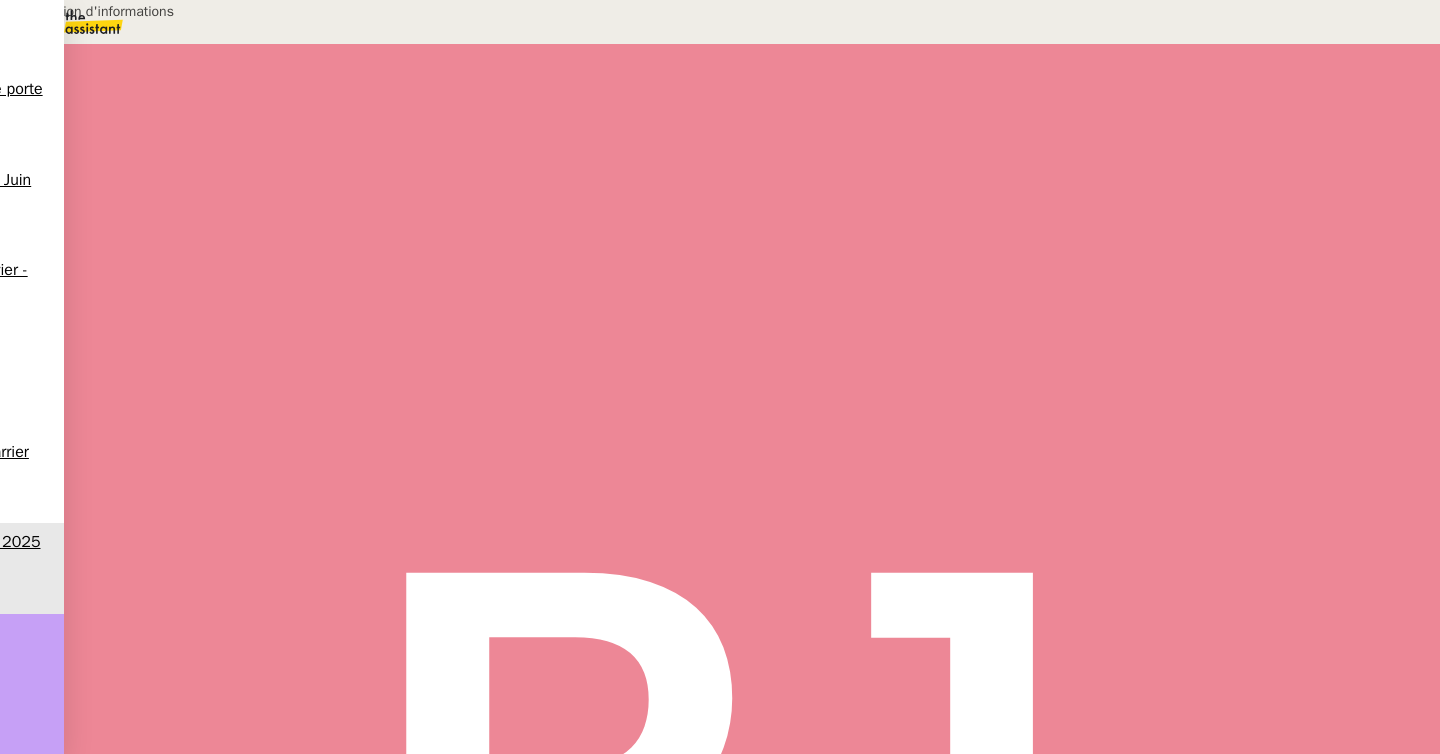 type on "Transmission d'informations" 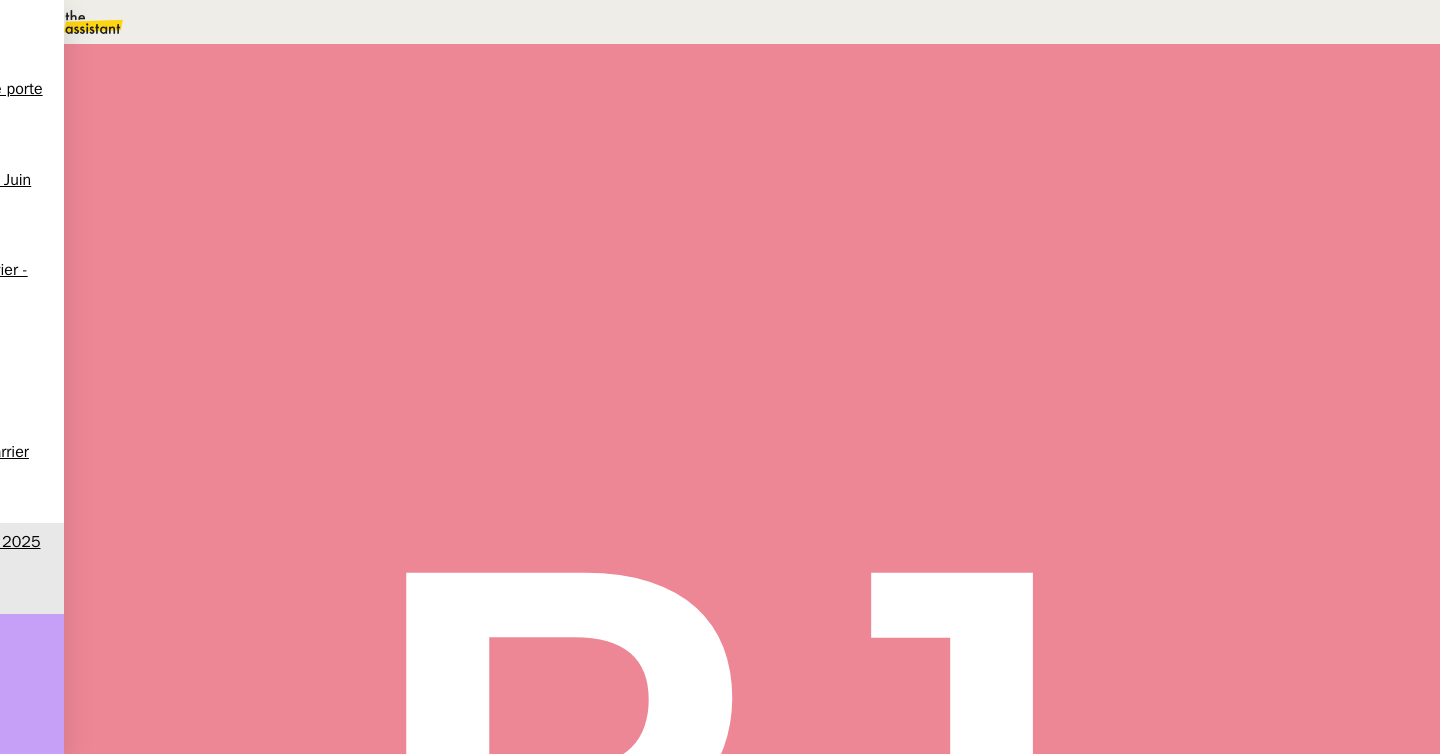 click at bounding box center (219, 340) 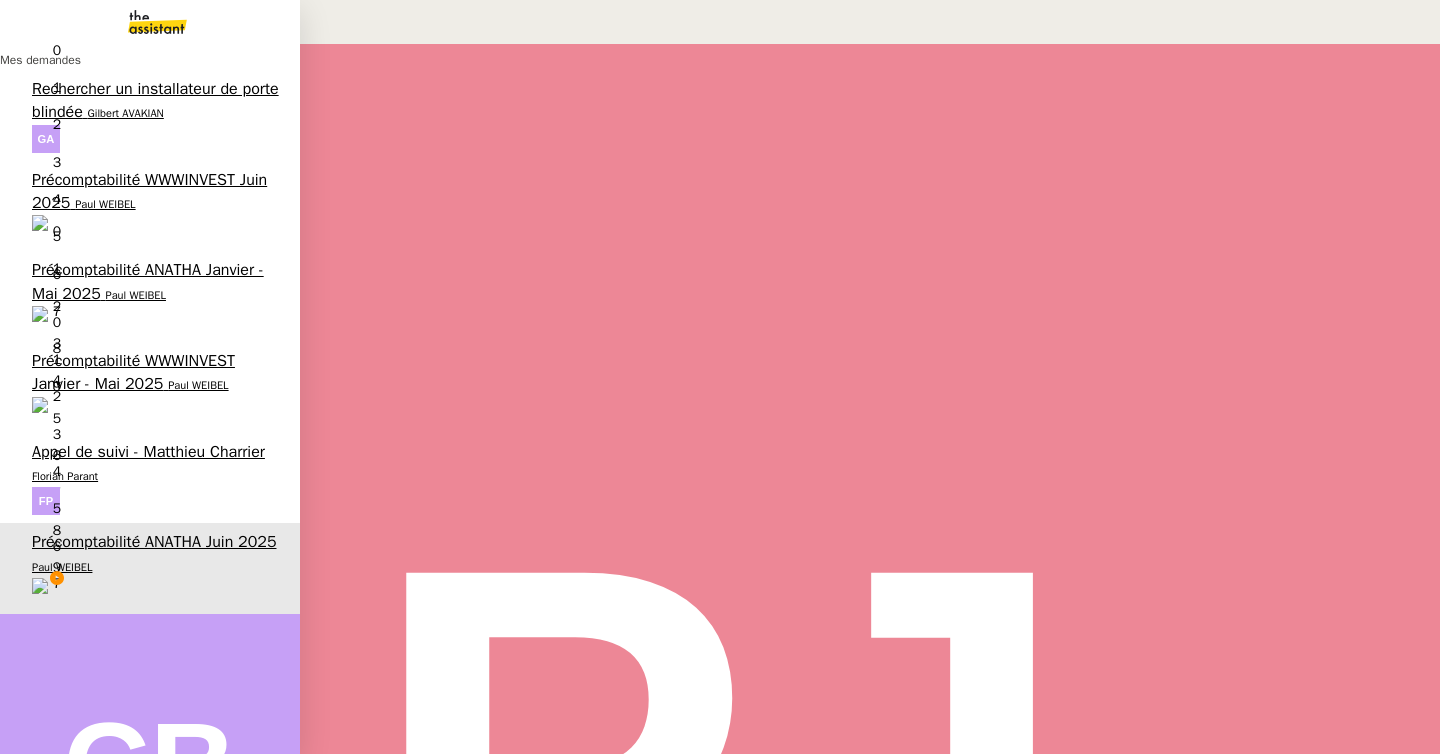 click on "4 demandes en cours" at bounding box center (113, 1245) 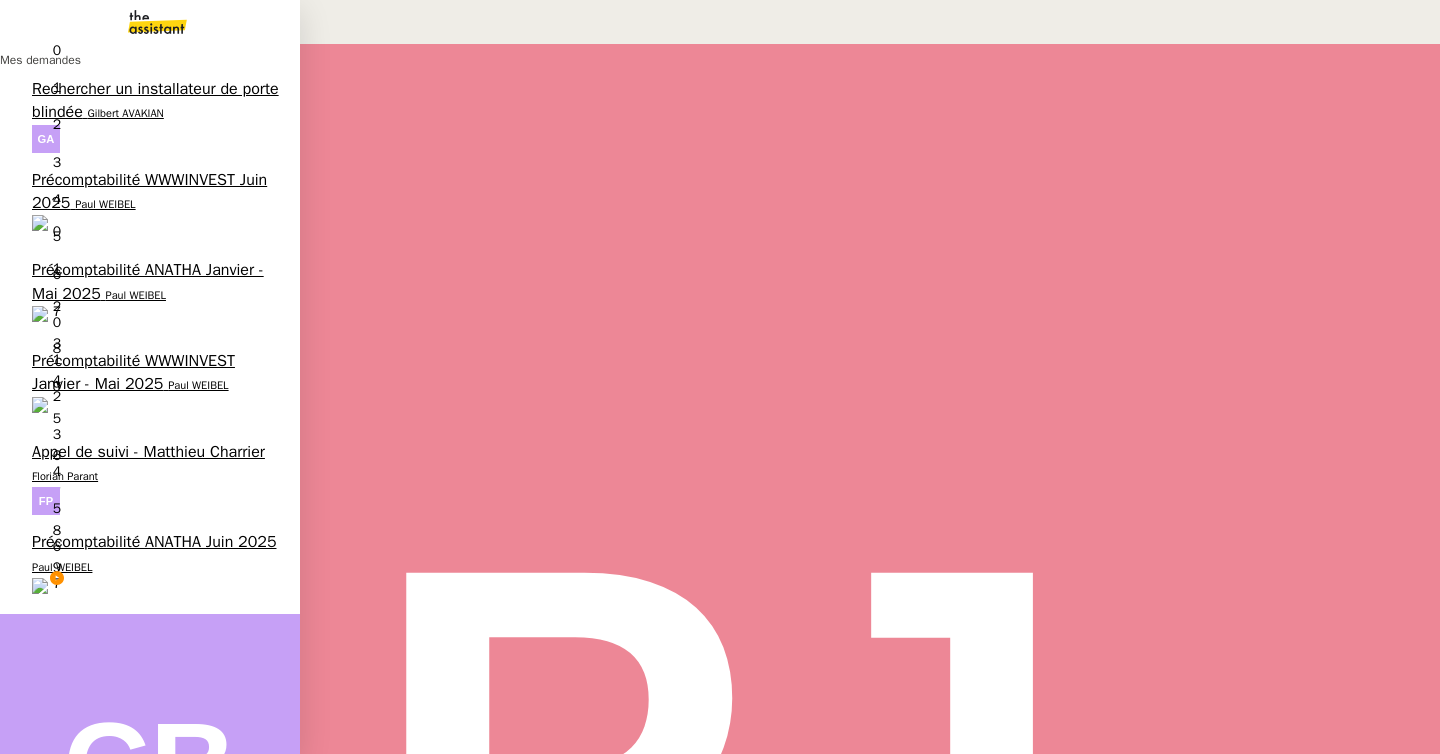 click on "Paul WEIBEL" at bounding box center [136, 1376] 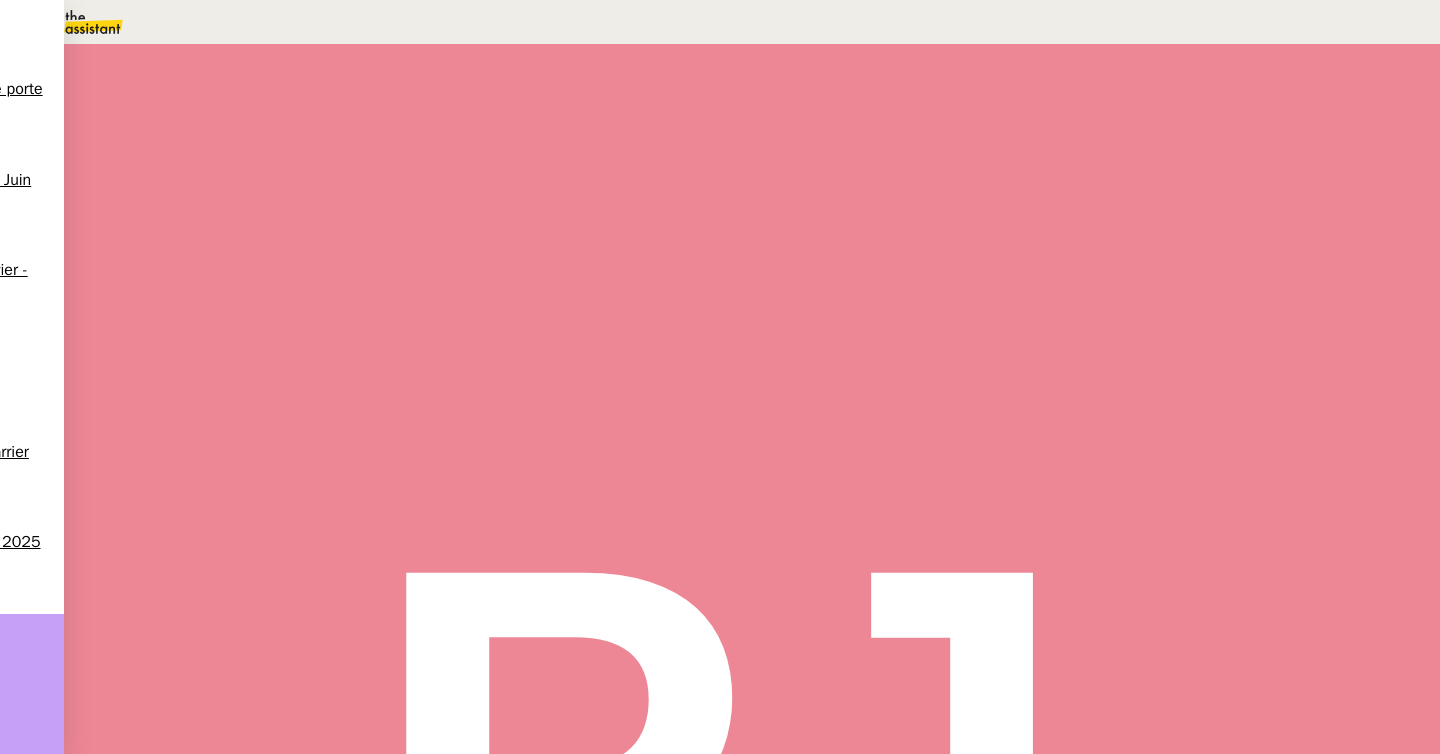 scroll, scrollTop: 321, scrollLeft: 0, axis: vertical 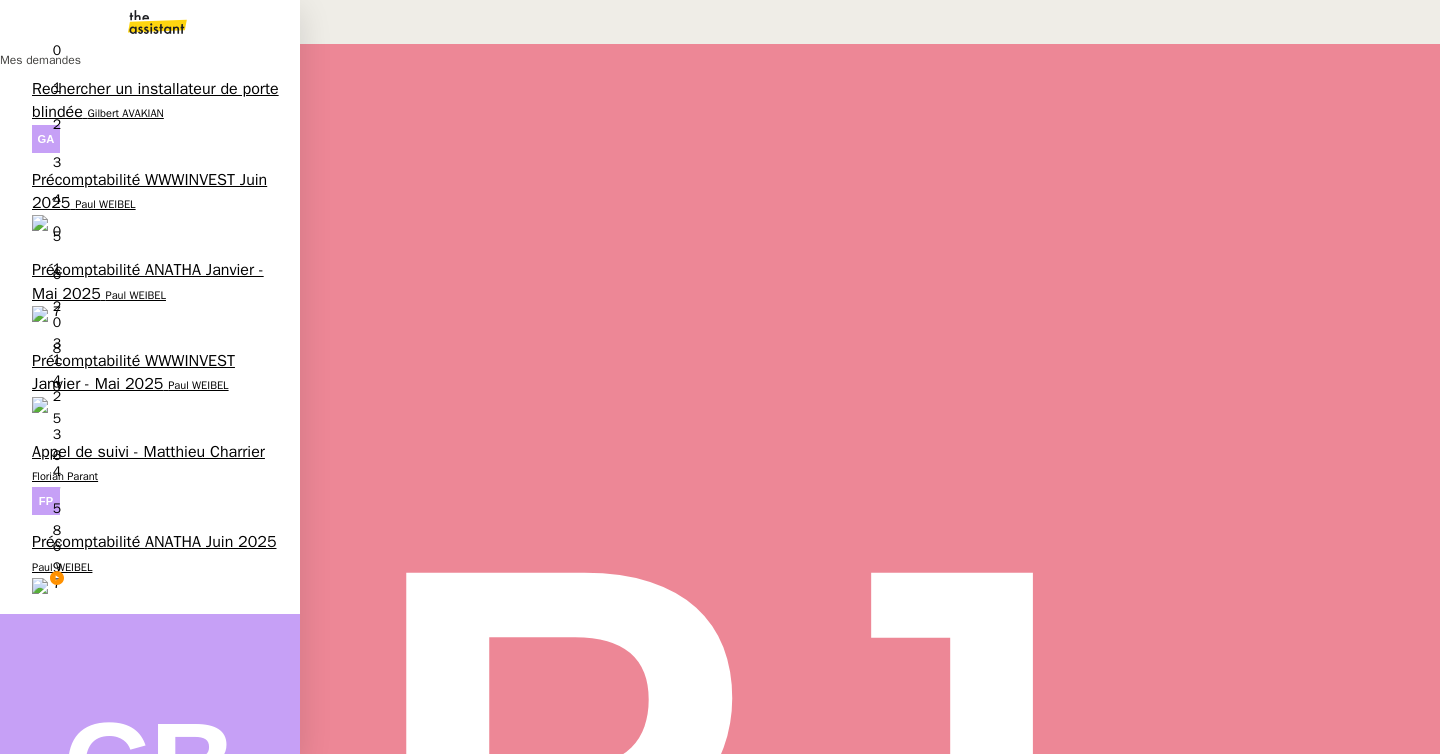 click on "Précomptabilité artrade Juin 2025" at bounding box center (151, 1439) 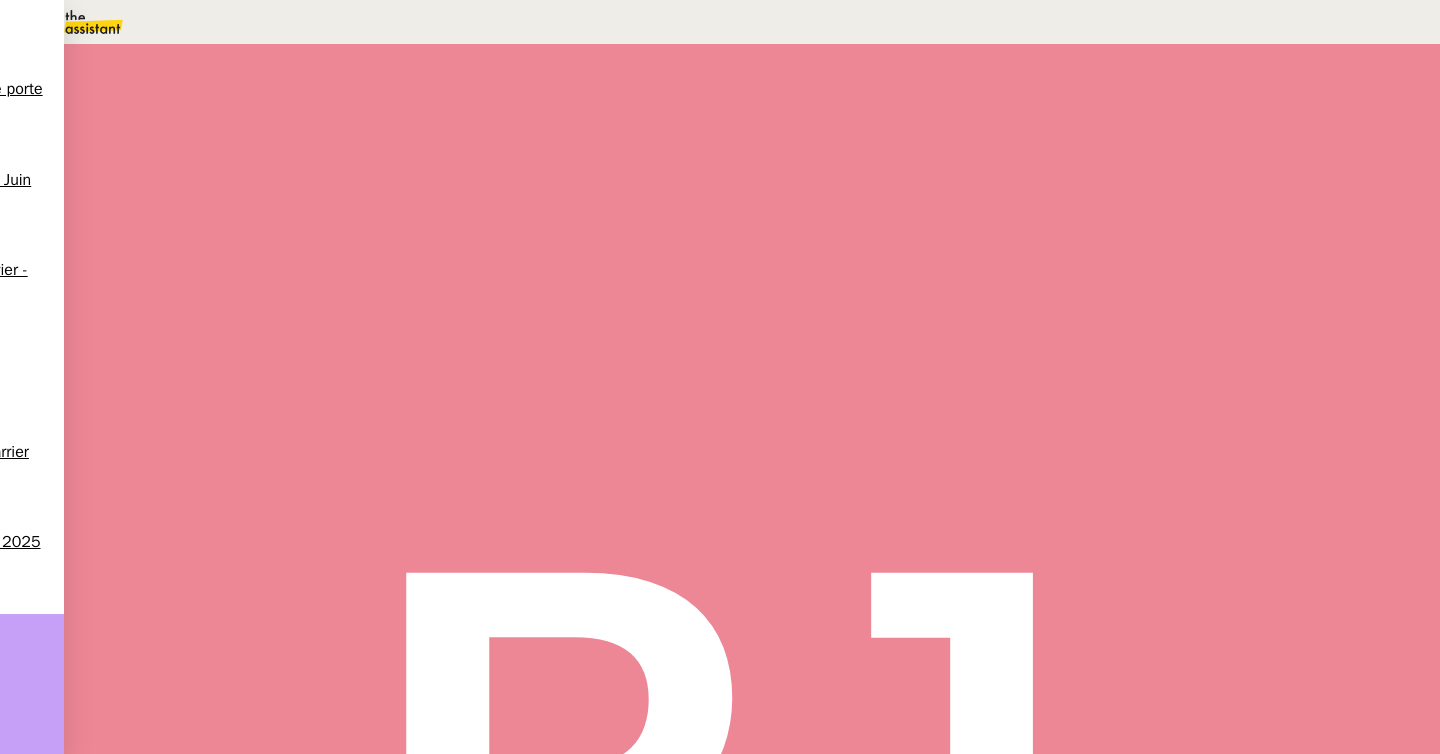scroll, scrollTop: 0, scrollLeft: 0, axis: both 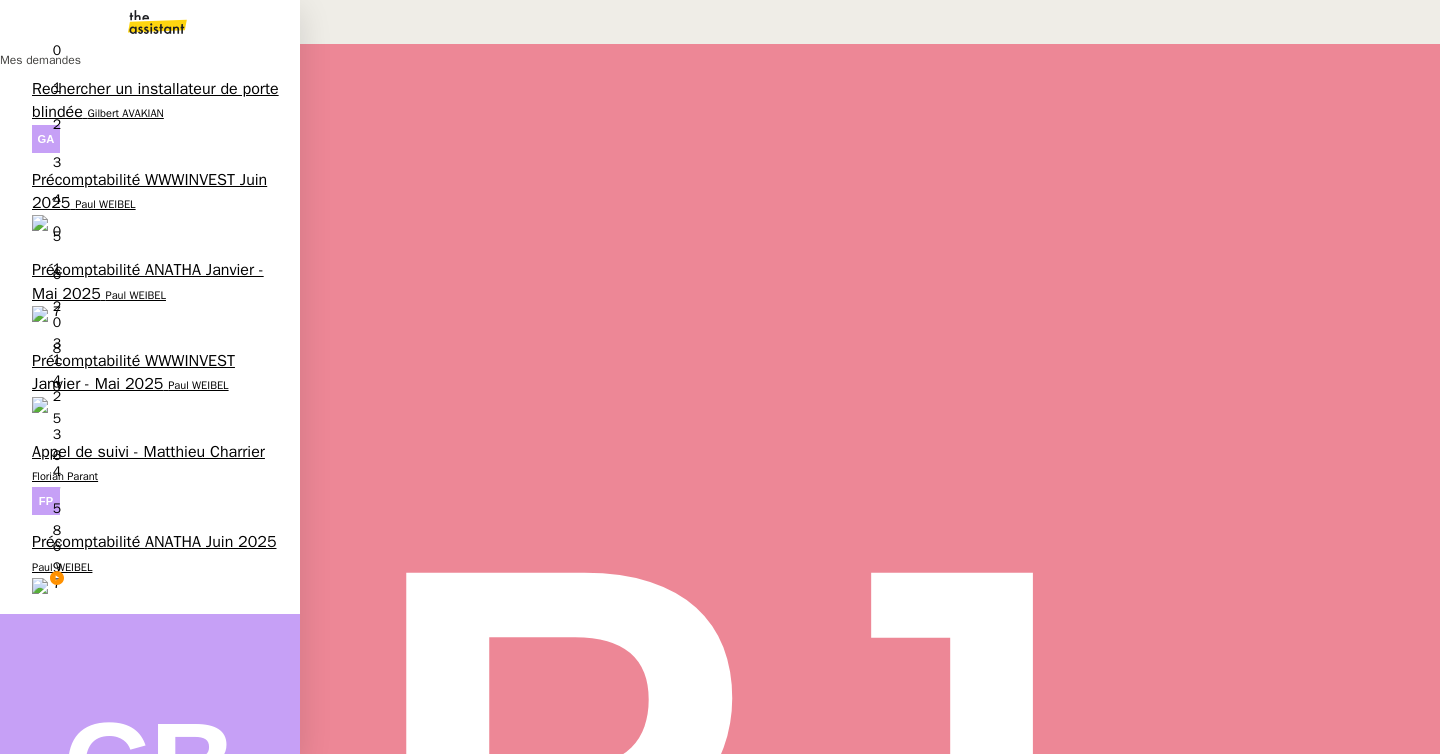 click on "Paul WEIBEL" at bounding box center (62, 567) 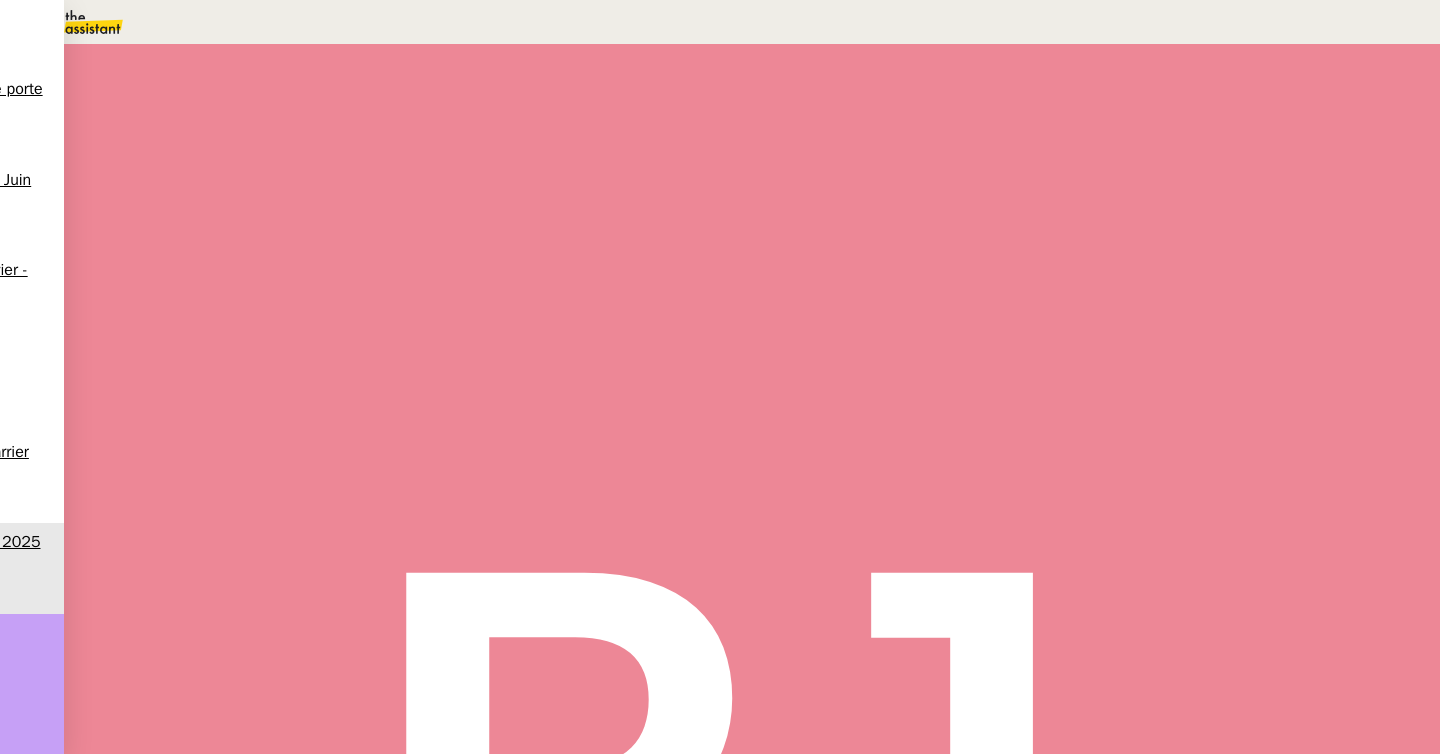 click on "Message" at bounding box center (829, 239) 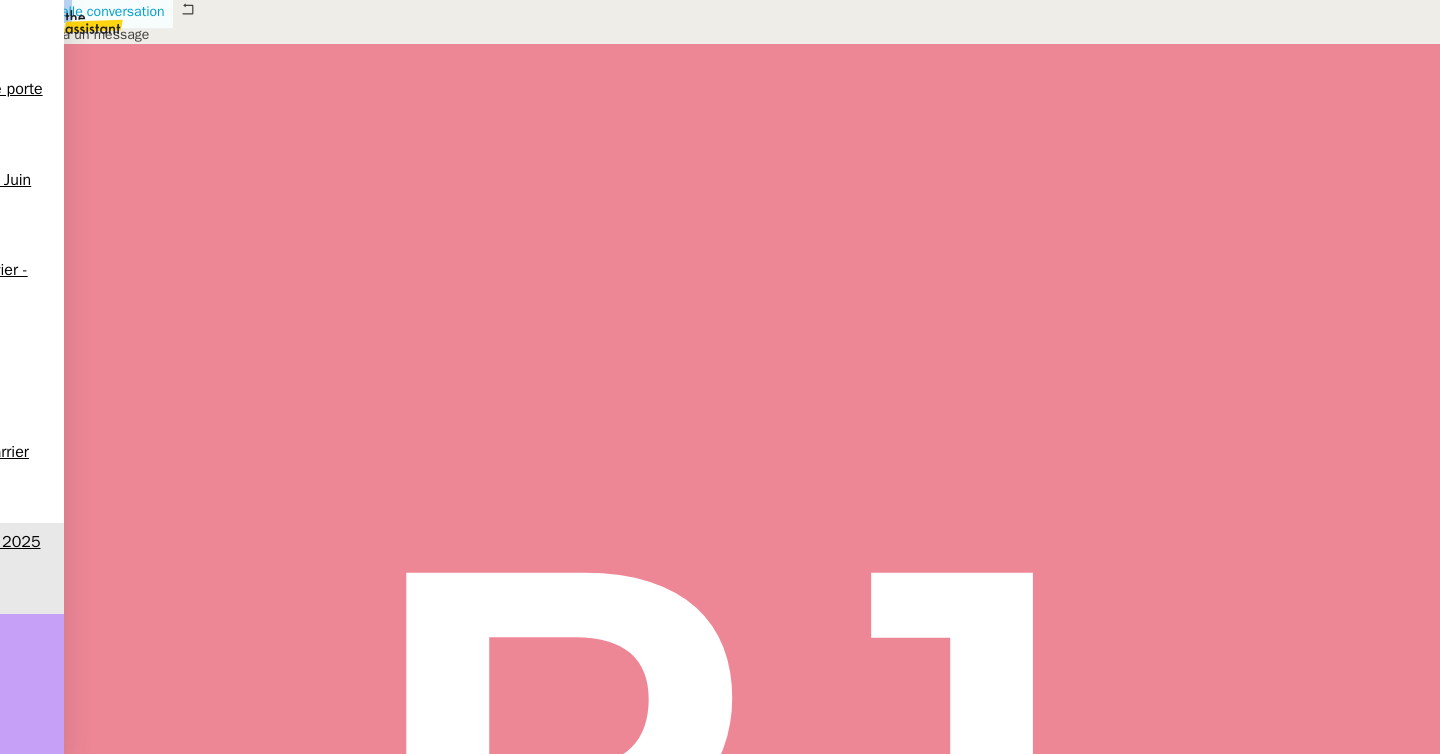 click on "Nouvelle conversation" at bounding box center (86, 12) 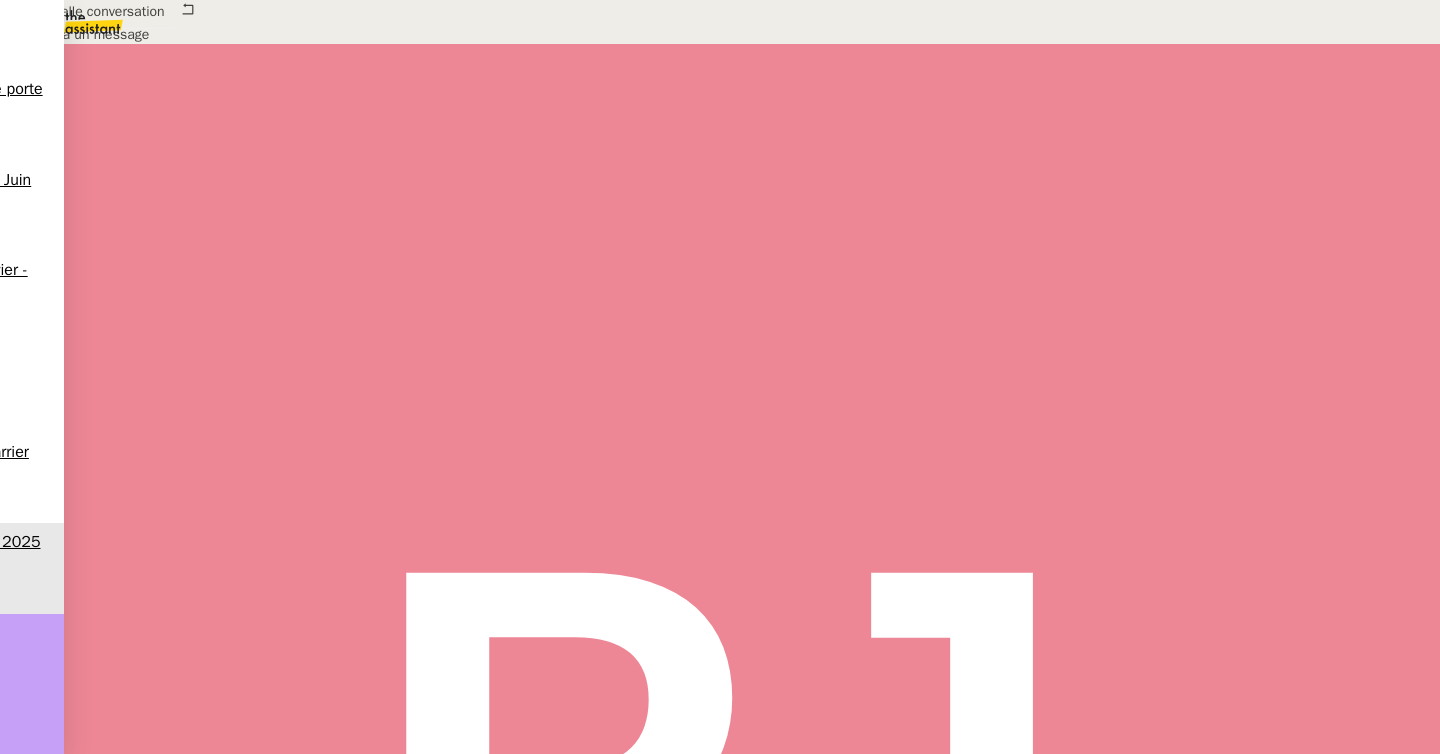 click at bounding box center (425, 765) 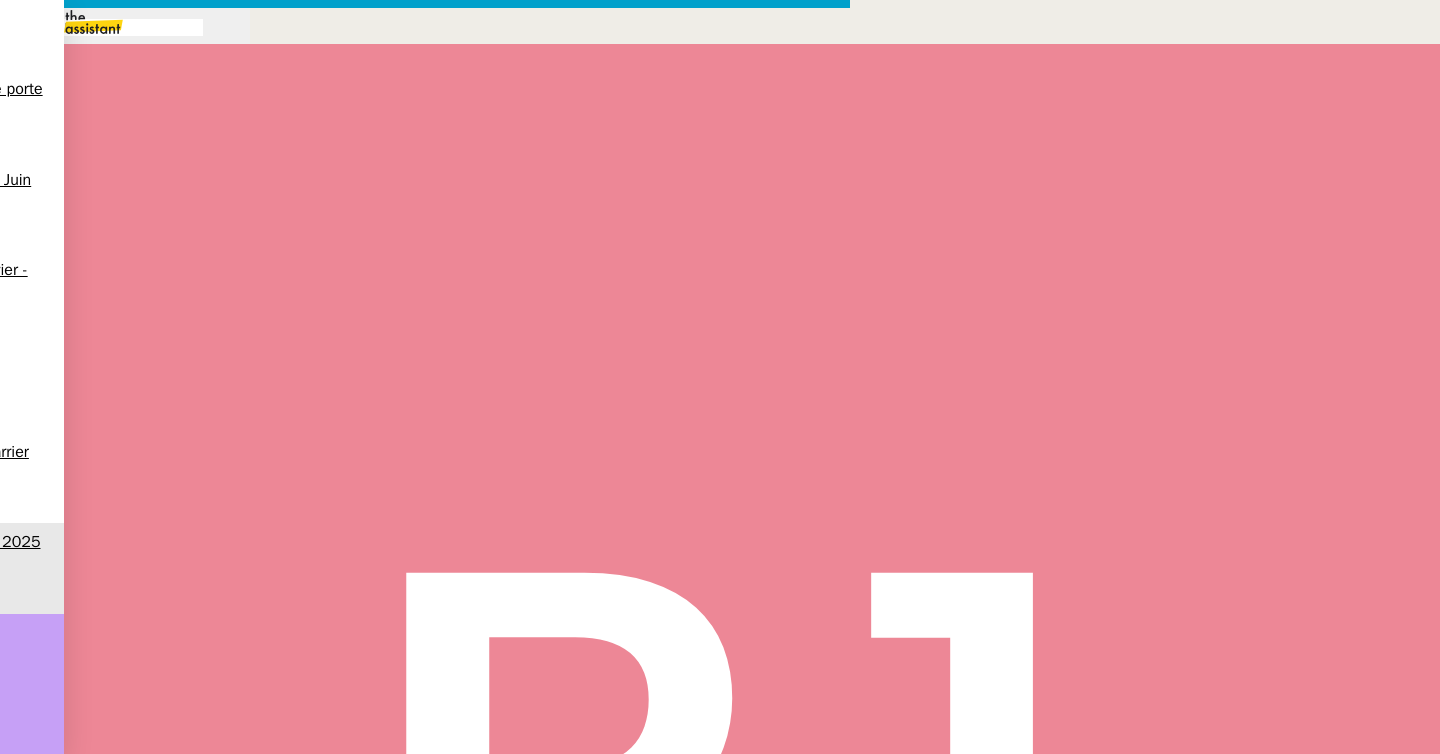 type on "Connexion Lastpass - Procédure de précomptabilité" 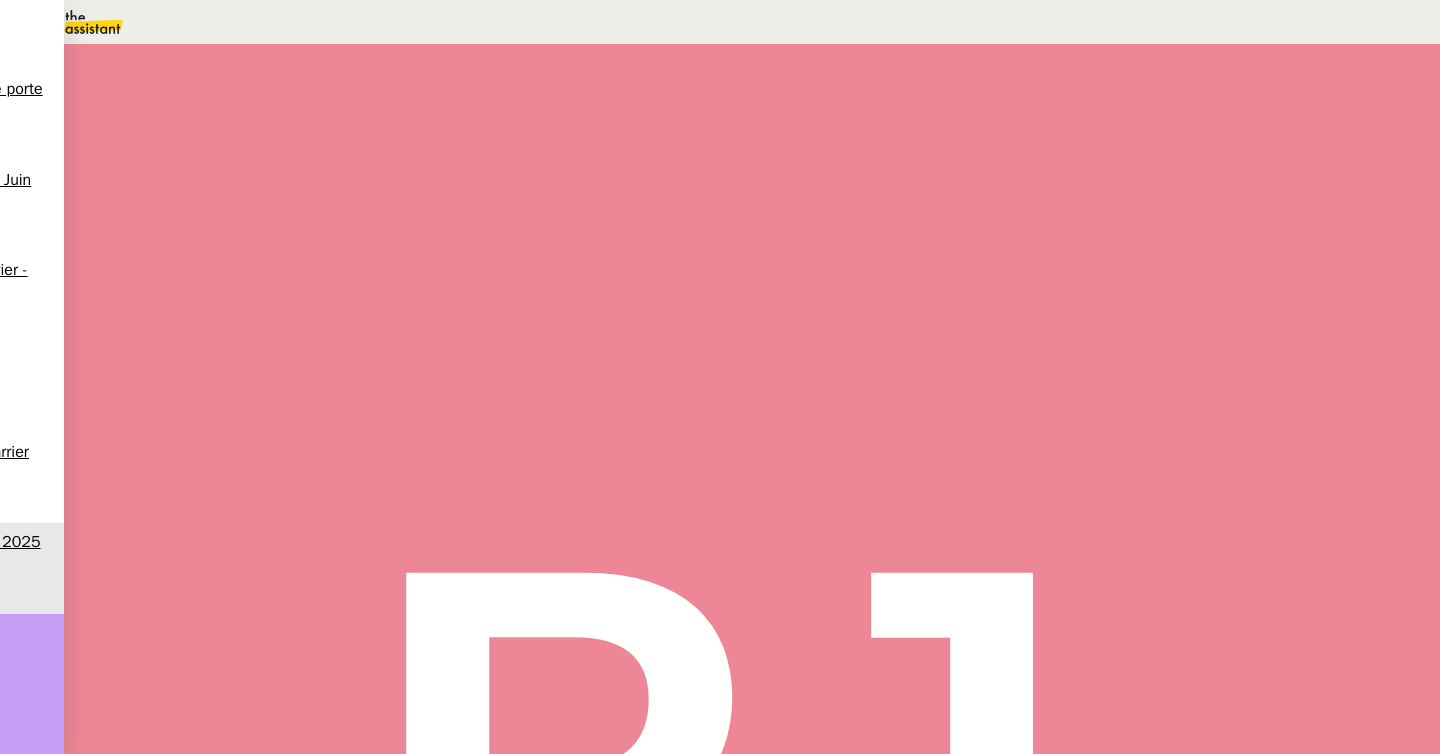 click on "Mes informations" at bounding box center (129, 1004) 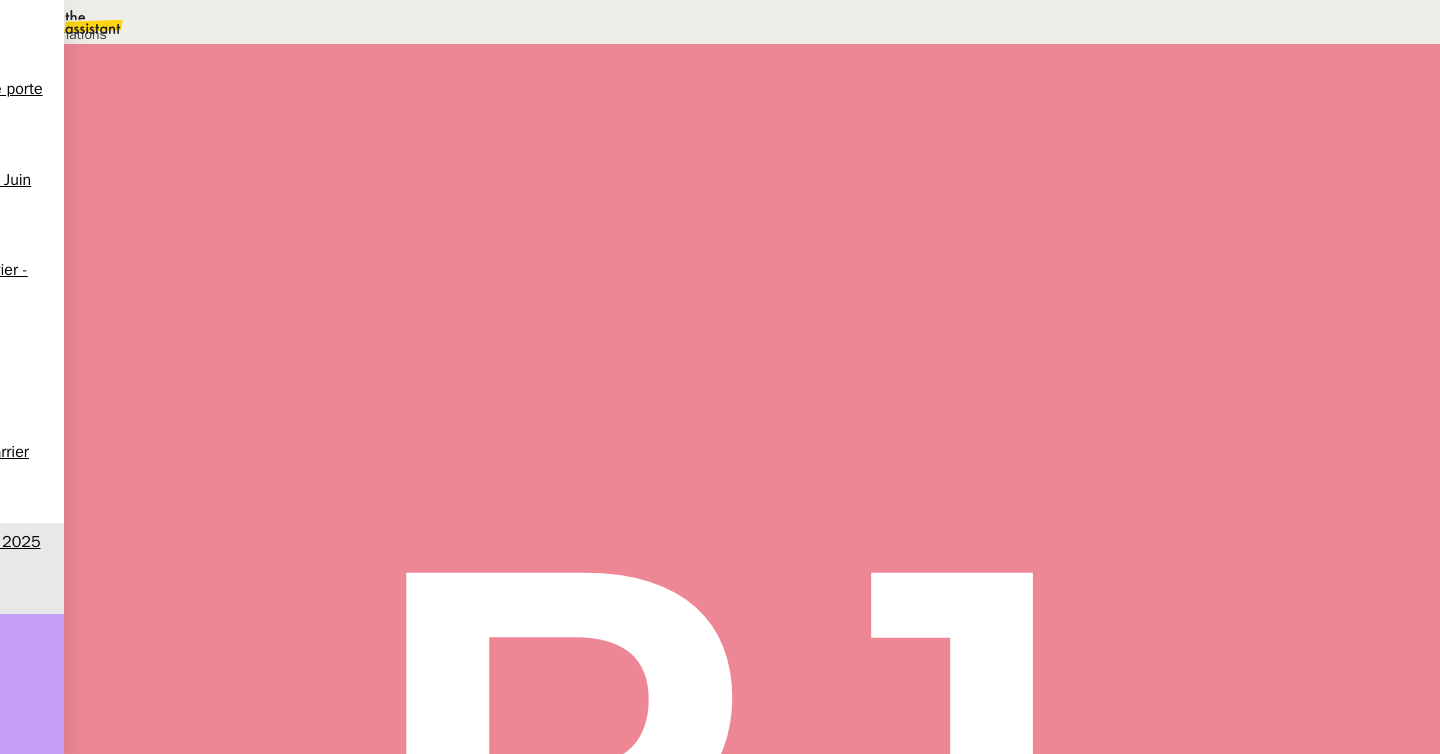 click on "Déverrouiller" at bounding box center (57, 98) 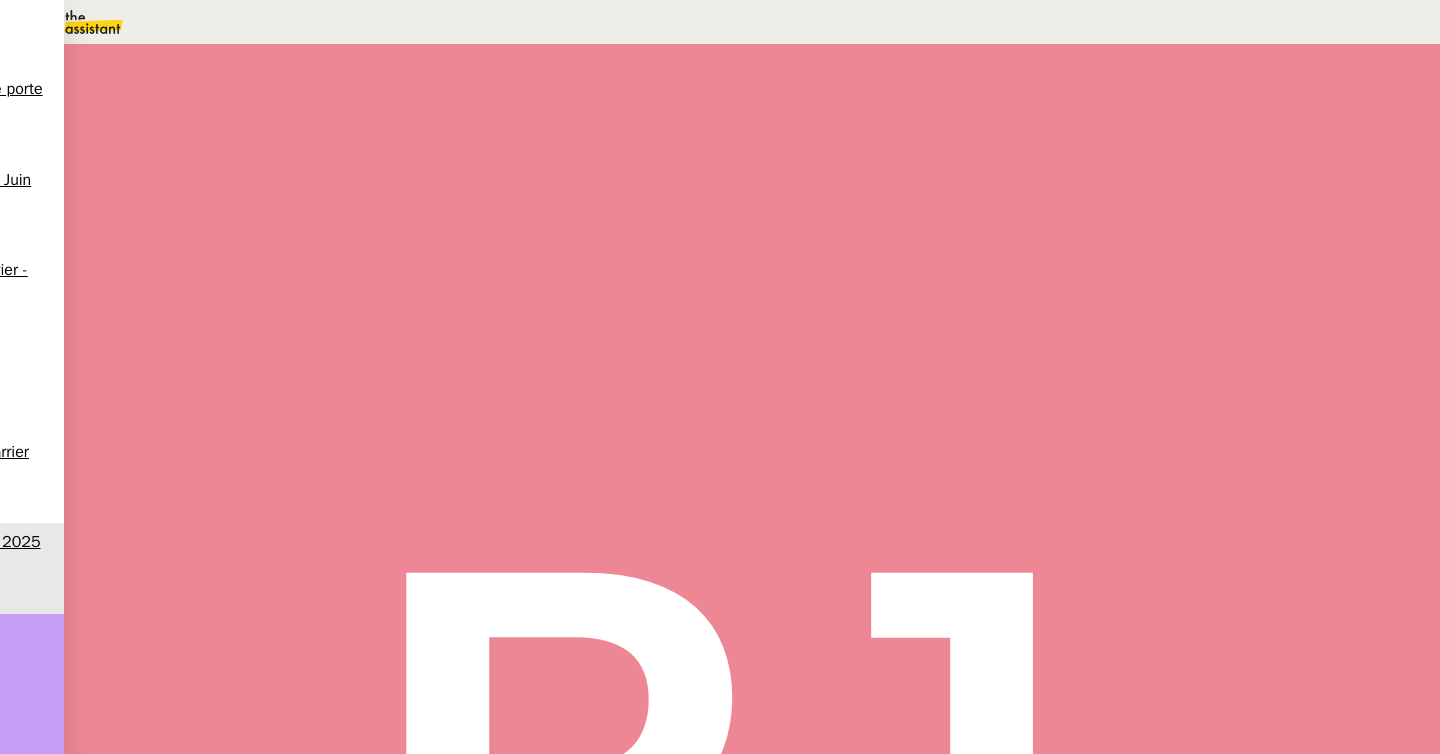 click on "Connexion Lastpass - Procédure de précomptabilité" at bounding box center [641, 556] 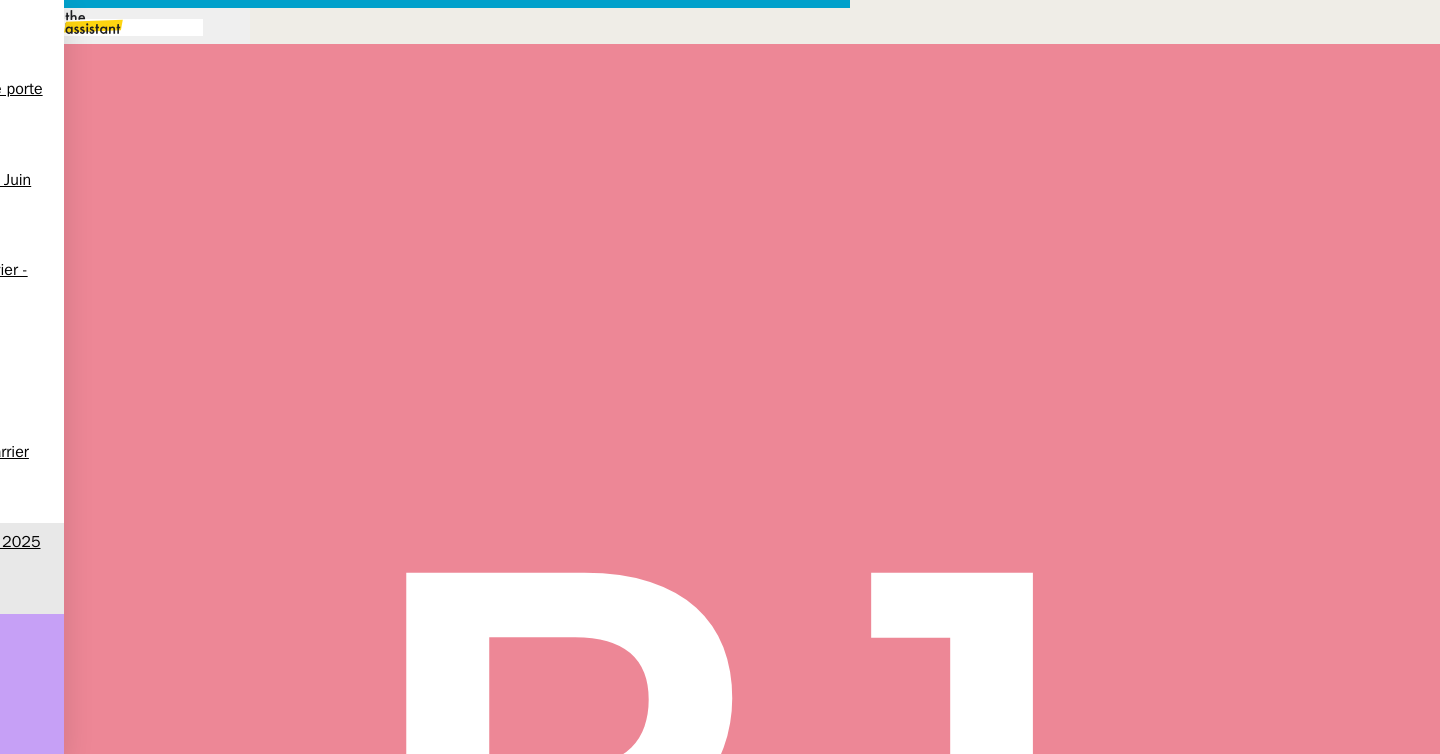 scroll, scrollTop: 0, scrollLeft: 42, axis: horizontal 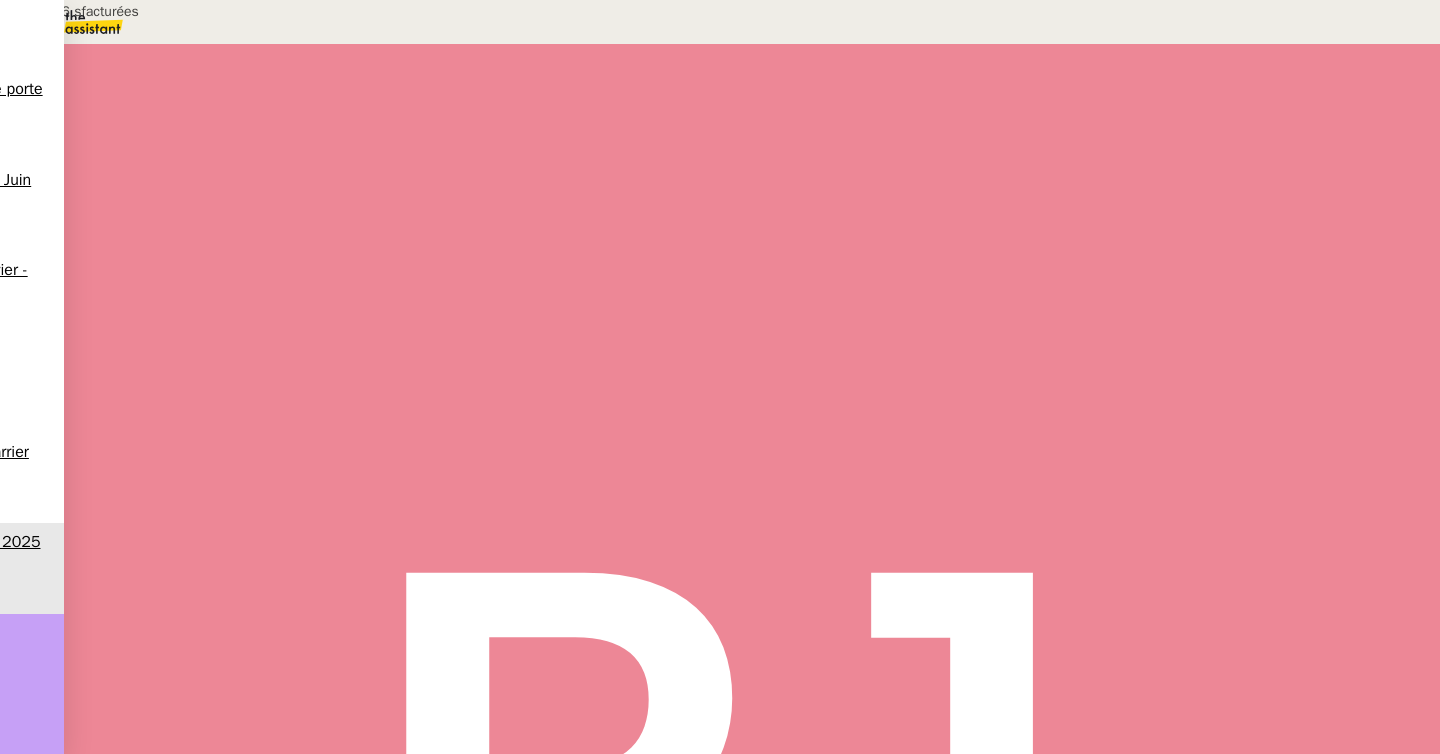 click at bounding box center [239, 336] 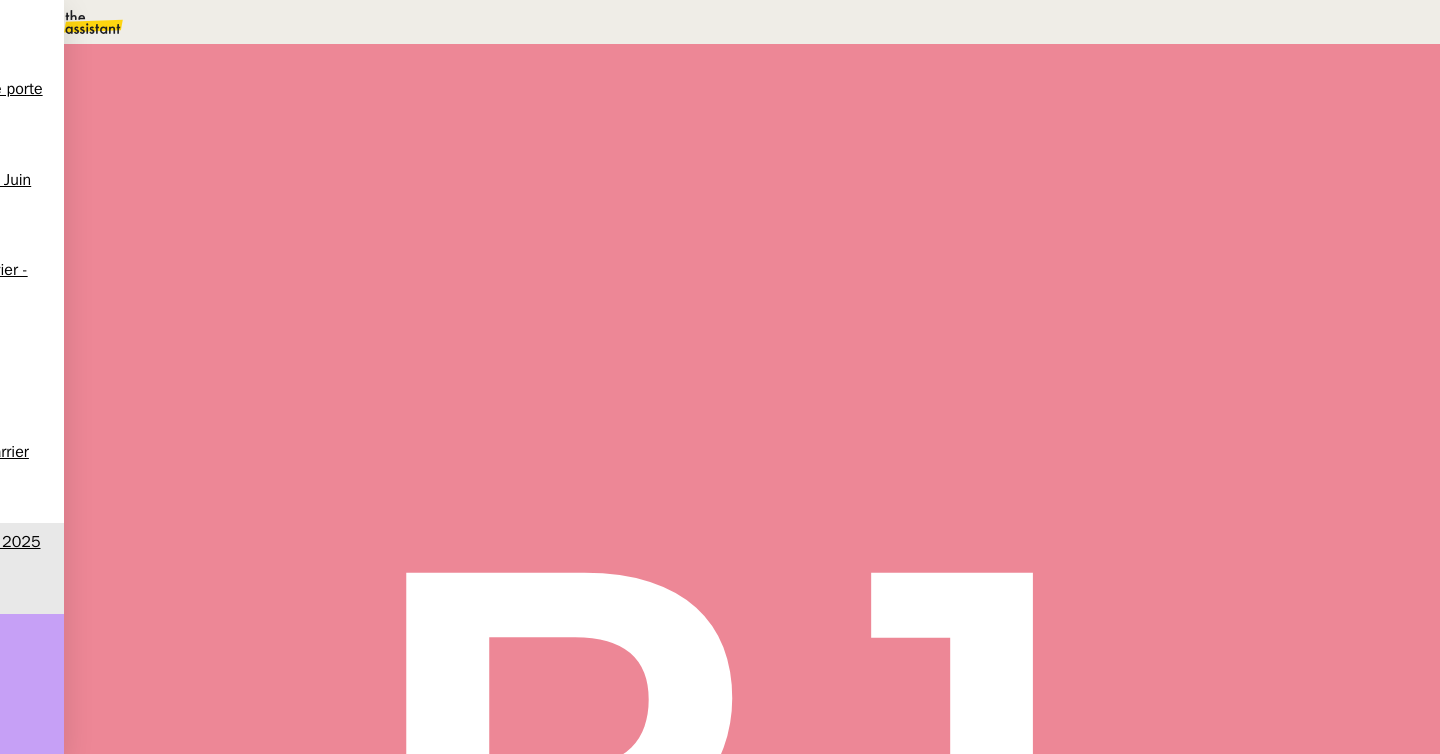 click at bounding box center [259, 338] 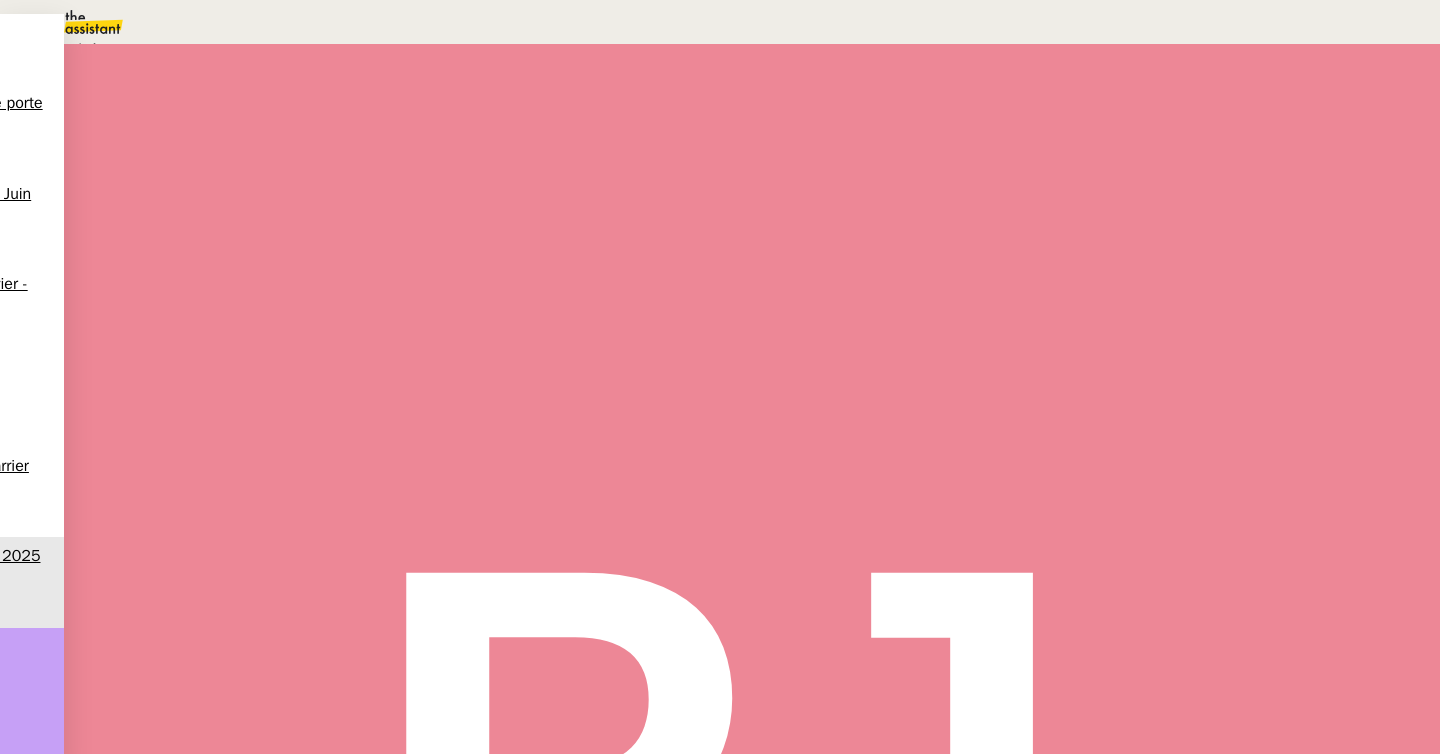 click on "En attente" at bounding box center (72, 48) 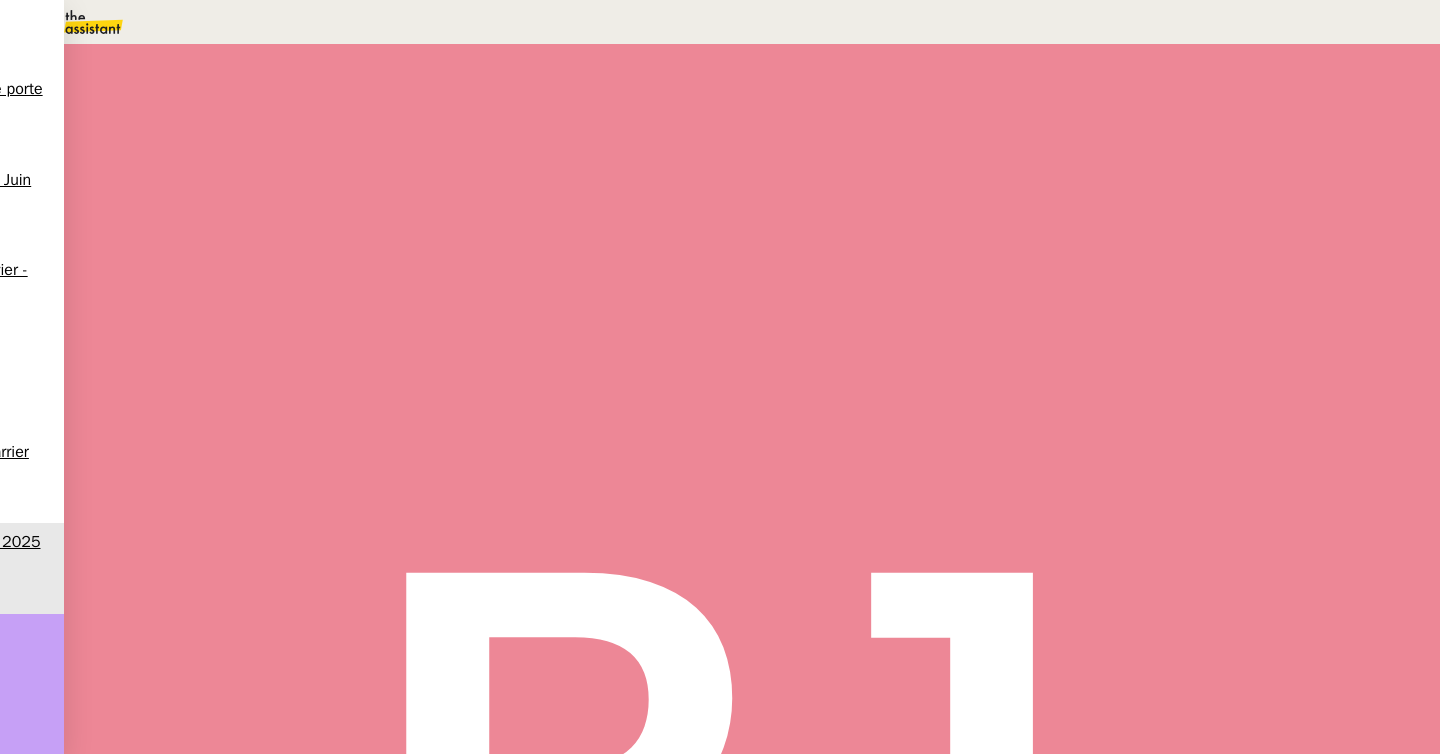 click at bounding box center (1088, 133) 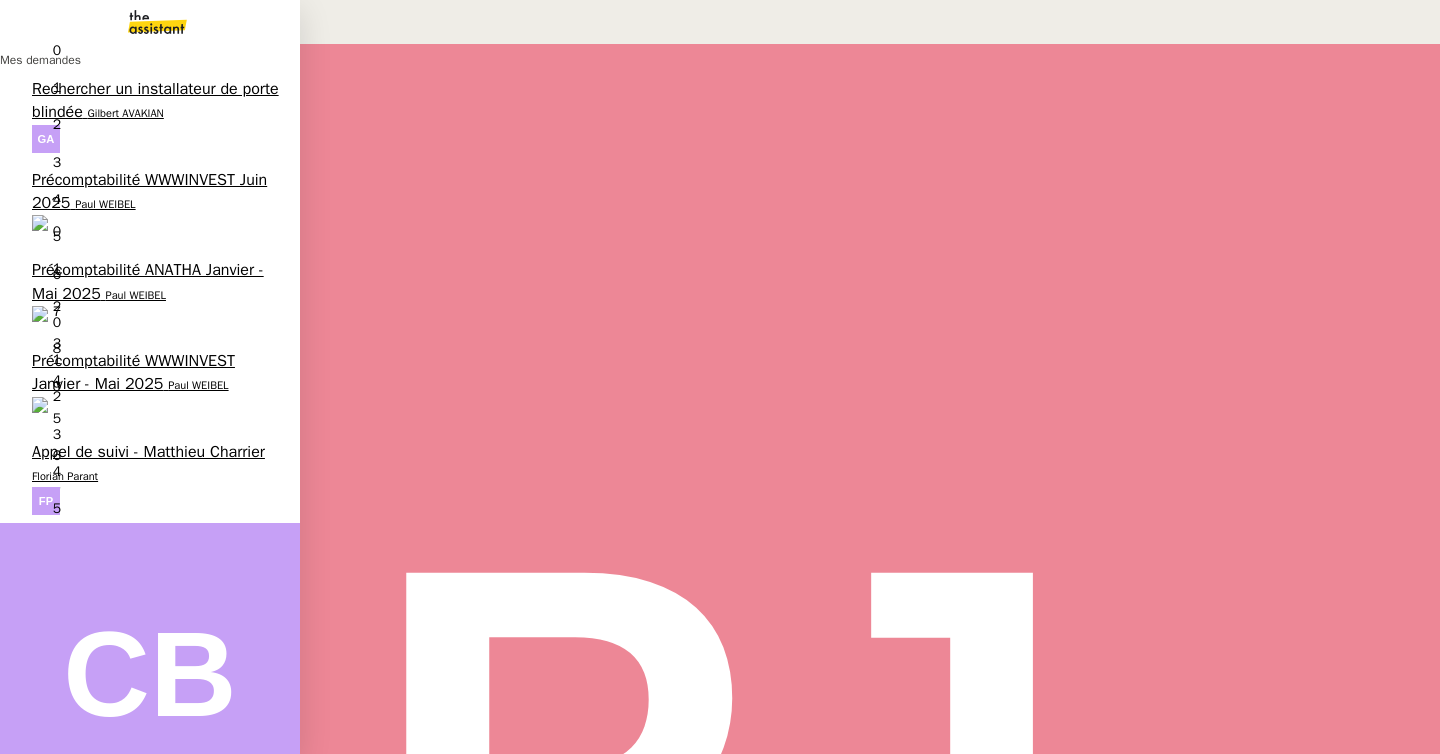 click on "Précomptabilité ANATHA Janvier - Mai 2025     Paul WEIBEL" at bounding box center [150, 296] 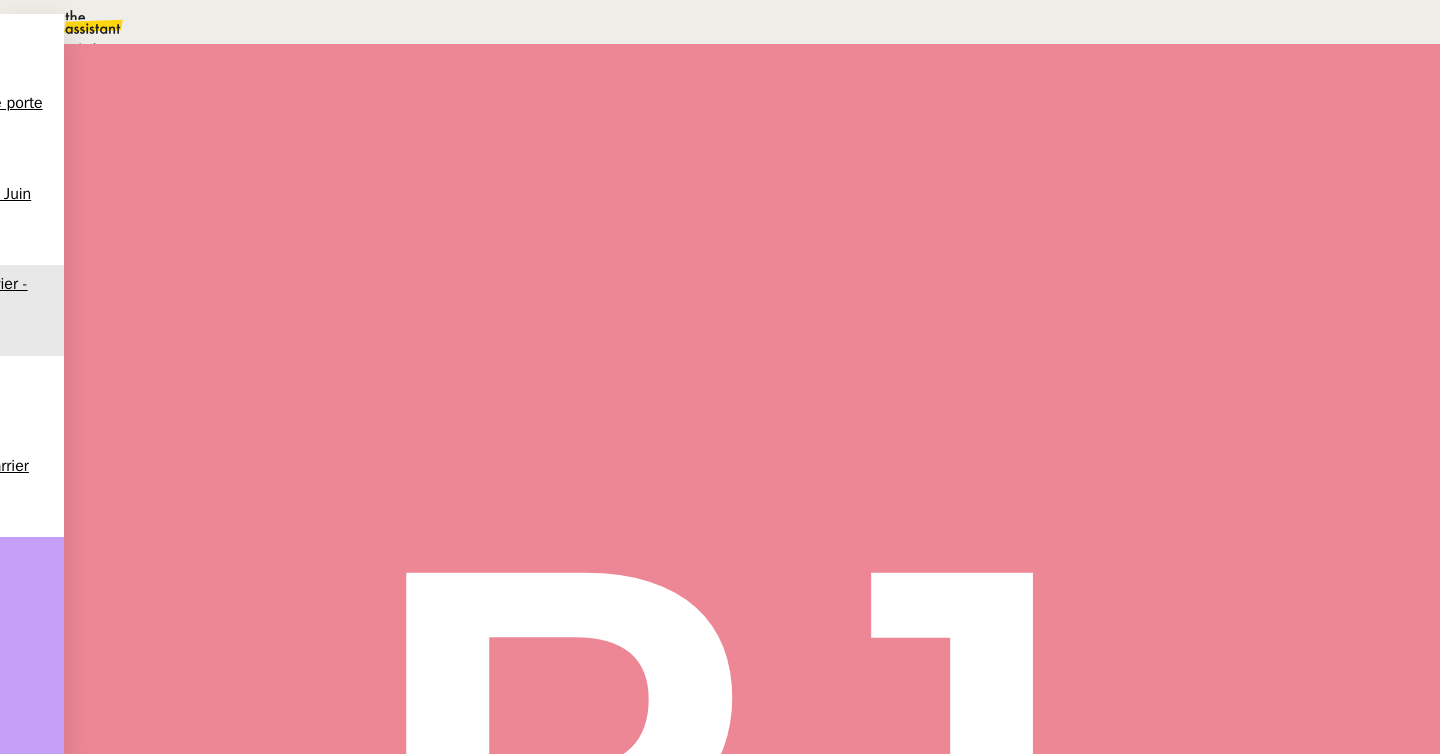 click on "En attente" at bounding box center [72, 48] 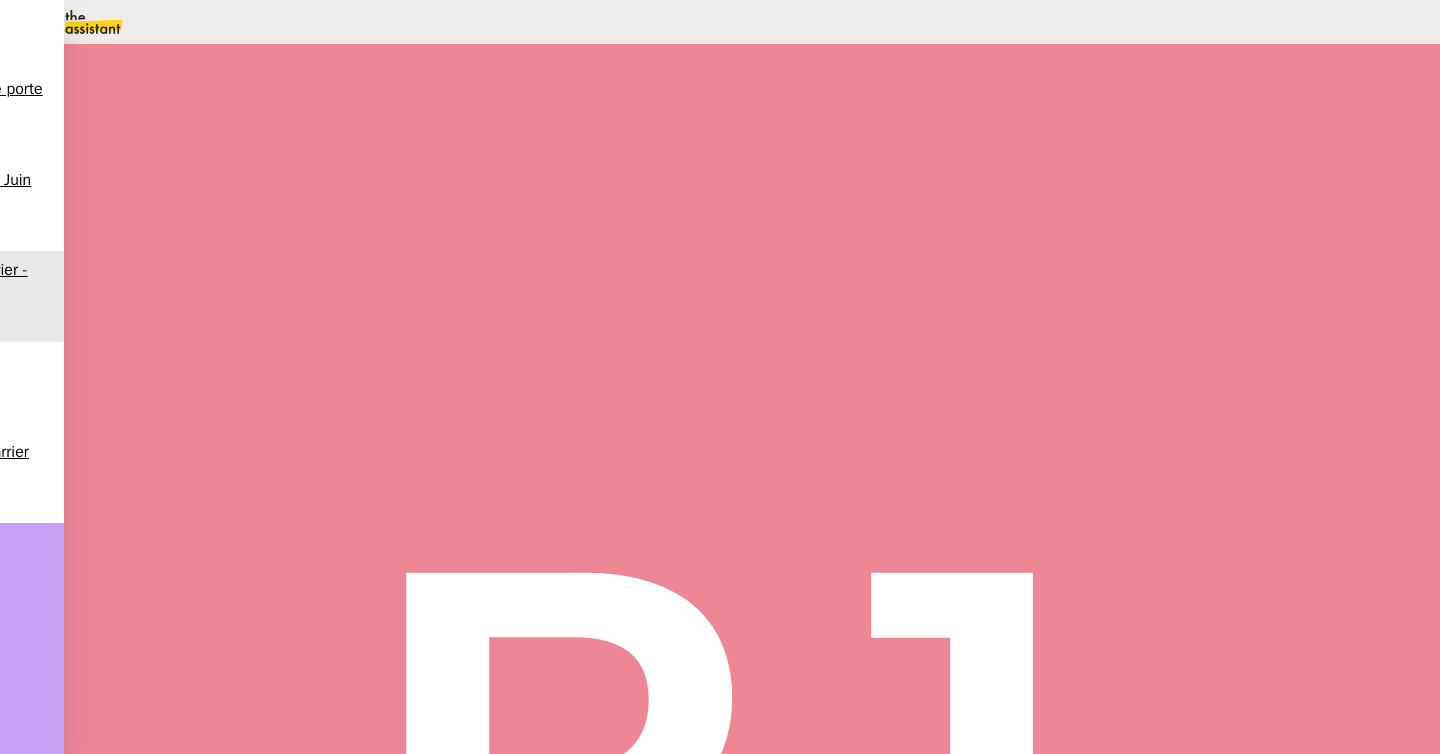 click at bounding box center [1088, 133] 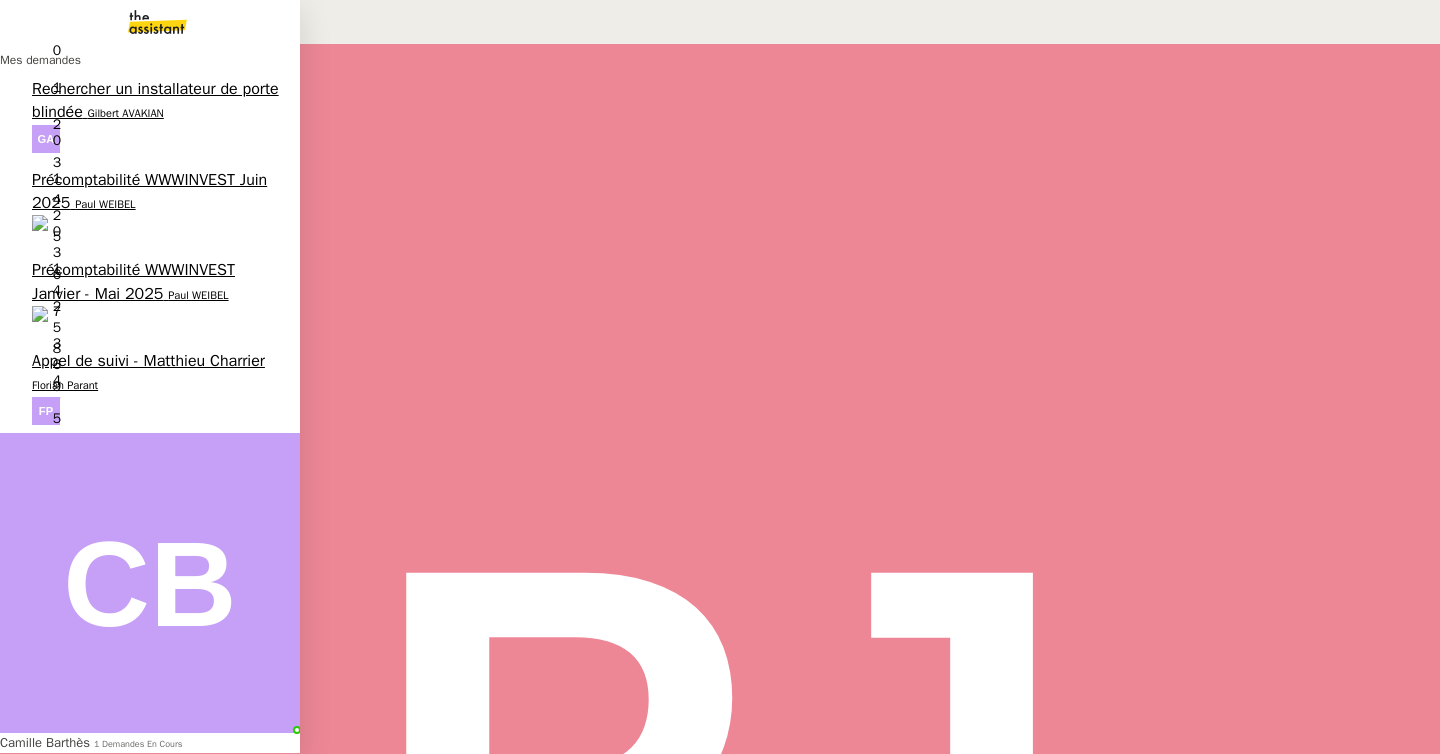 click on "Précomptabilité WWWINVEST Janvier - Mai 2025" at bounding box center (133, 281) 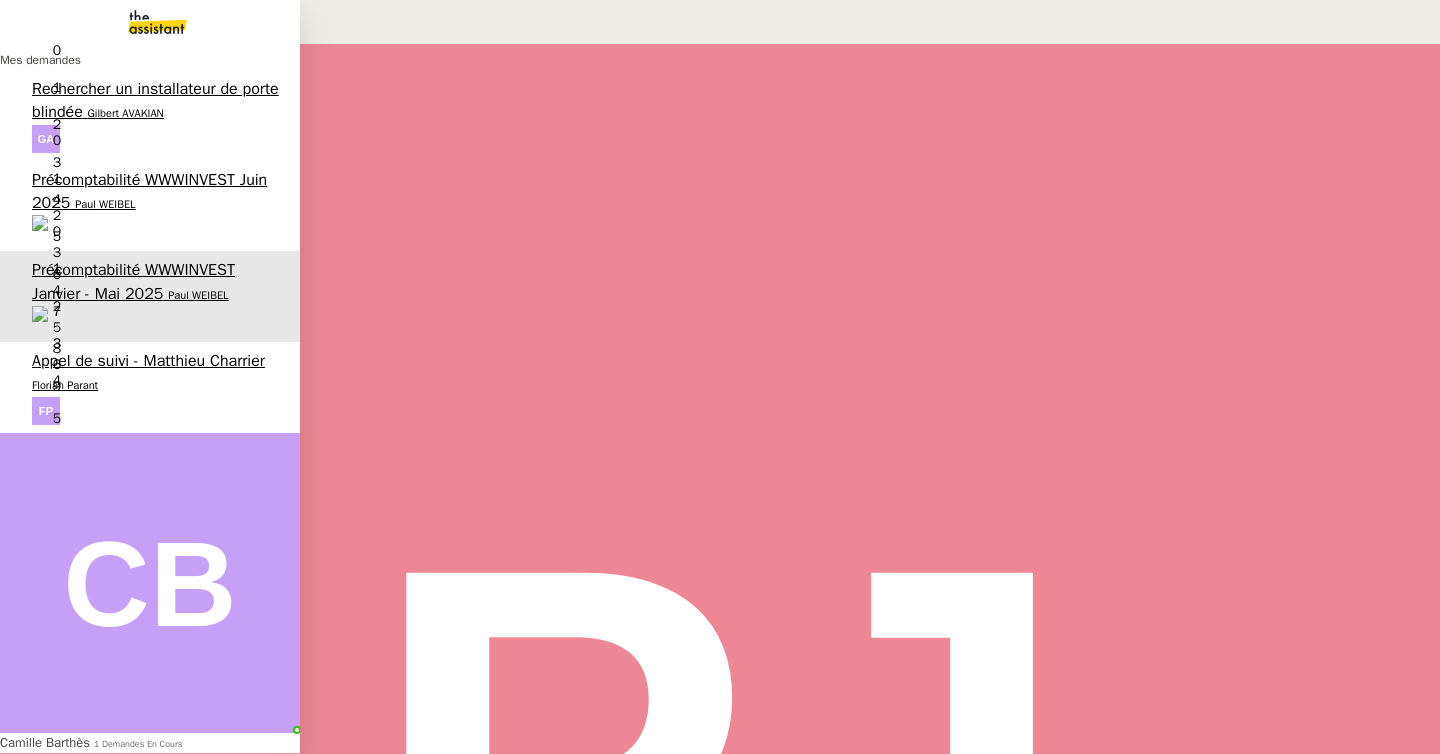 click on "Précomptabilité WWWINVEST Juin 2025" at bounding box center [149, 191] 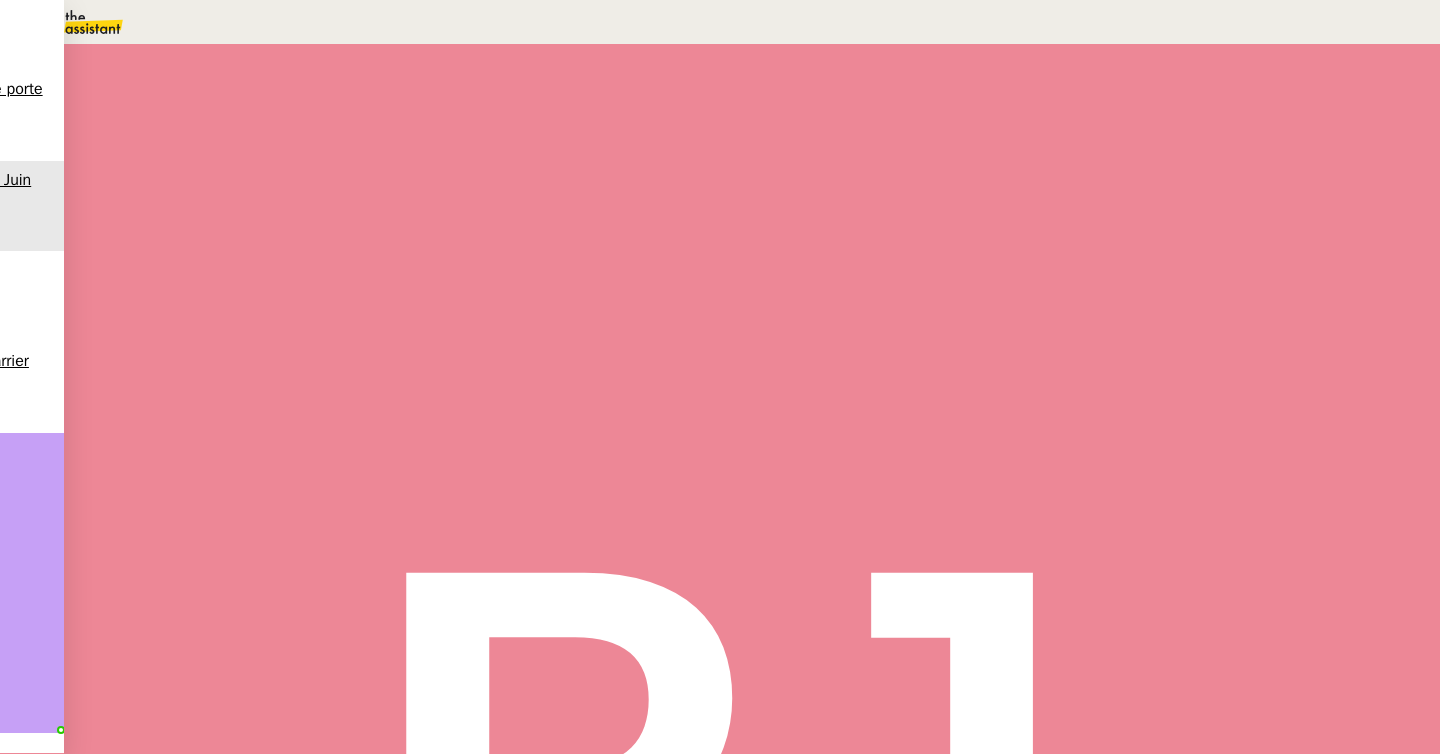 click at bounding box center [746, 237] 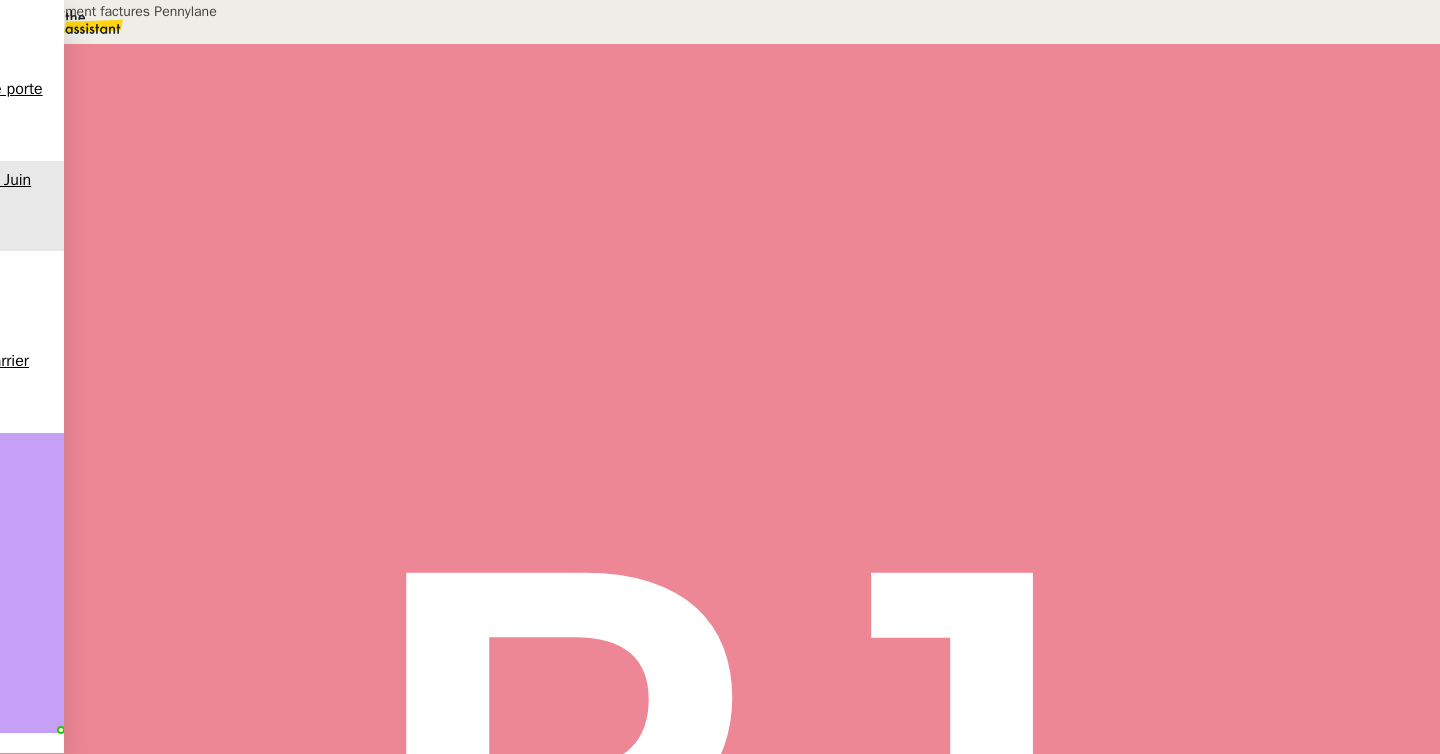 type on "Rapprochement factures Pennylane" 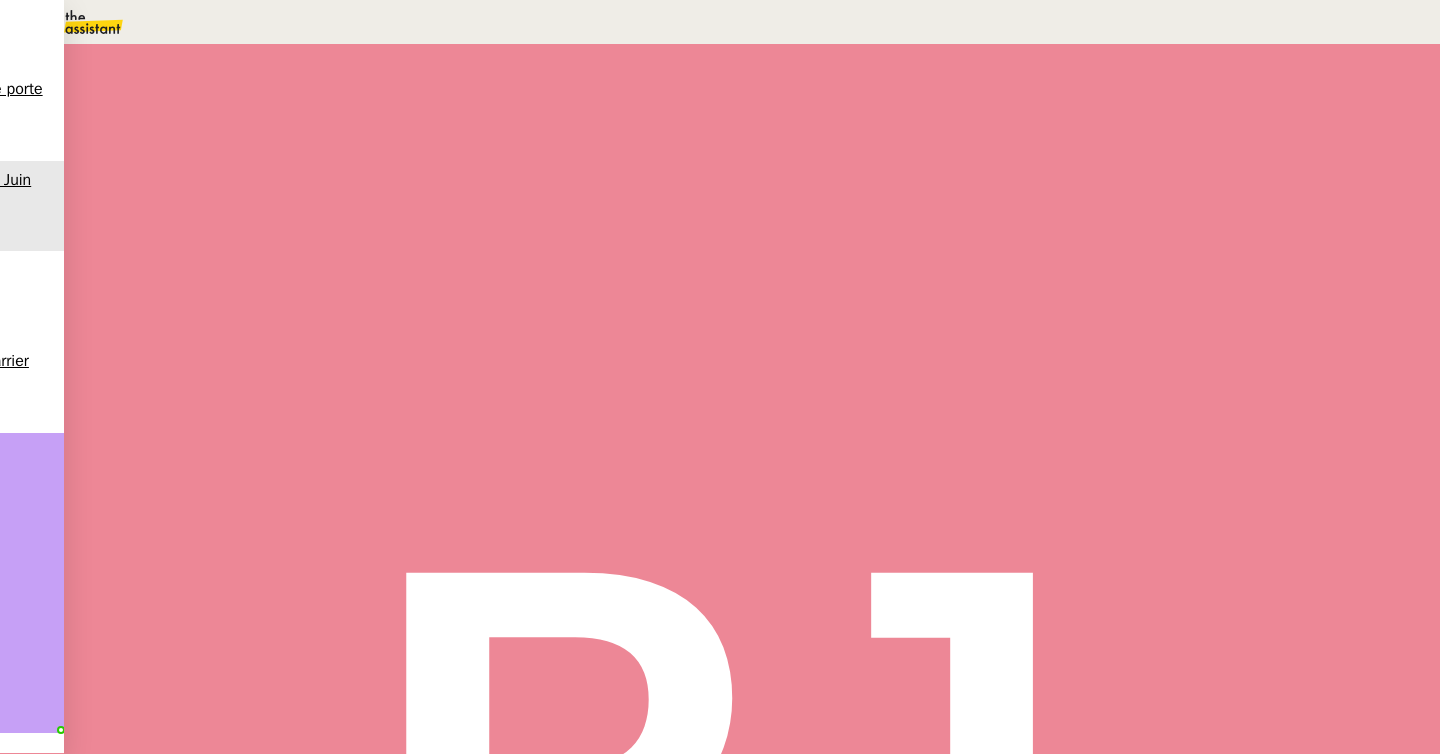click at bounding box center (219, 340) 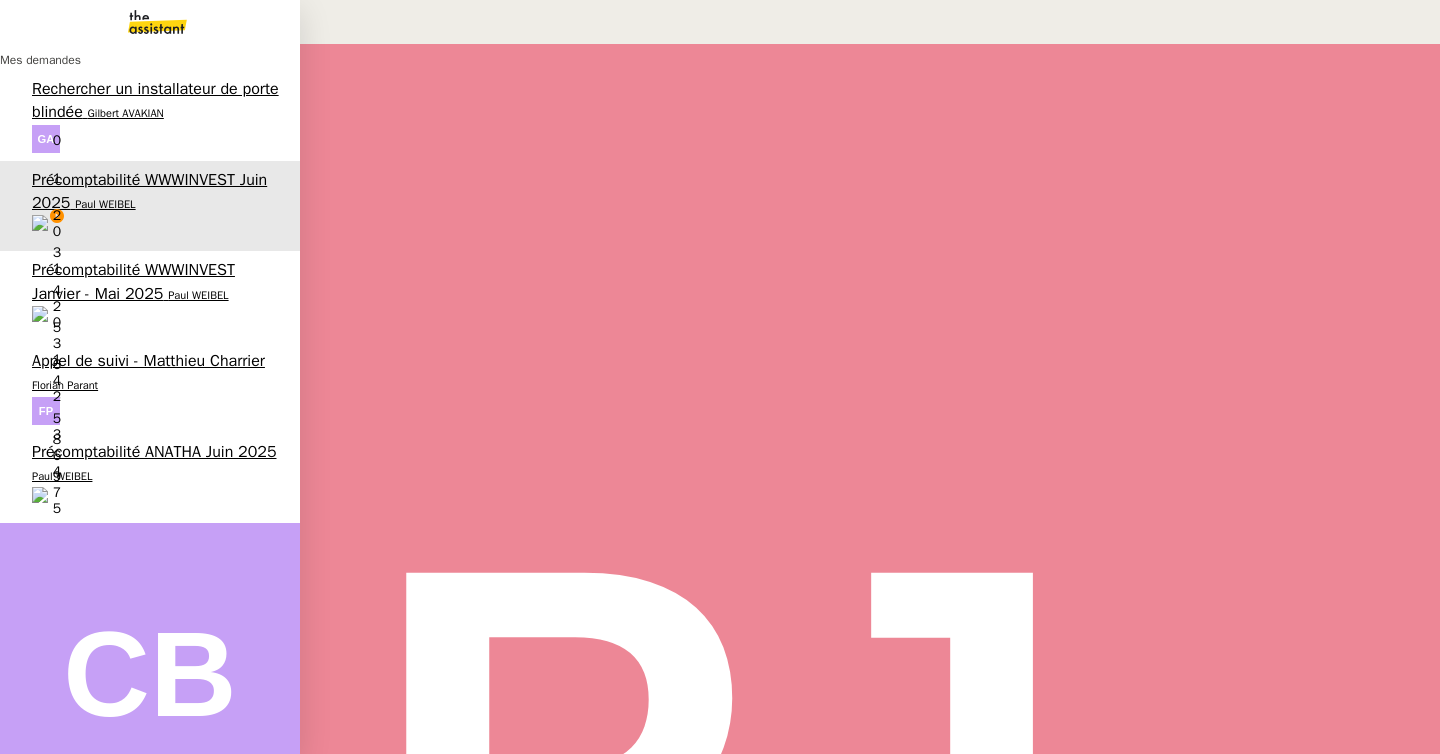 click on "Paul WEIBEL" at bounding box center [62, 476] 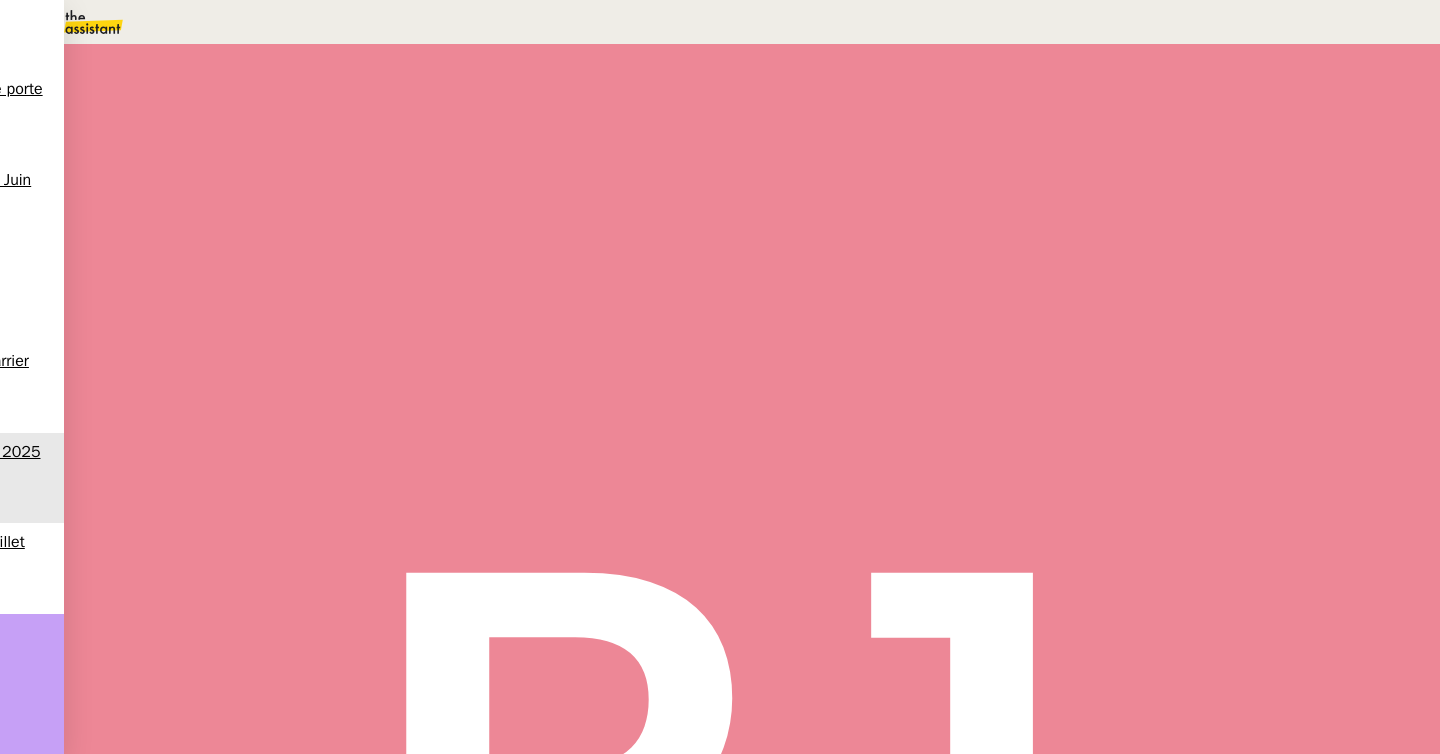 scroll, scrollTop: 155, scrollLeft: 0, axis: vertical 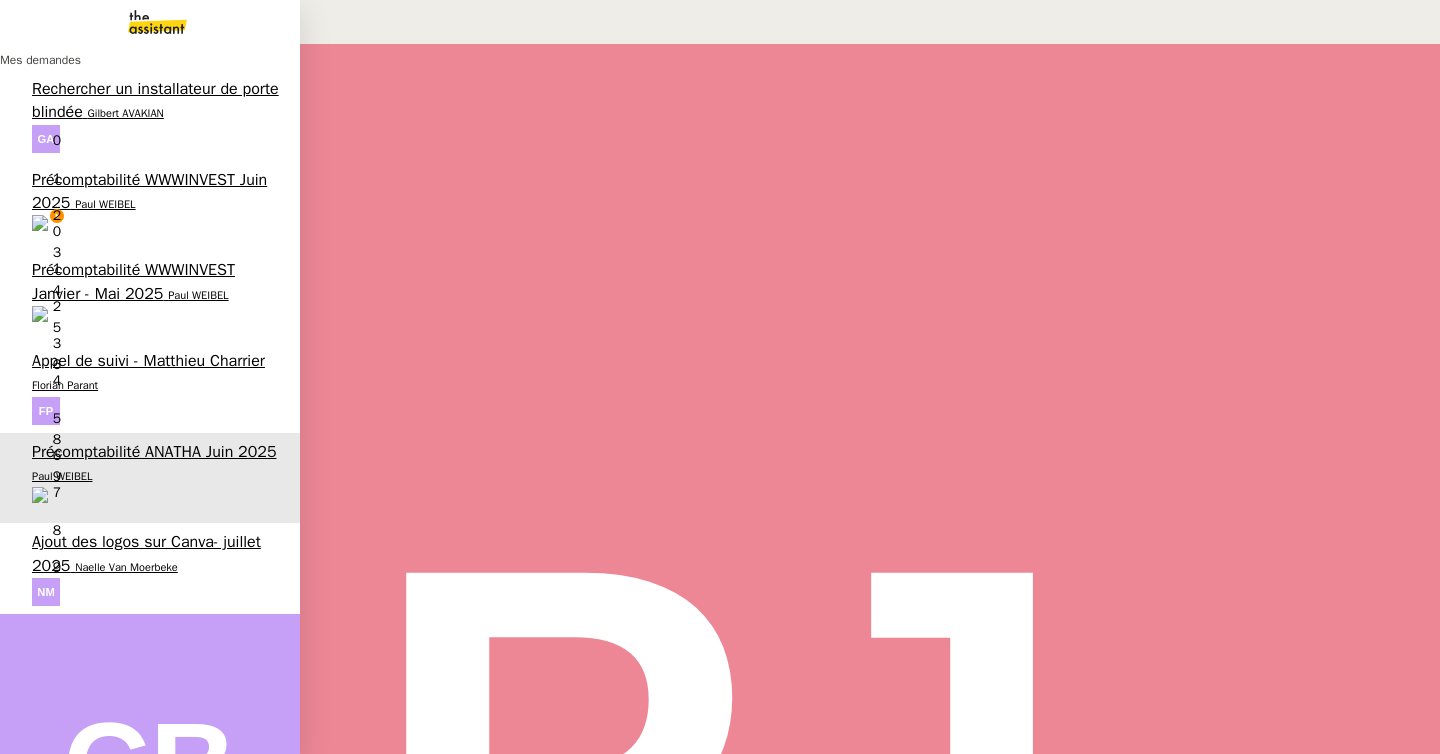 click on "Précomptabilité WWWINVEST Juin 2025" at bounding box center (149, 191) 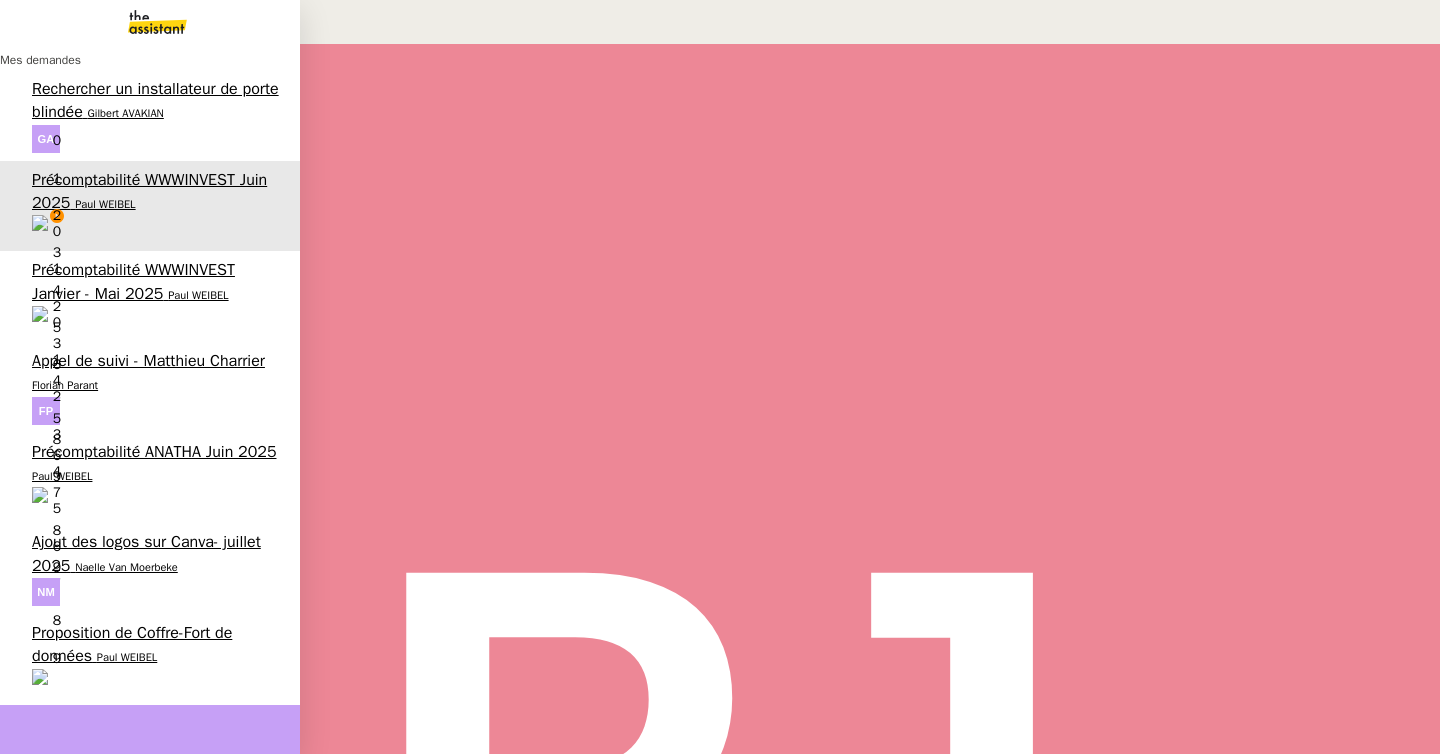 click on "Proposition de Coffre-Fort de données" at bounding box center (132, 644) 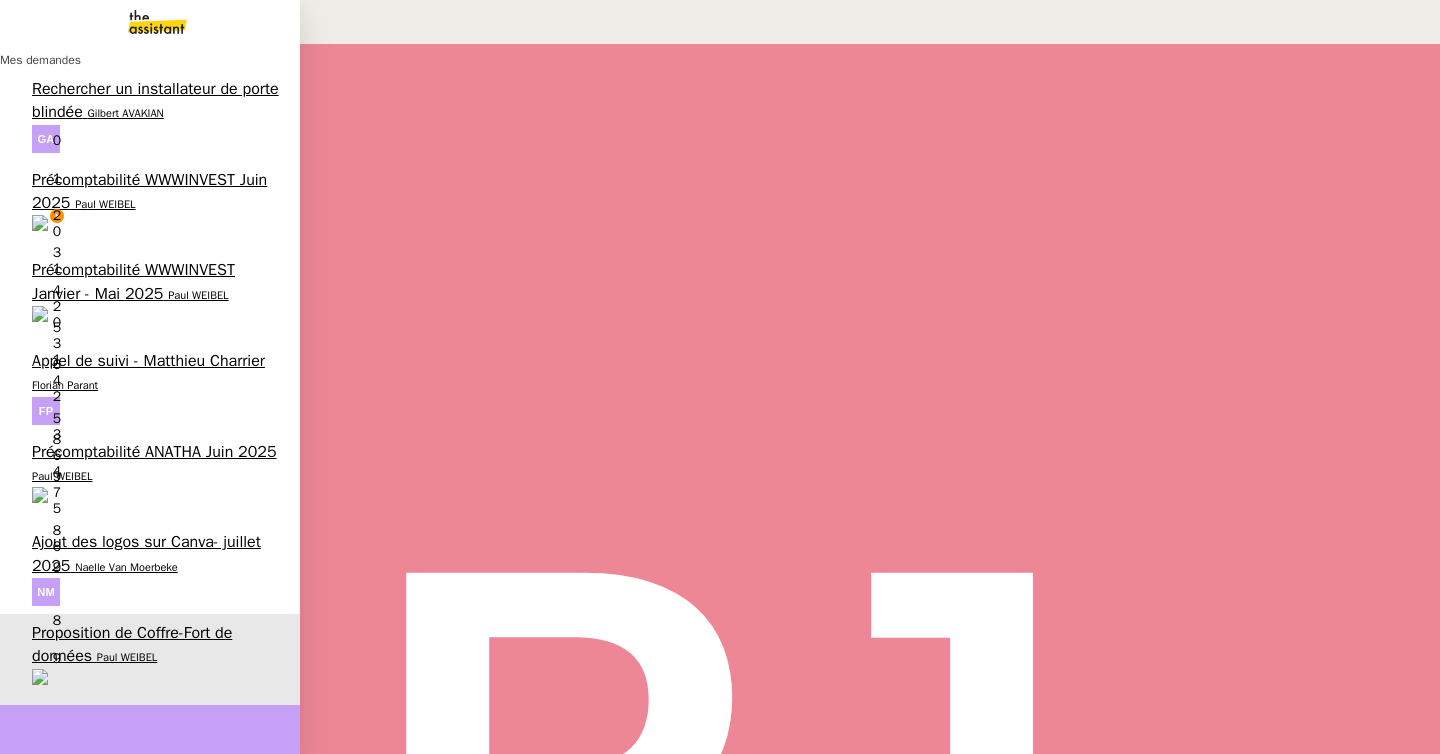 click on "Précomptabilité ANATHA Juin 2025" at bounding box center [154, 452] 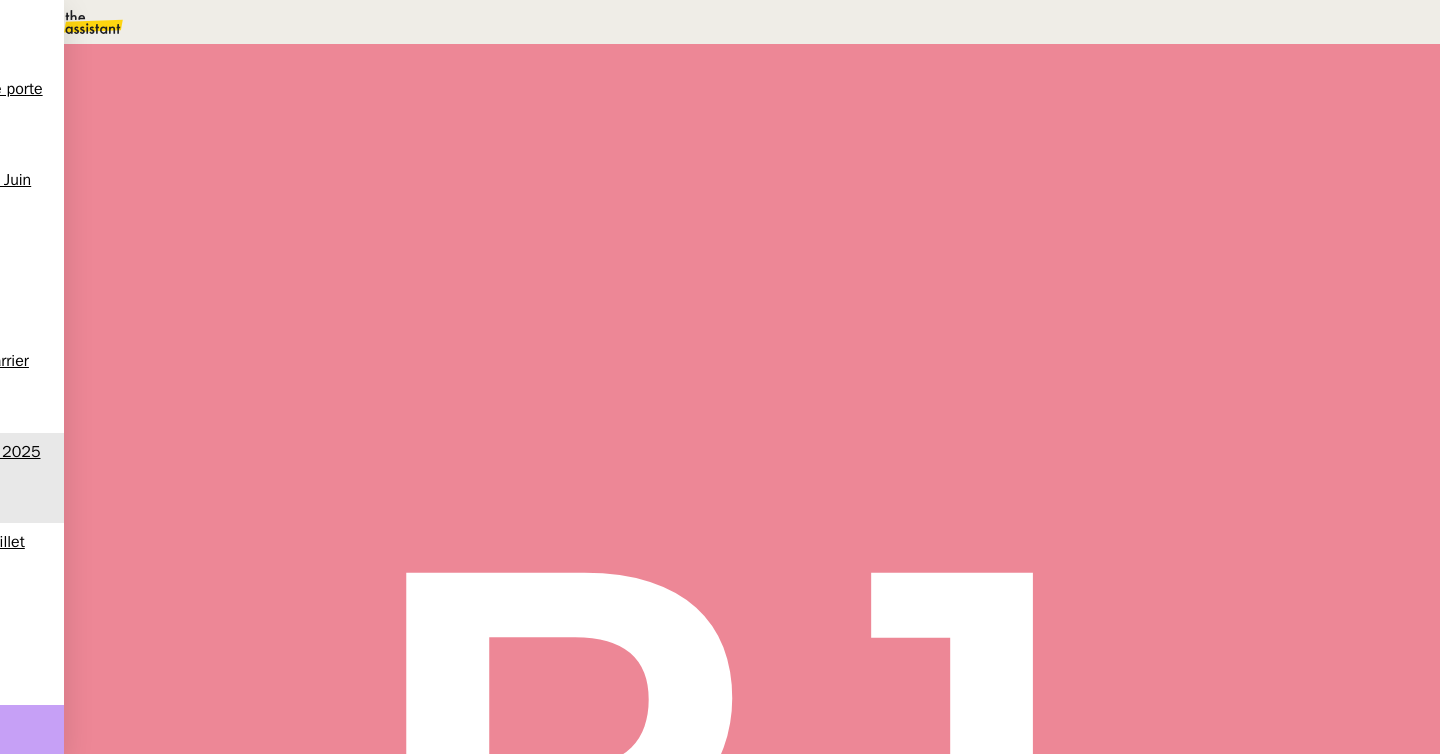 scroll, scrollTop: 0, scrollLeft: 0, axis: both 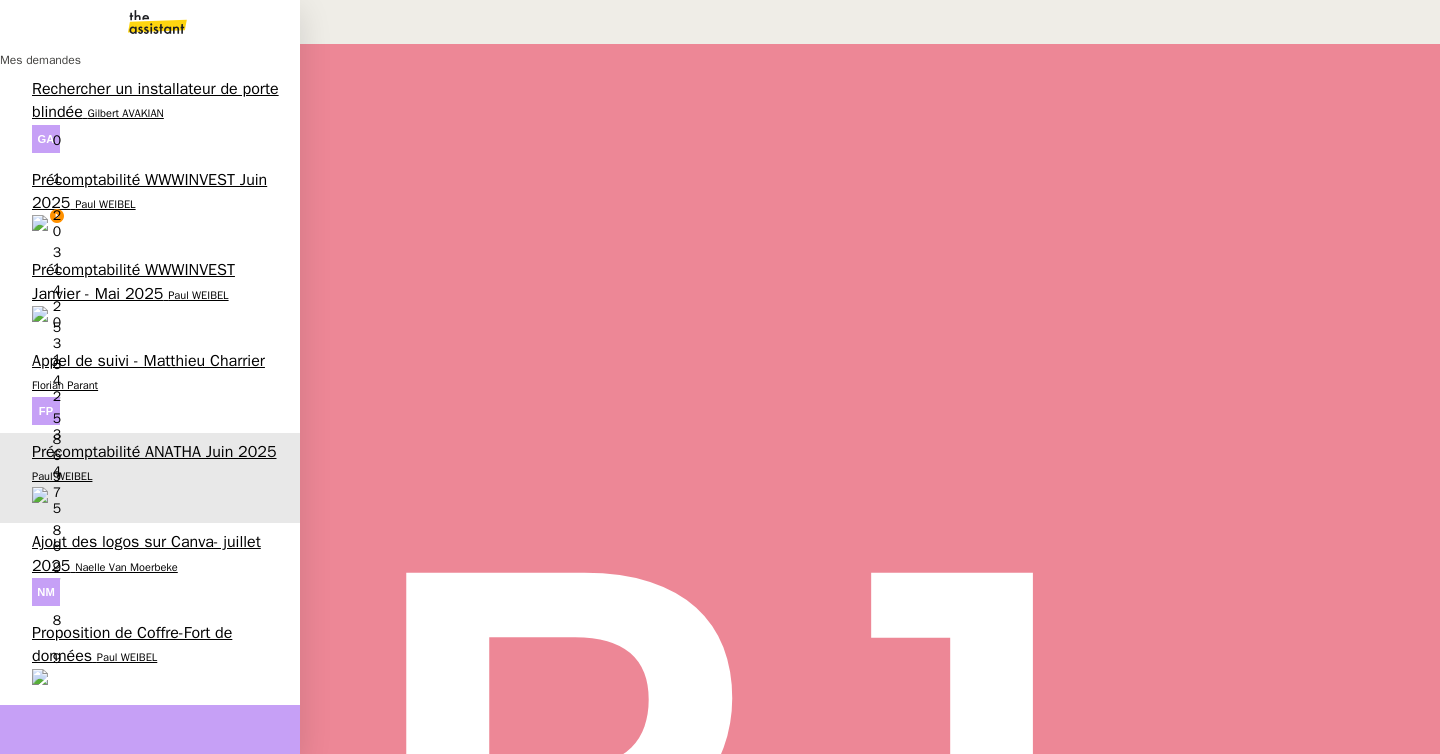 click on "Proposition de Coffre-Fort de données" at bounding box center (132, 644) 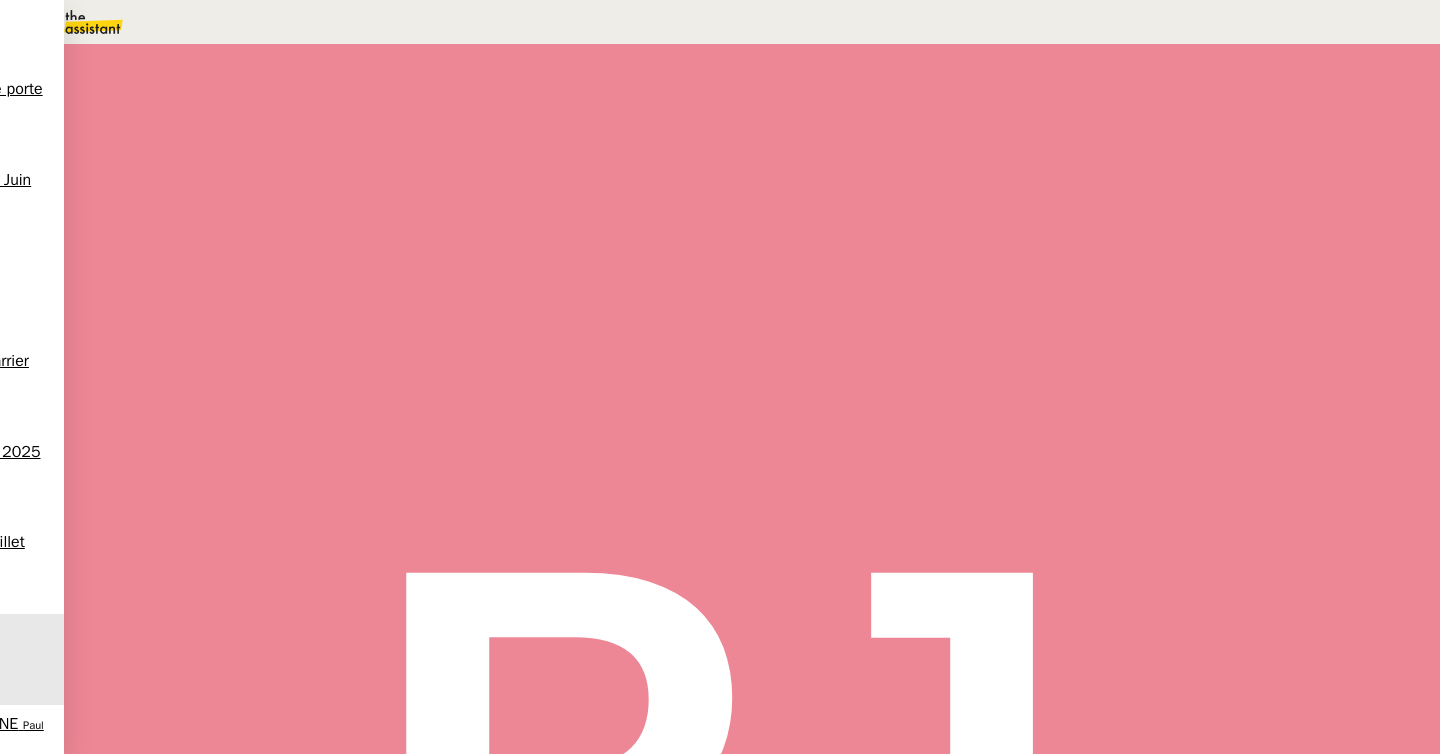 scroll, scrollTop: 1270, scrollLeft: 0, axis: vertical 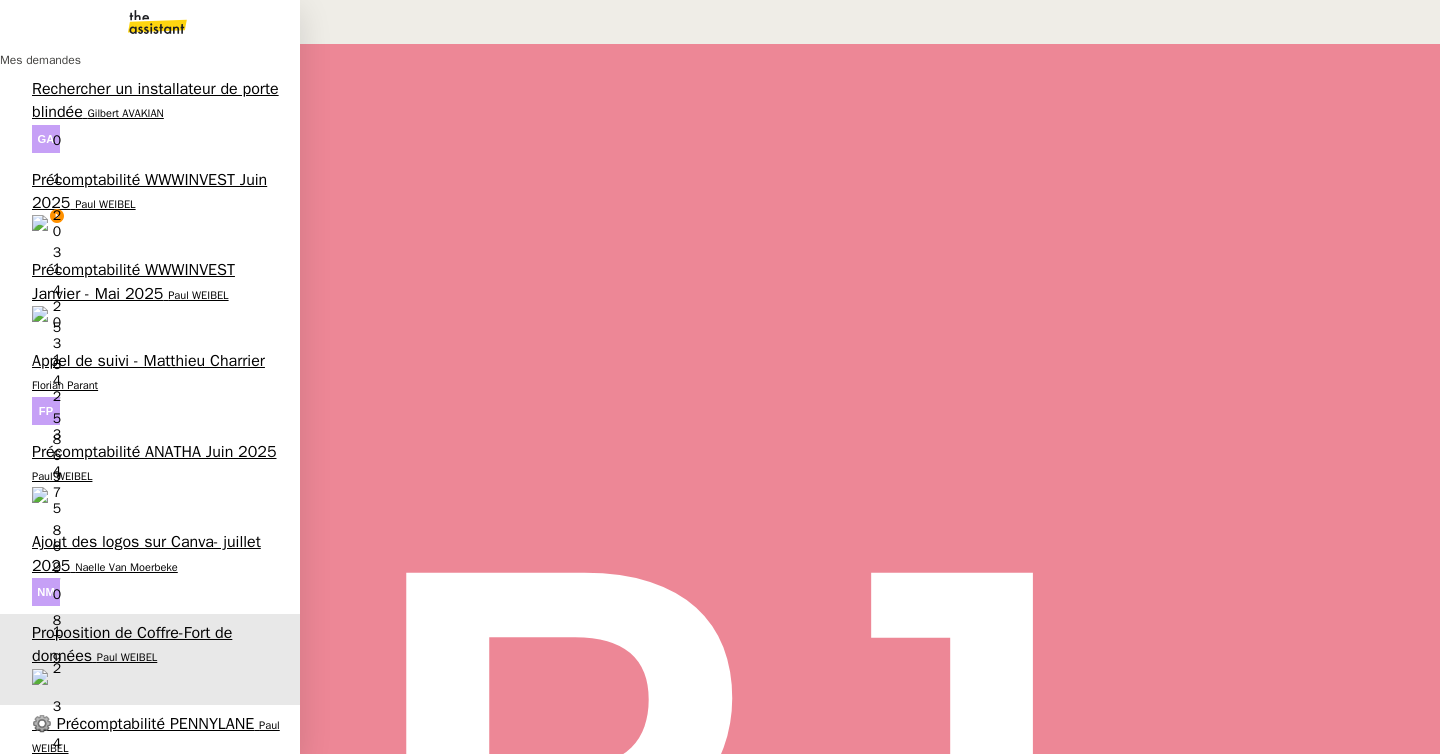 click on "⚙️ Précomptabilité PENNYLANE" at bounding box center (143, 724) 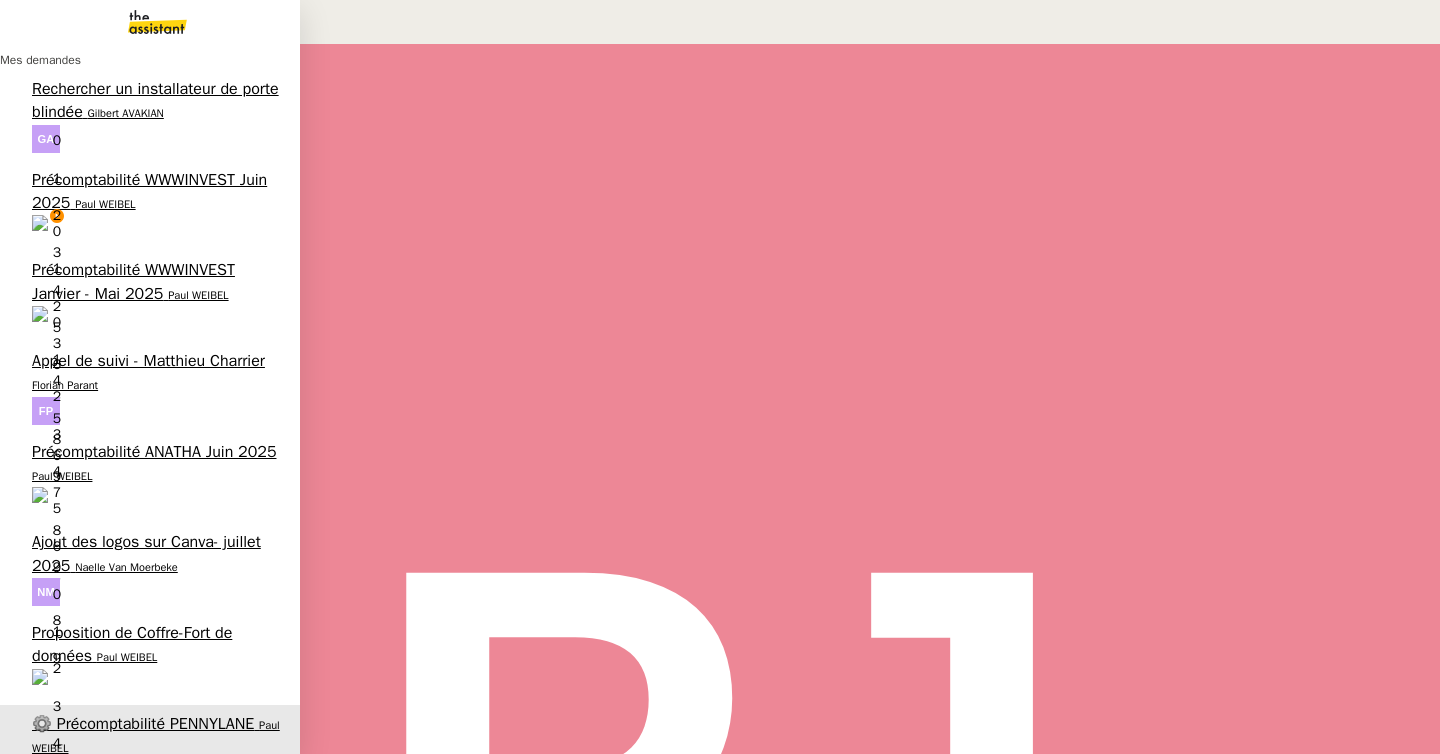 scroll, scrollTop: 573, scrollLeft: 0, axis: vertical 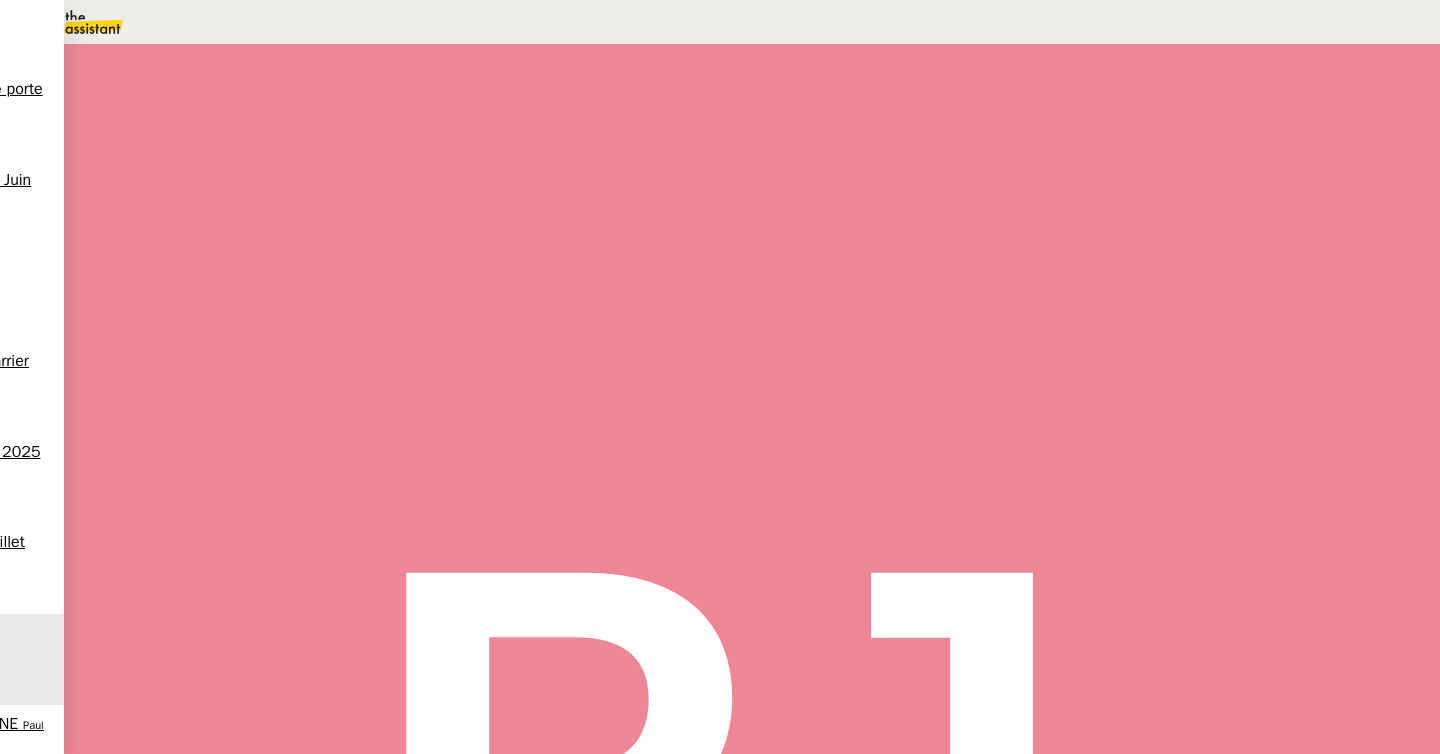 drag, startPoint x: 1185, startPoint y: 219, endPoint x: 1082, endPoint y: 219, distance: 103 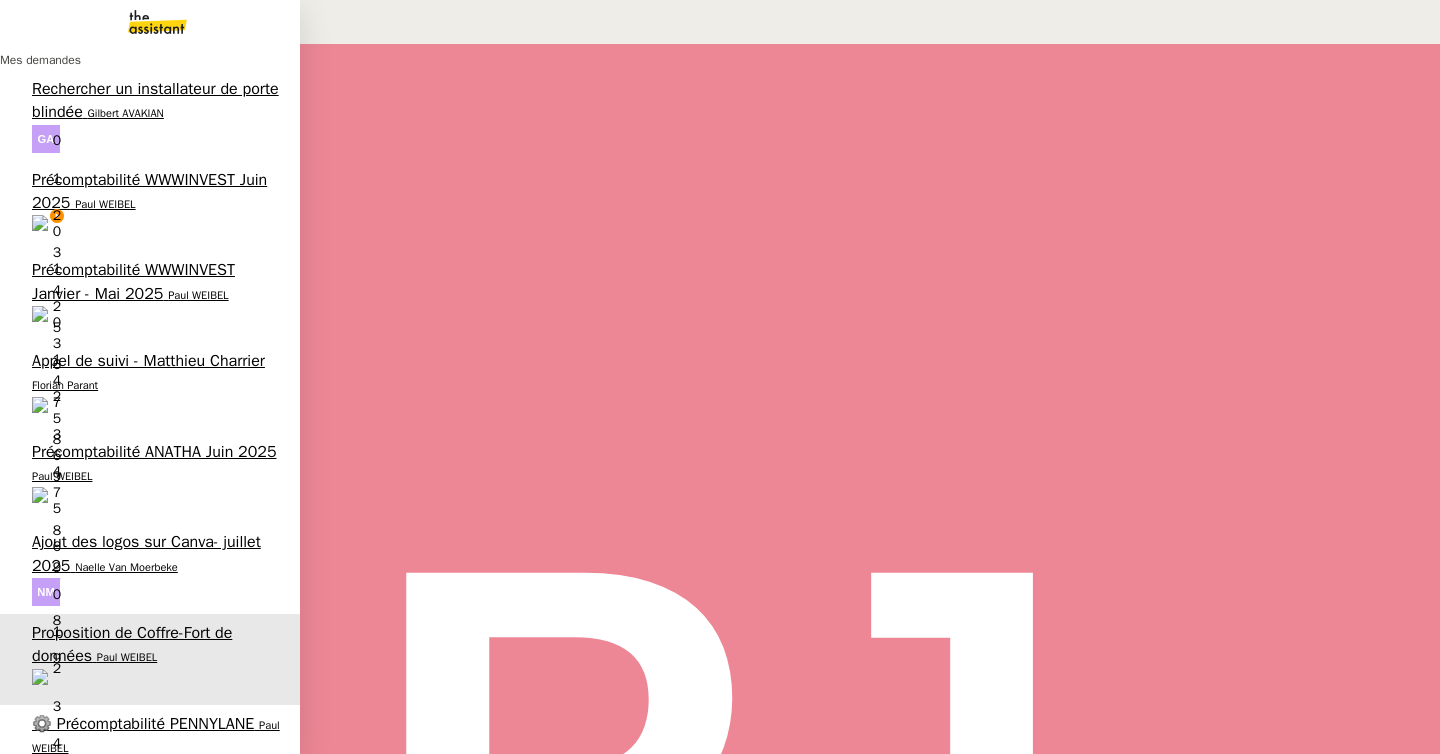 click on "Précomptabilité WWWINVEST Juin 2025" at bounding box center [149, 191] 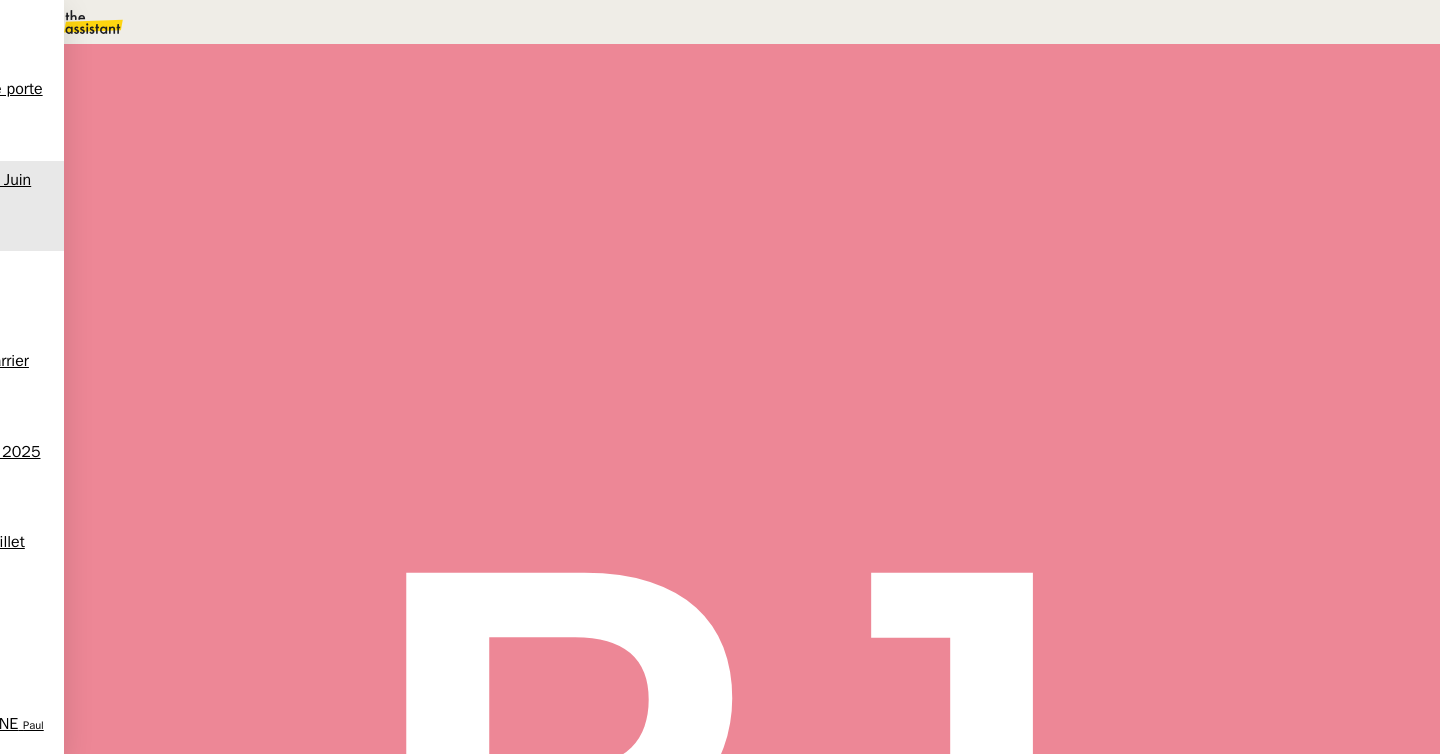 scroll, scrollTop: 0, scrollLeft: 0, axis: both 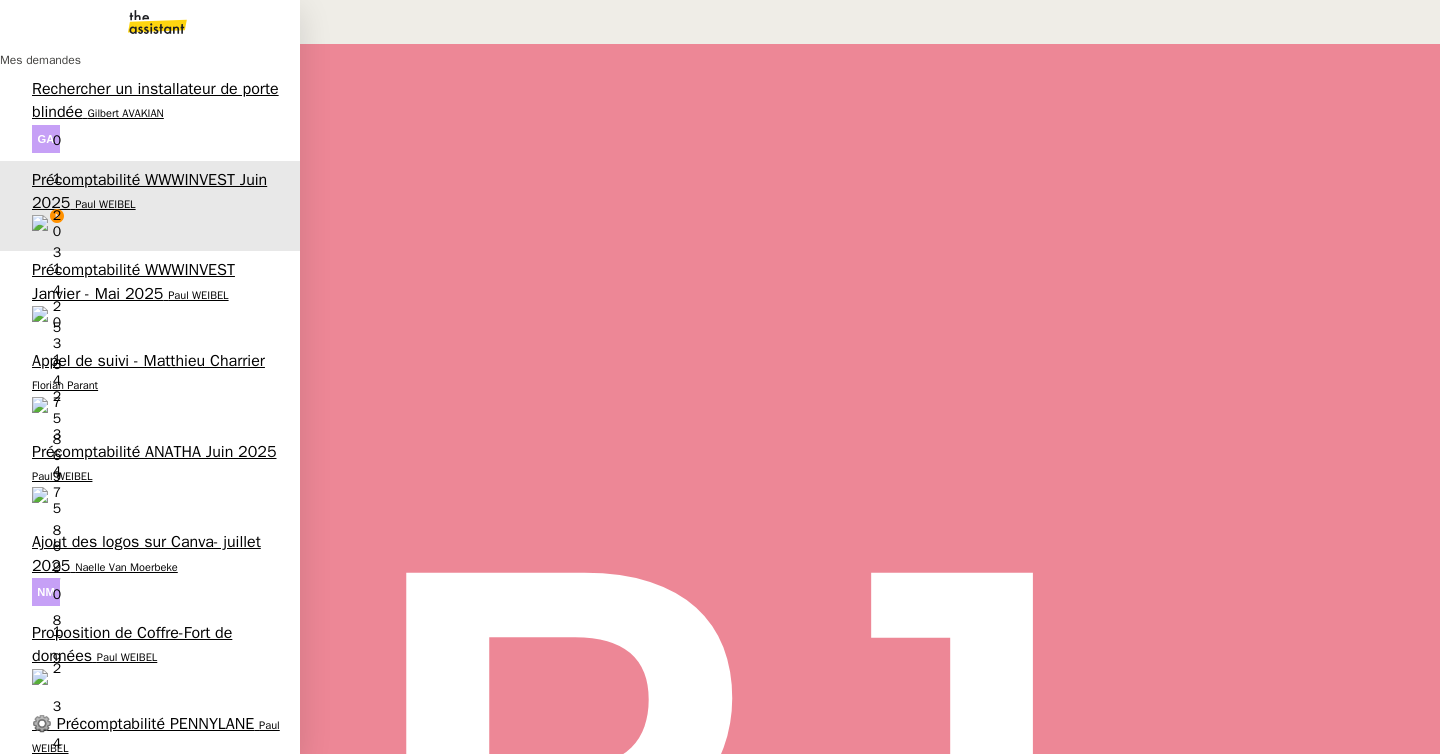 click on "Proposition de Coffre-Fort de données" at bounding box center (132, 644) 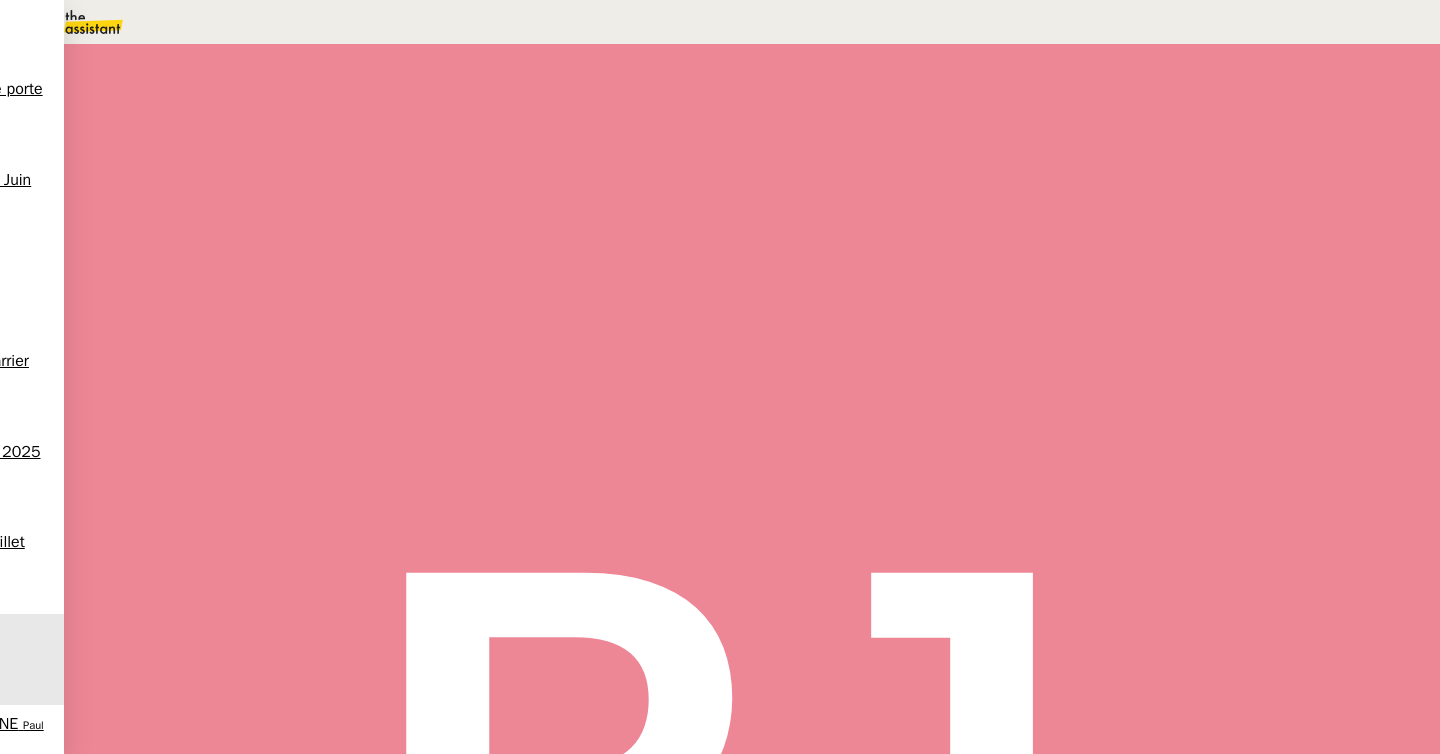 click on "Coralie Bordas" at bounding box center (319, 135) 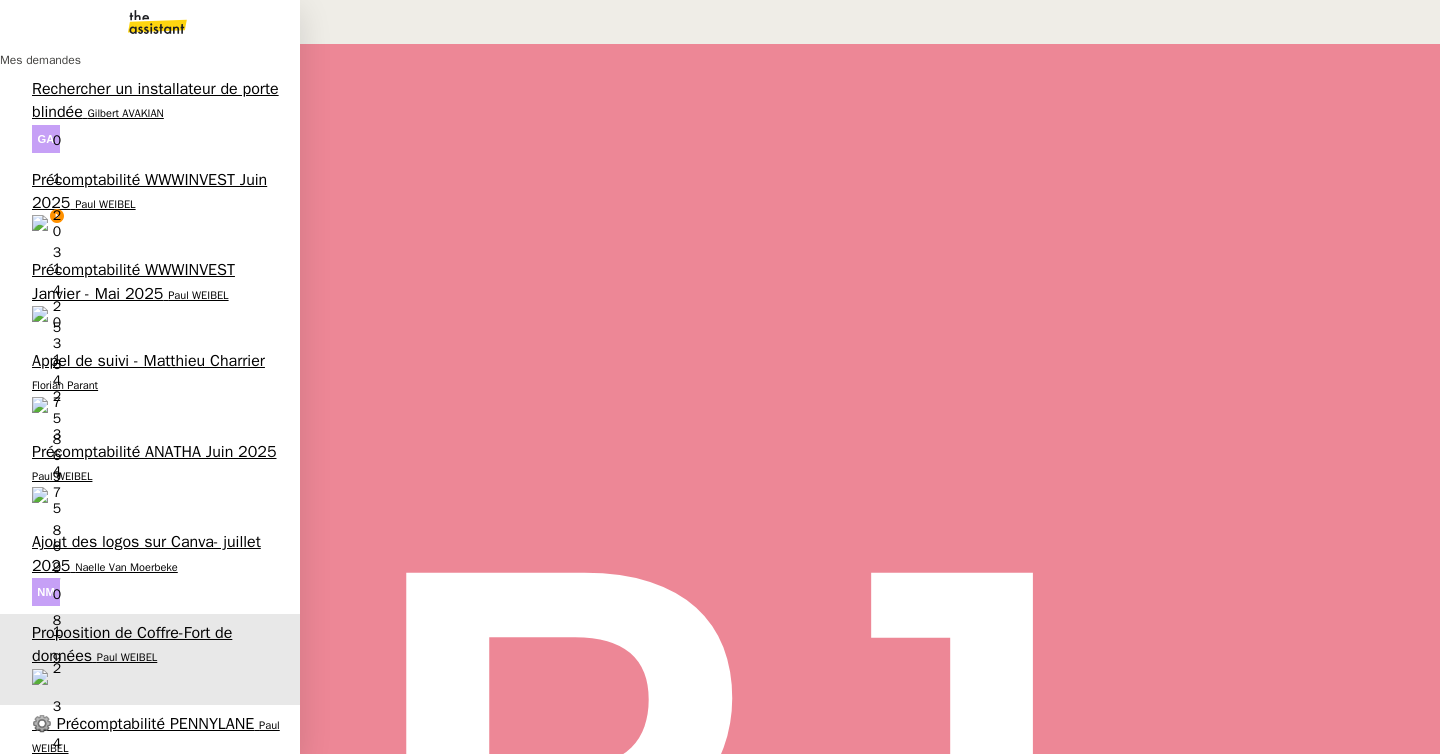 click on "Précomptabilité WWWINVEST Juin 2025" at bounding box center [149, 191] 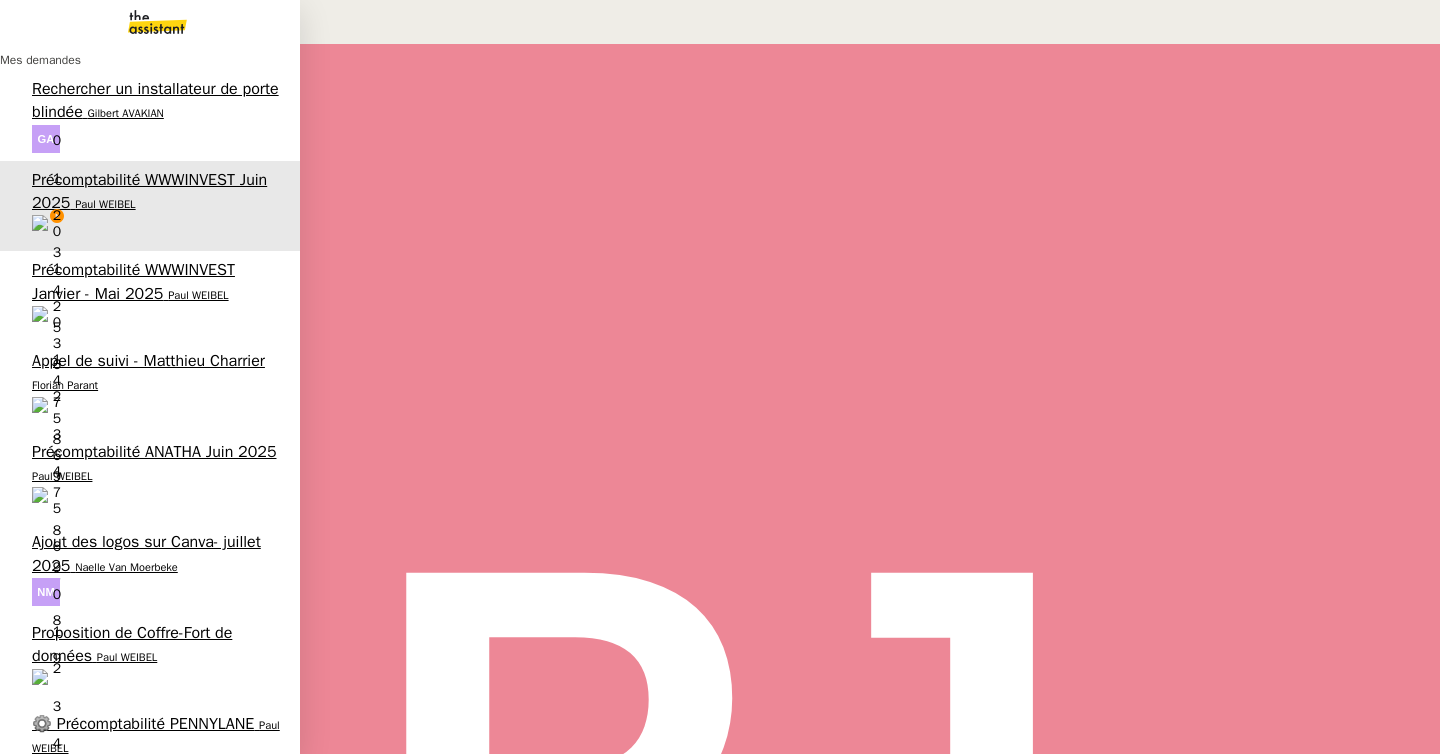 click on "Proposition de Coffre-Fort de données" at bounding box center (132, 644) 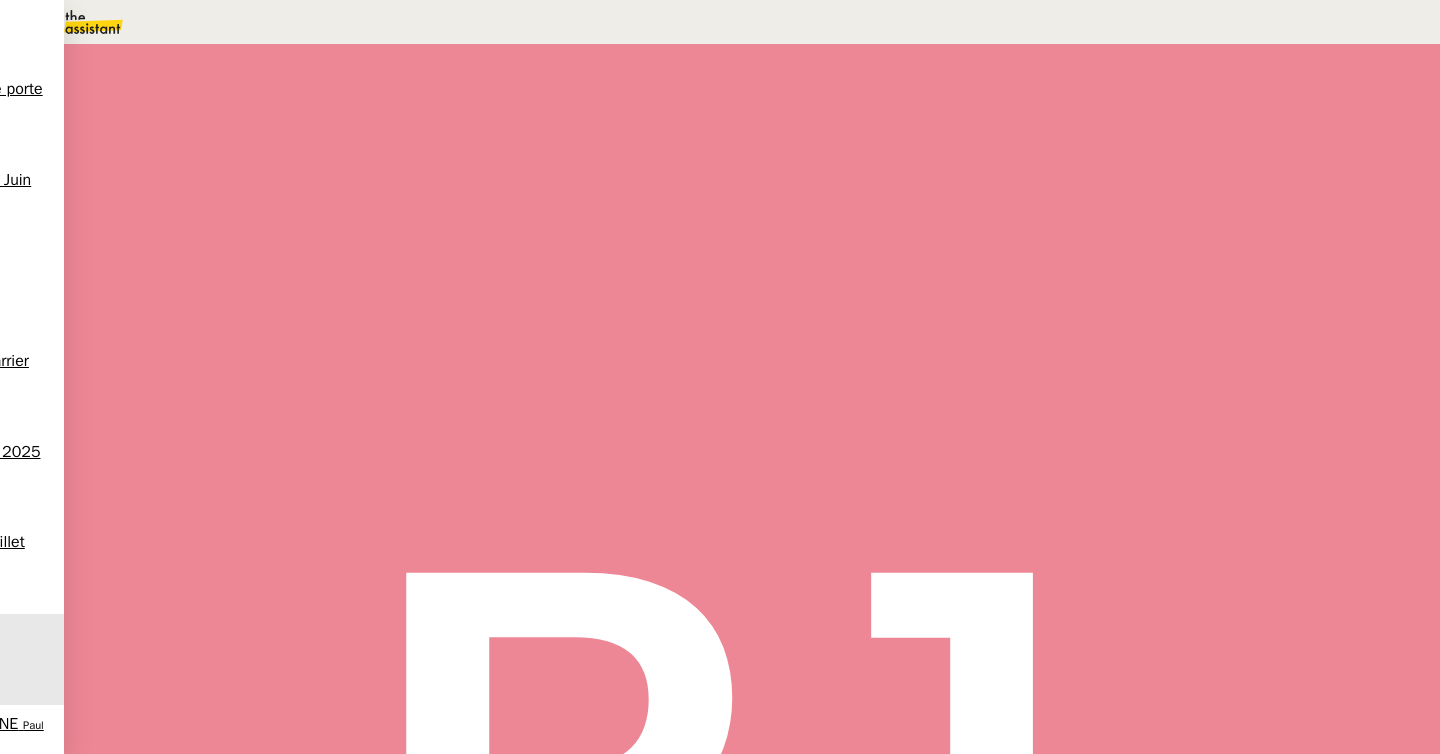scroll, scrollTop: 535, scrollLeft: 0, axis: vertical 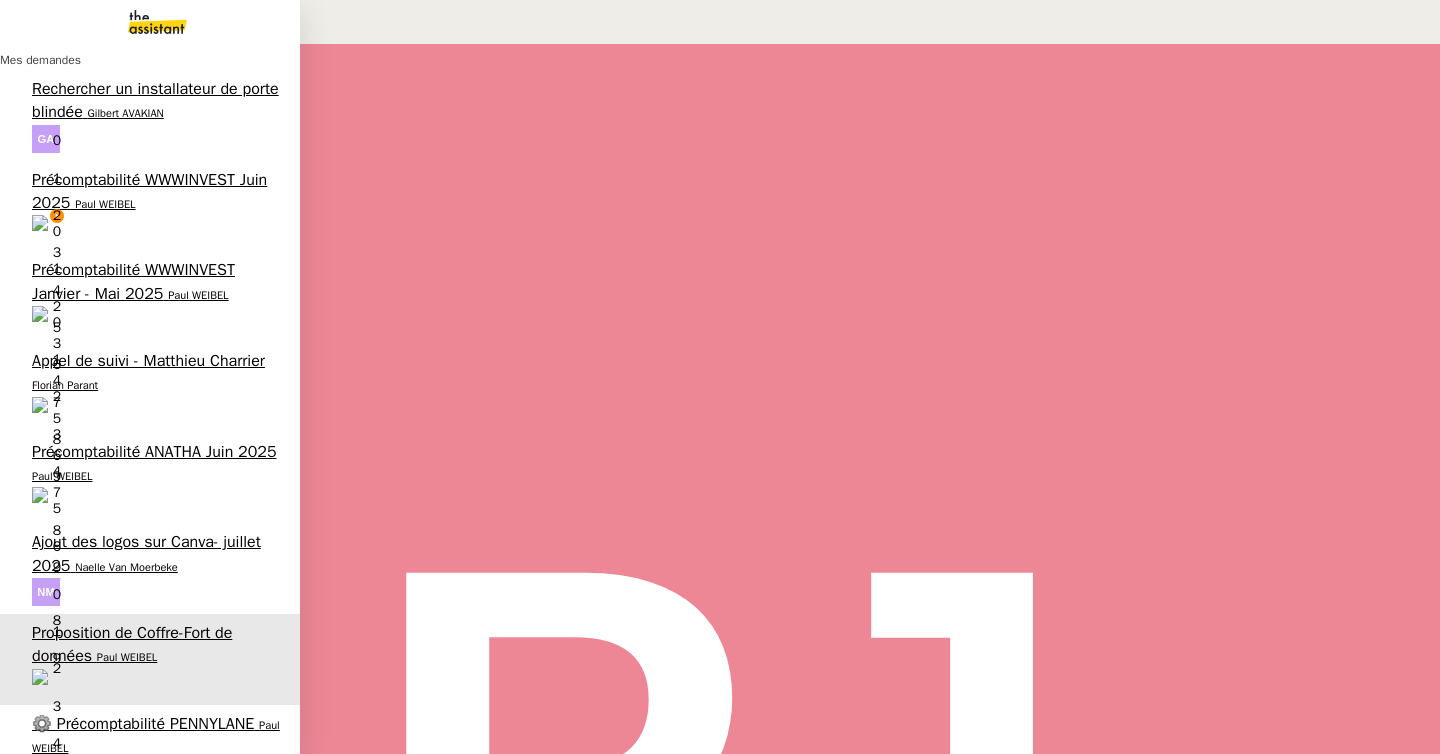 click on "Précomptabilité WWWINVEST Juin 2025" at bounding box center [149, 191] 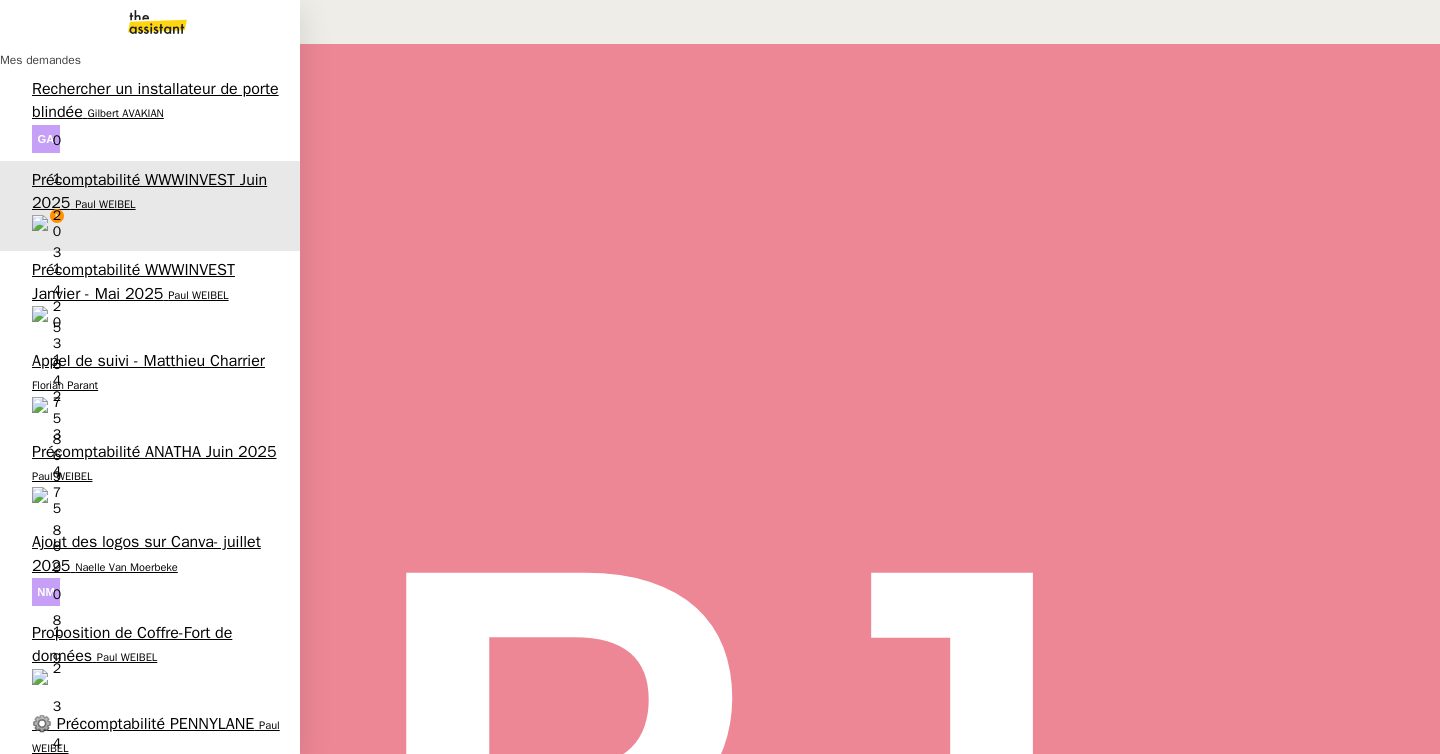 scroll, scrollTop: 0, scrollLeft: 0, axis: both 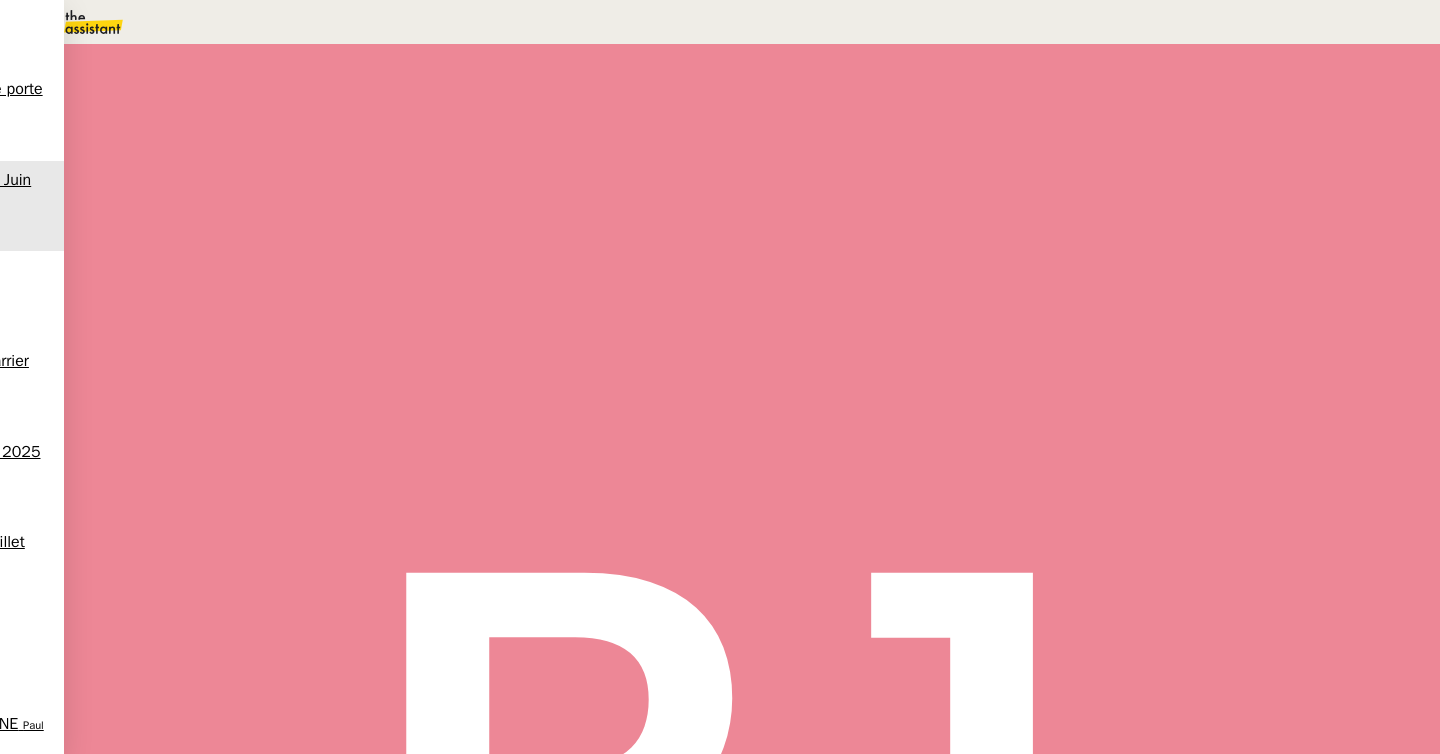 click at bounding box center (239, 340) 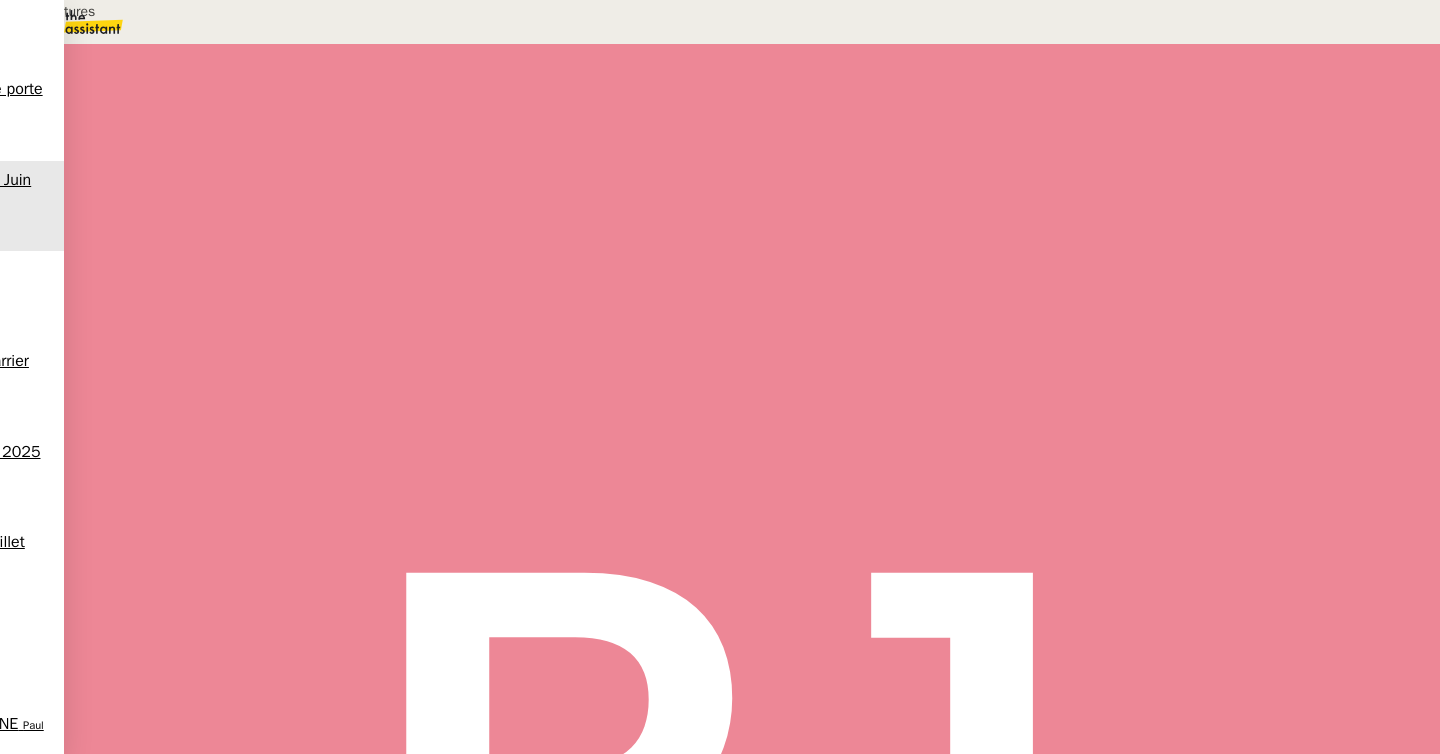 type on "Tri des factures" 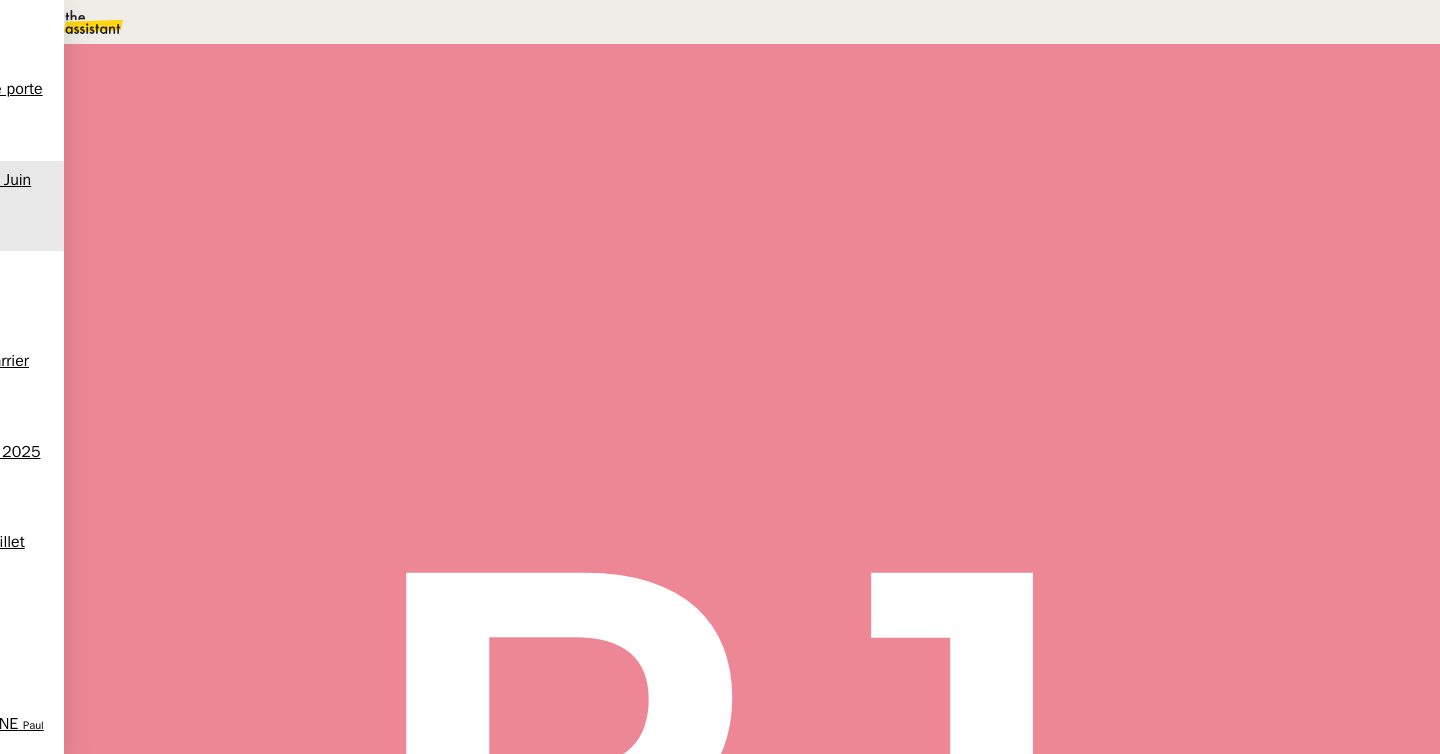 click on "Tri des factures" at bounding box center (448, 286) 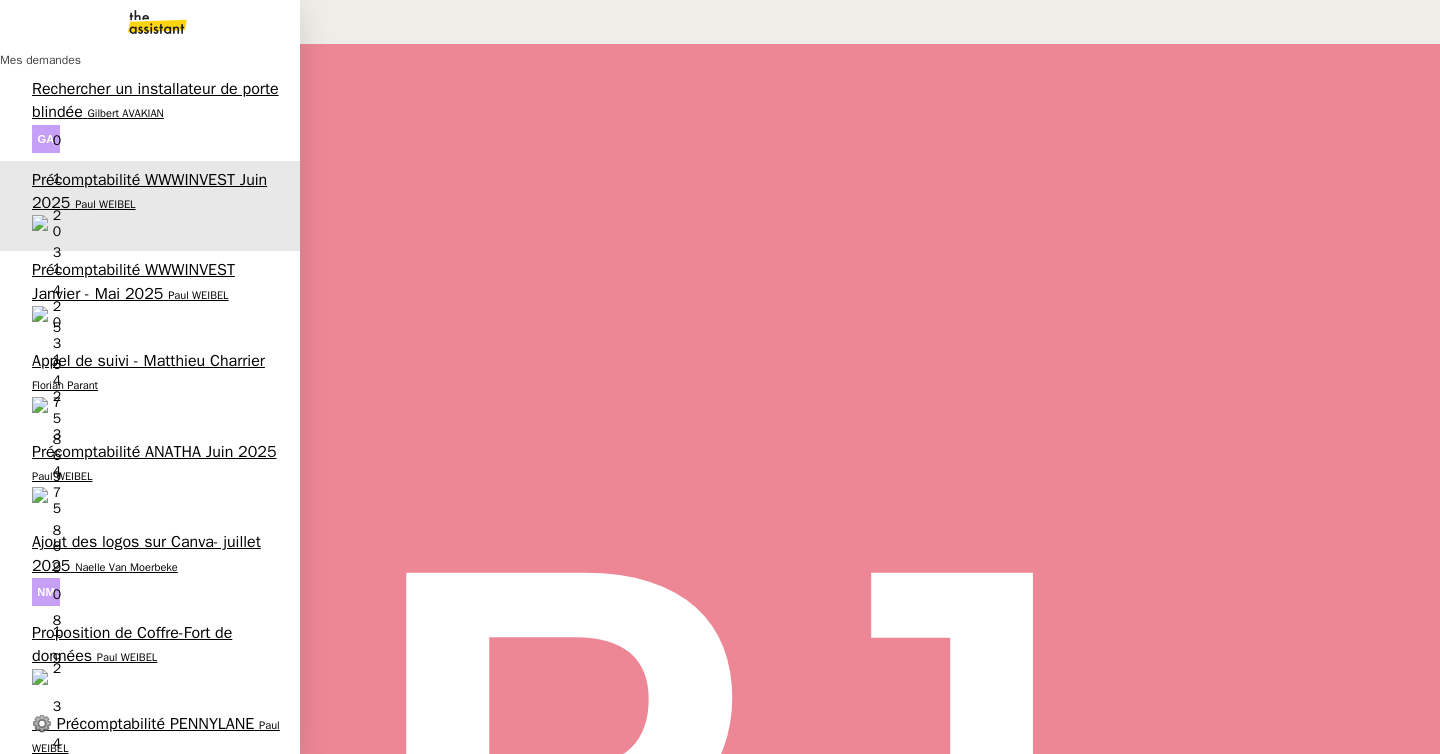 click on "Paul WEIBEL" at bounding box center [156, 736] 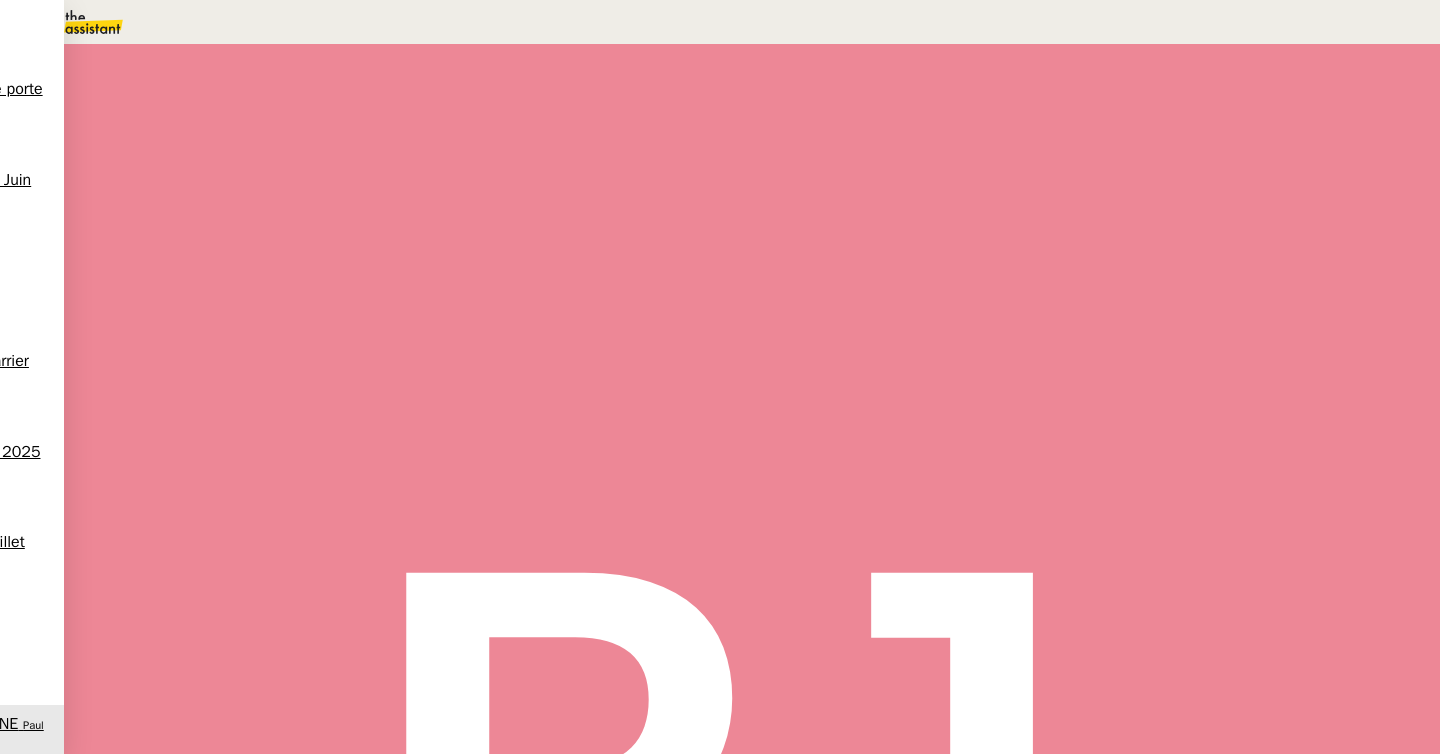 scroll, scrollTop: 3250, scrollLeft: 0, axis: vertical 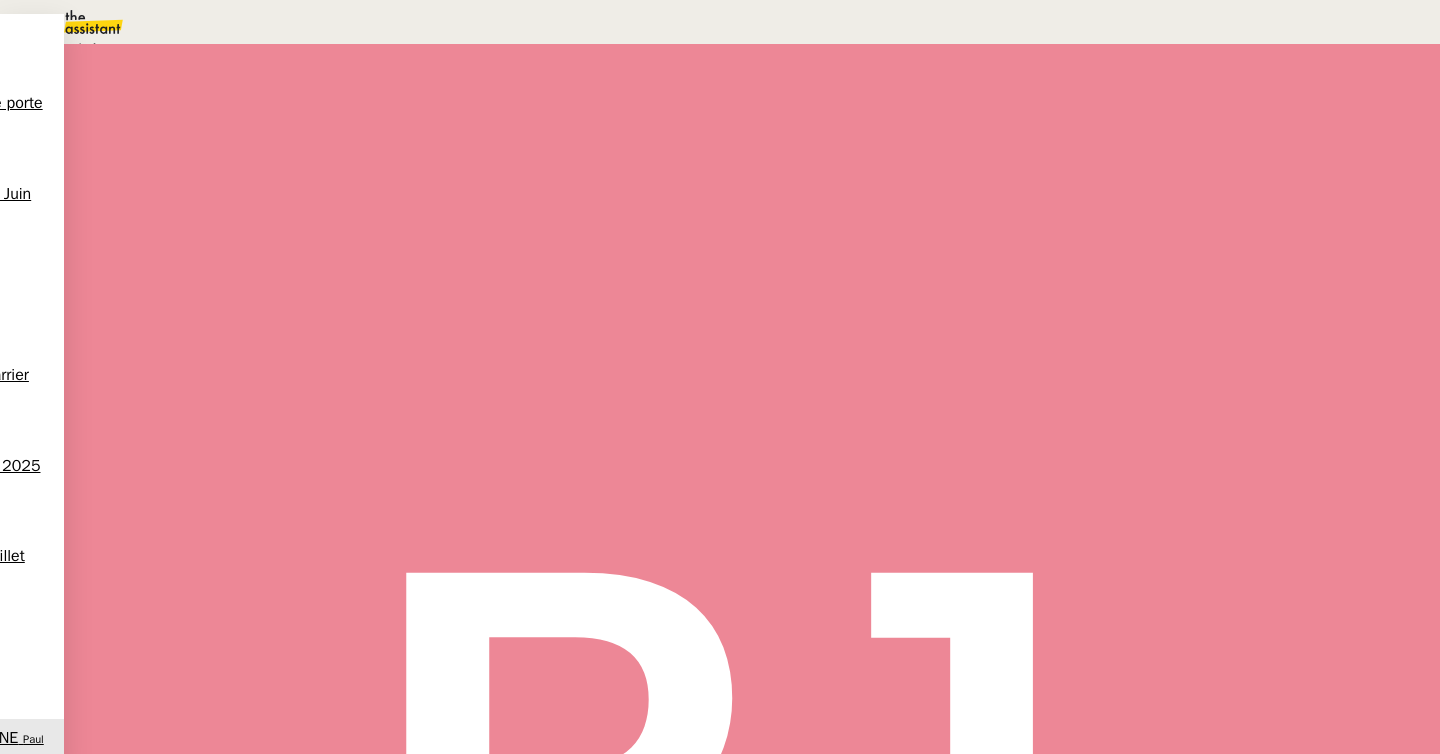click at bounding box center (213, 112) 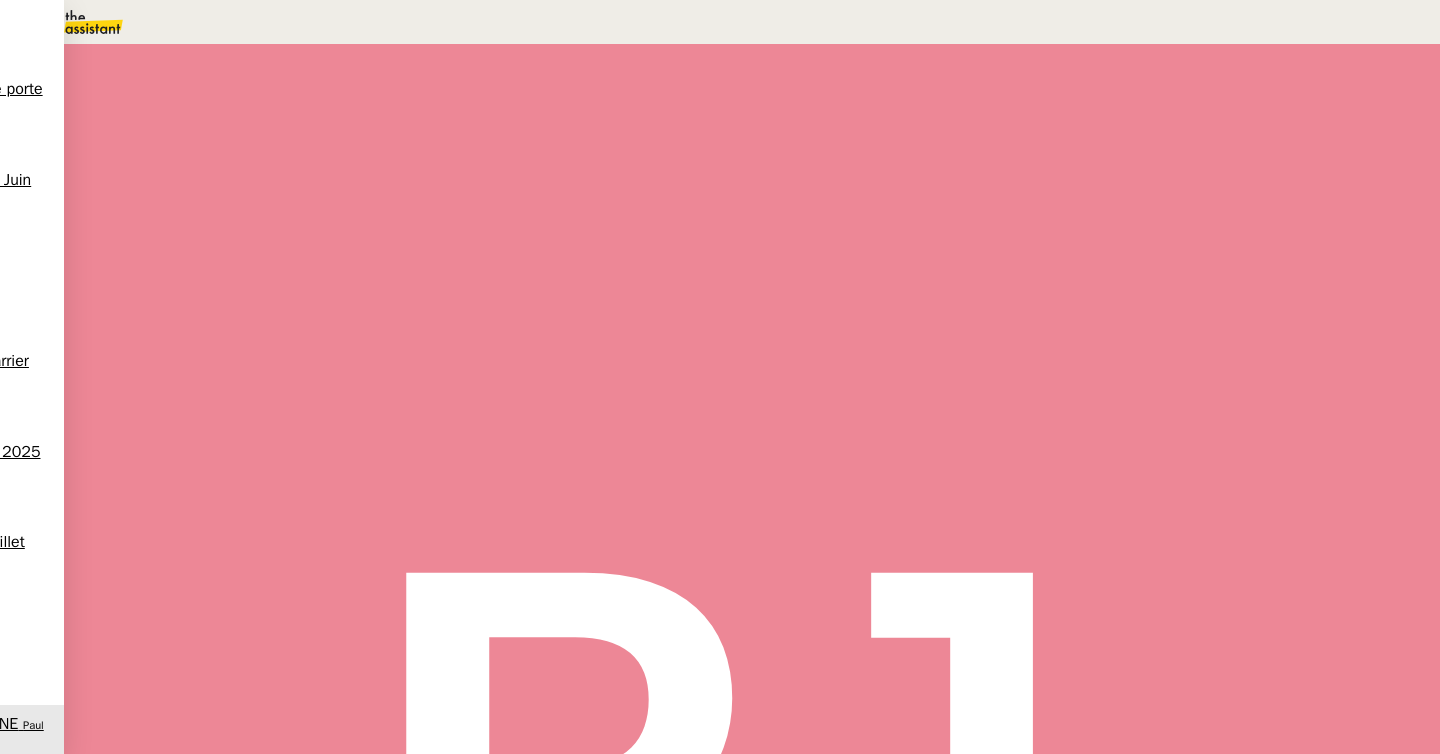 click at bounding box center [1088, 133] 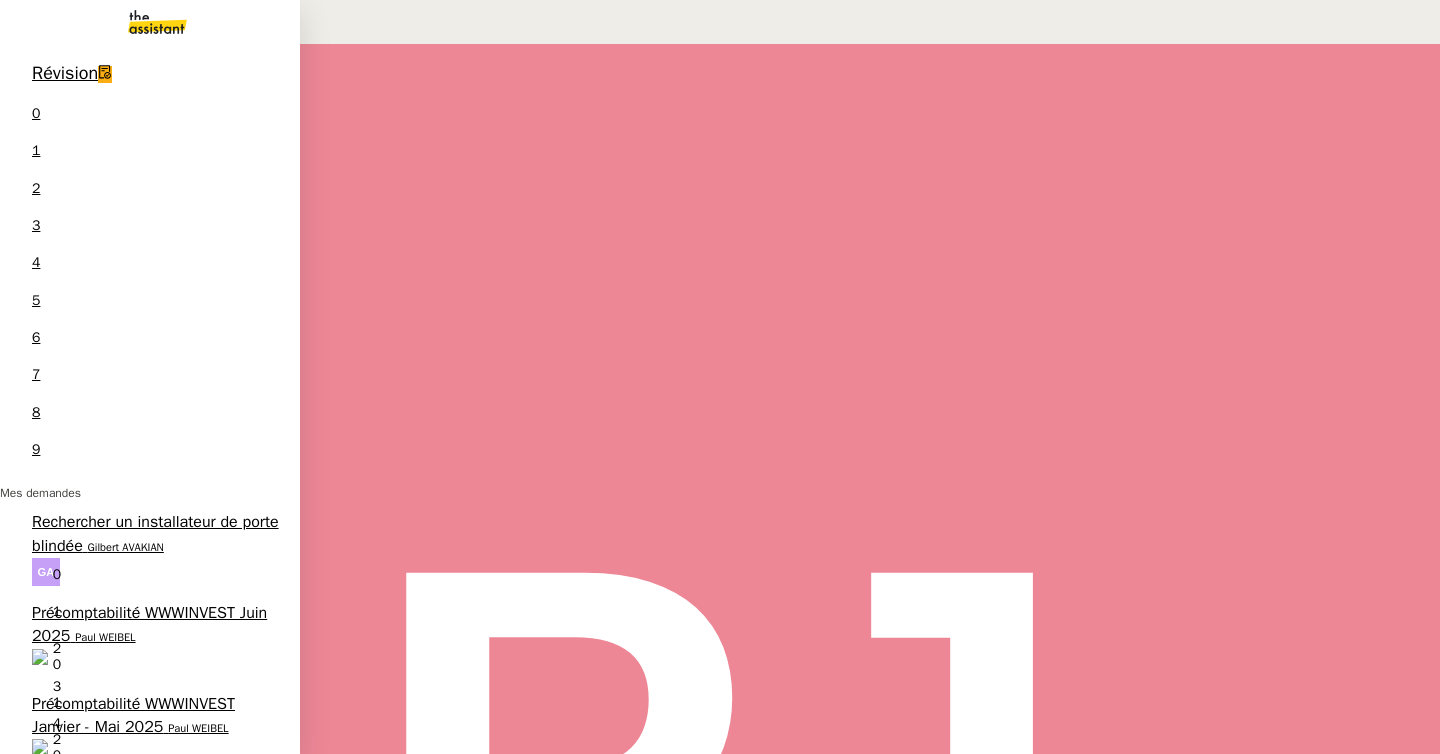 click on "Précomptabilité WWWINVEST Juin 2025" at bounding box center [149, 624] 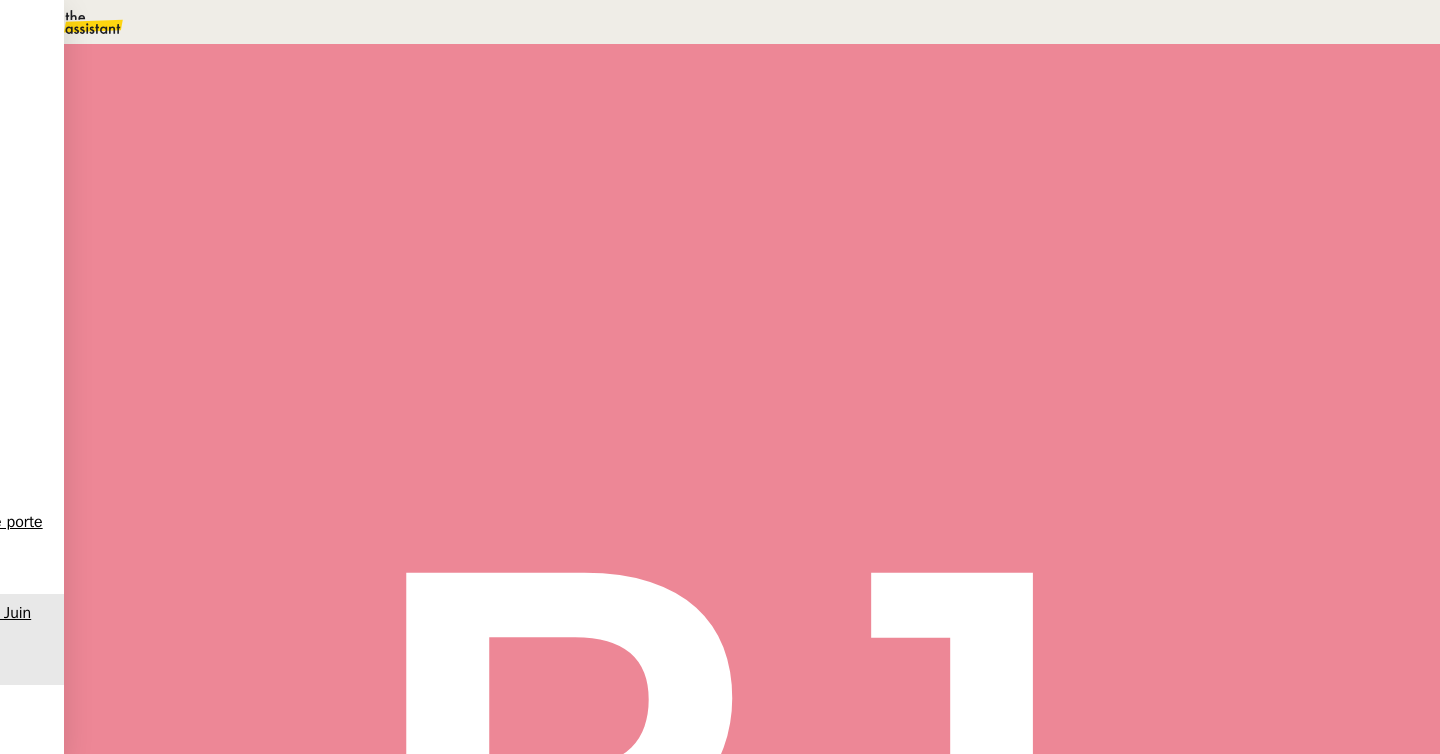 scroll, scrollTop: 0, scrollLeft: 0, axis: both 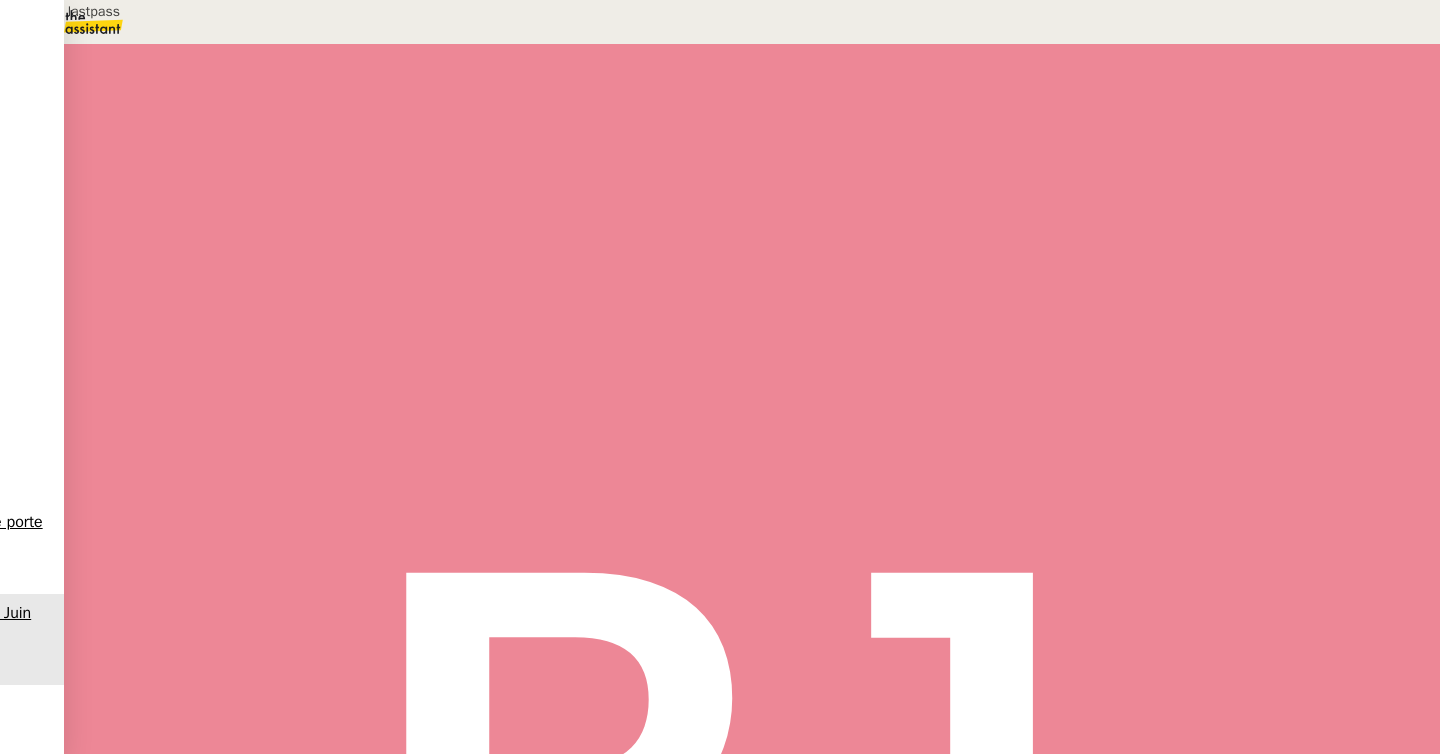 type on "Connexion lastpass" 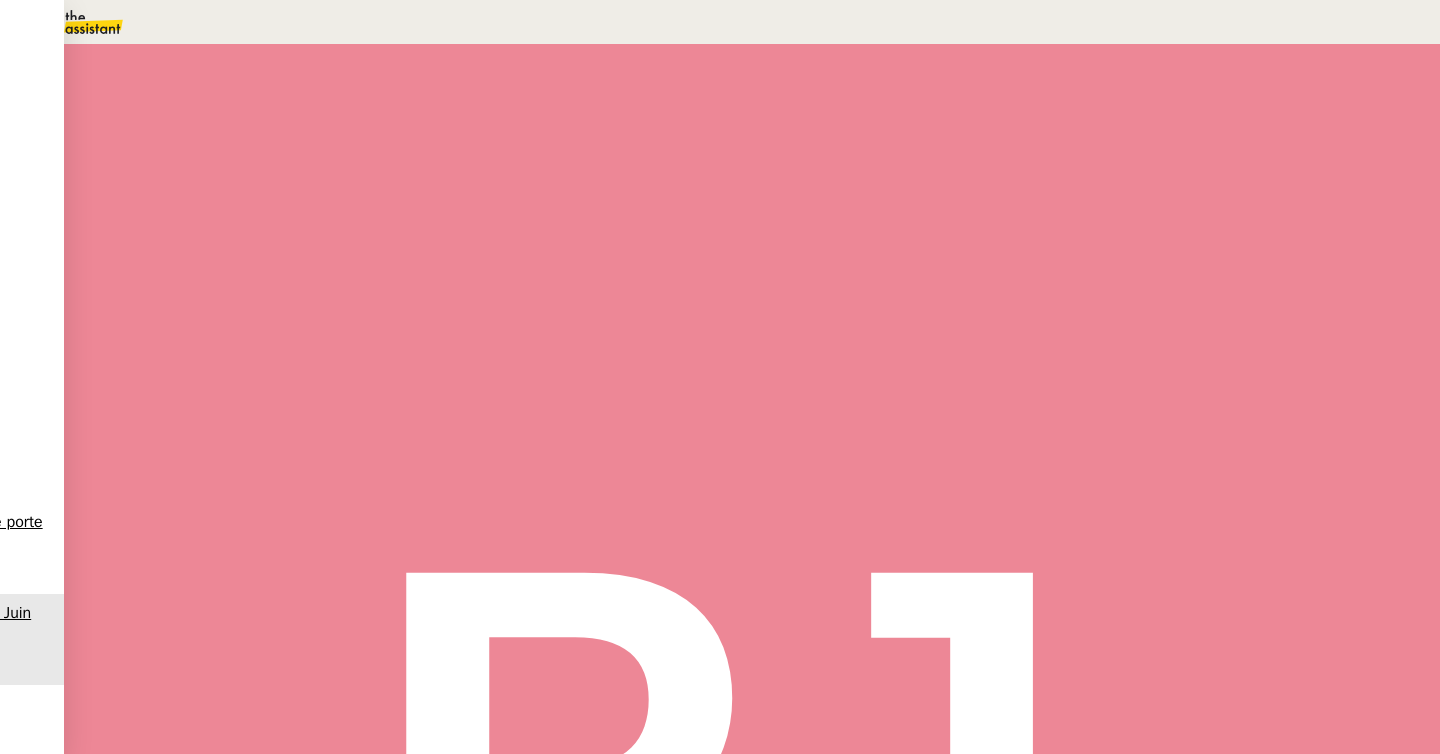 click at bounding box center (219, 340) 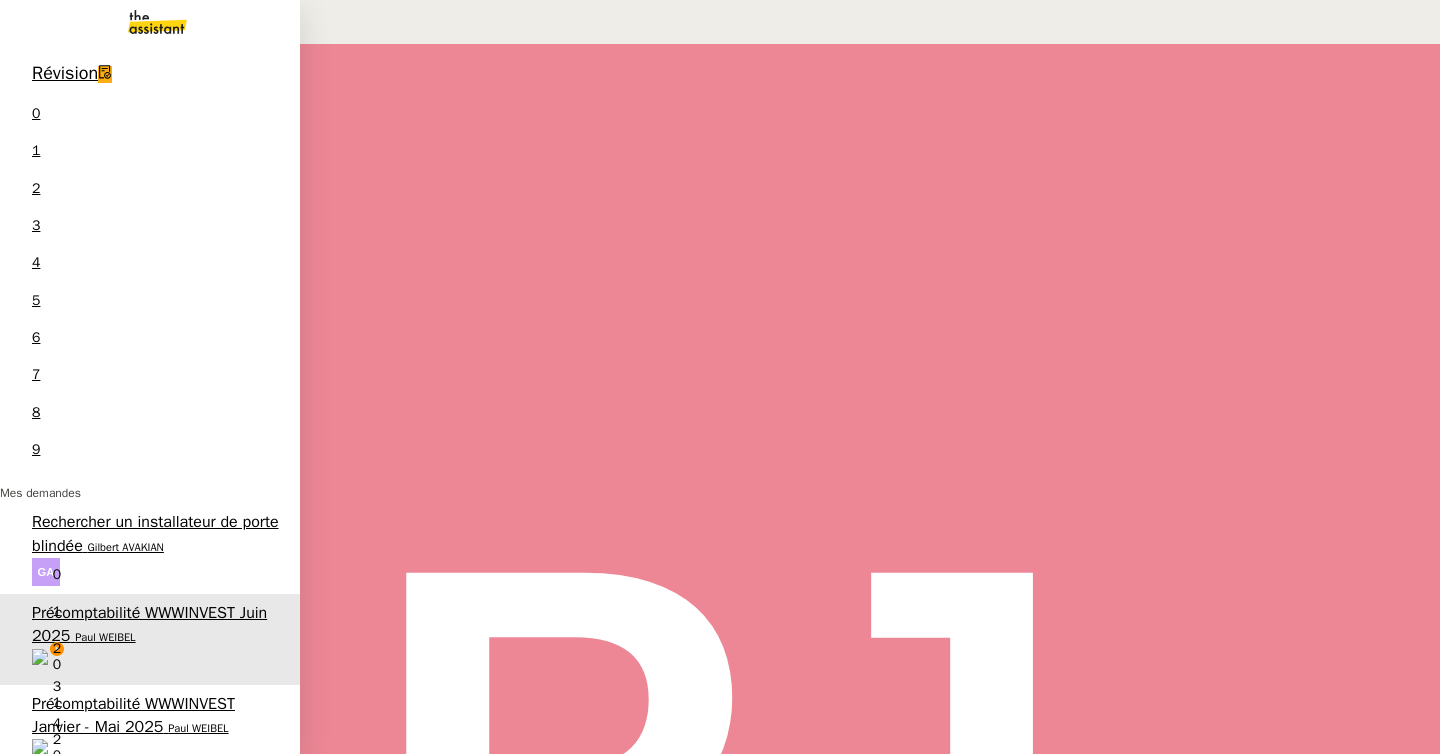 click on "Paul WEIBEL" at bounding box center [62, 909] 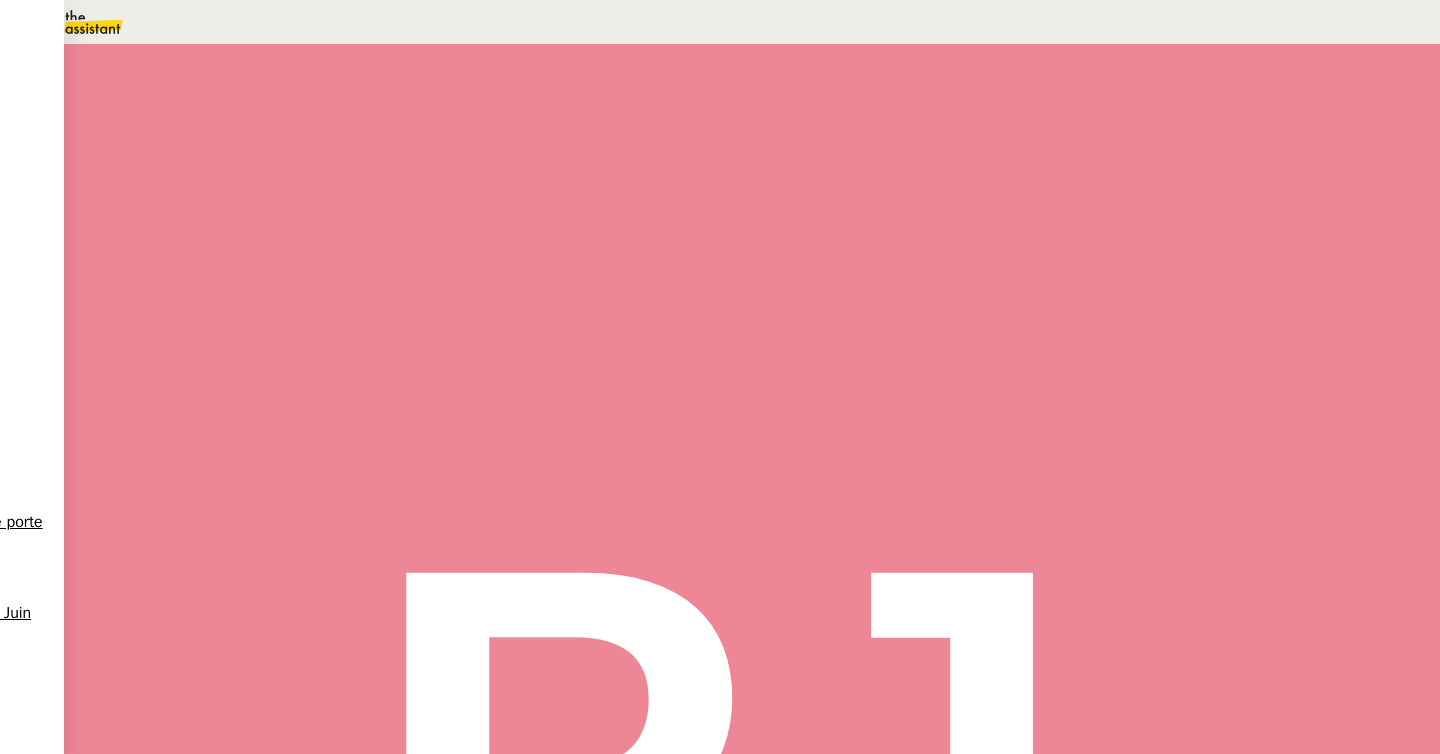 scroll, scrollTop: 0, scrollLeft: 0, axis: both 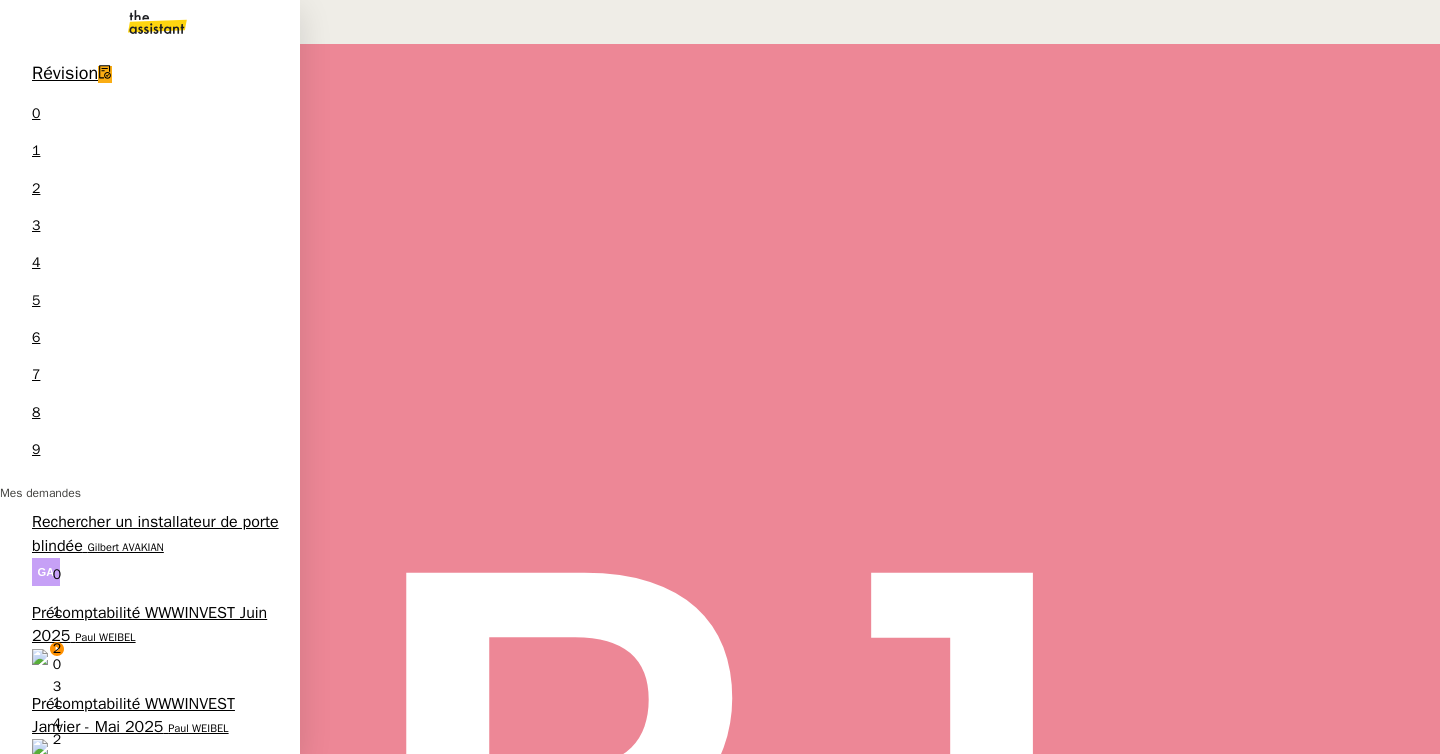 click on "Ajout des logos sur Canva- juillet 2025" at bounding box center [146, 987] 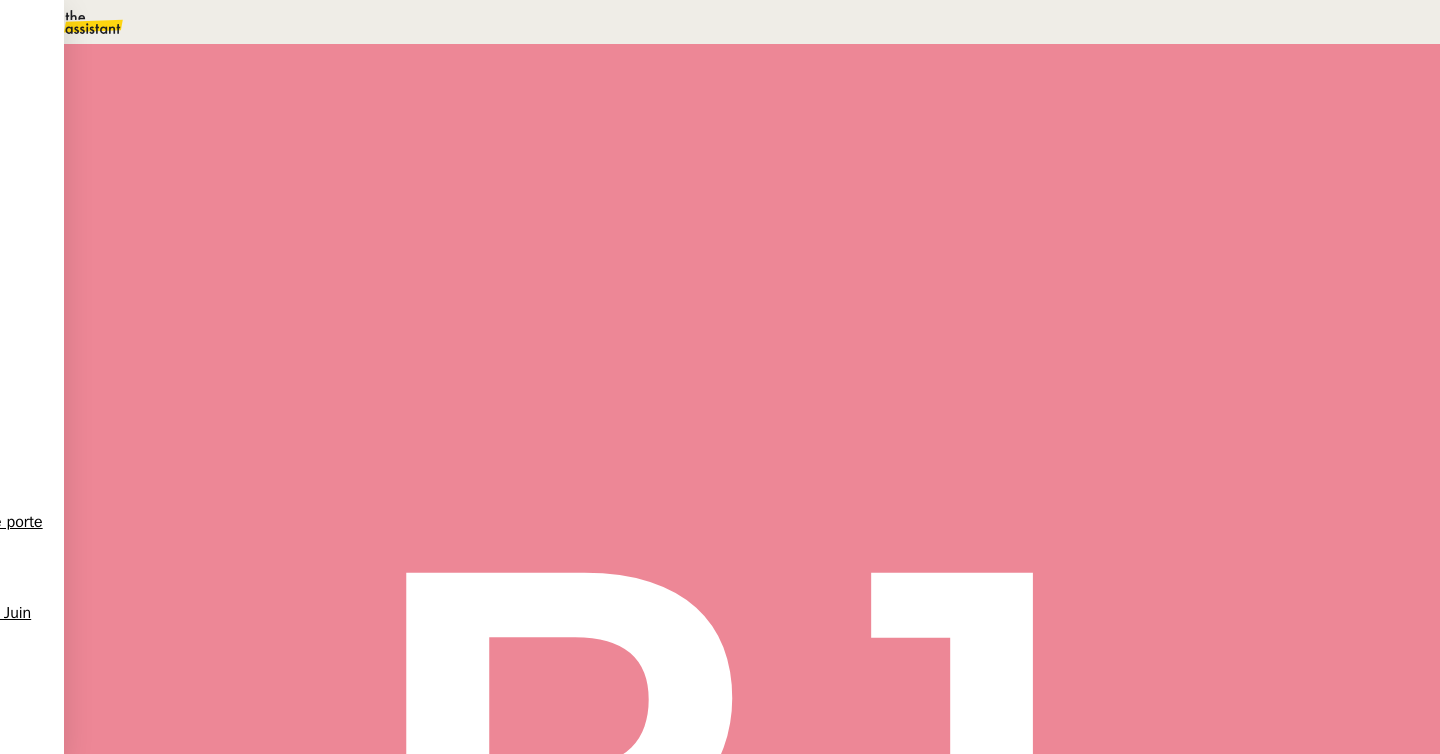 scroll, scrollTop: 276, scrollLeft: 0, axis: vertical 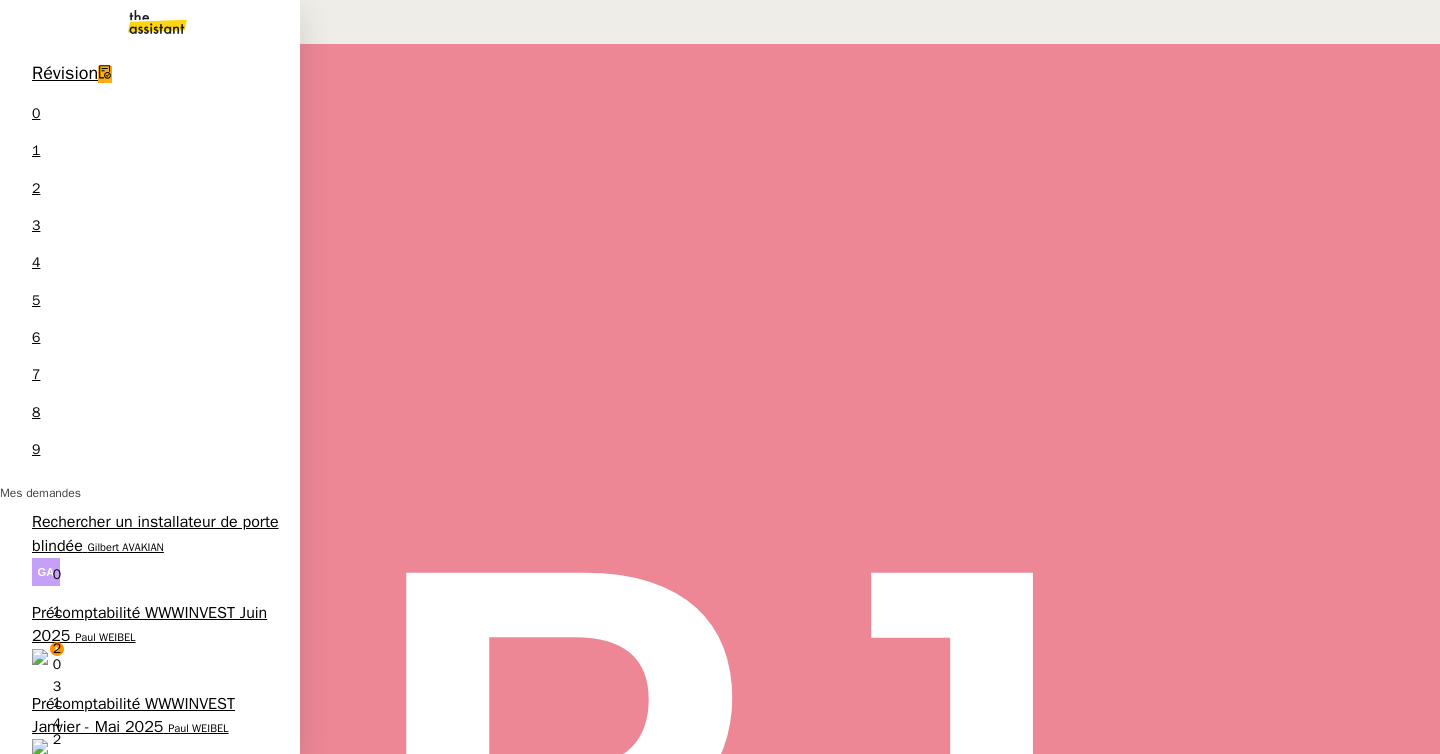 click on "Précomptabilité WWWINVEST Juin 2025" at bounding box center [149, 624] 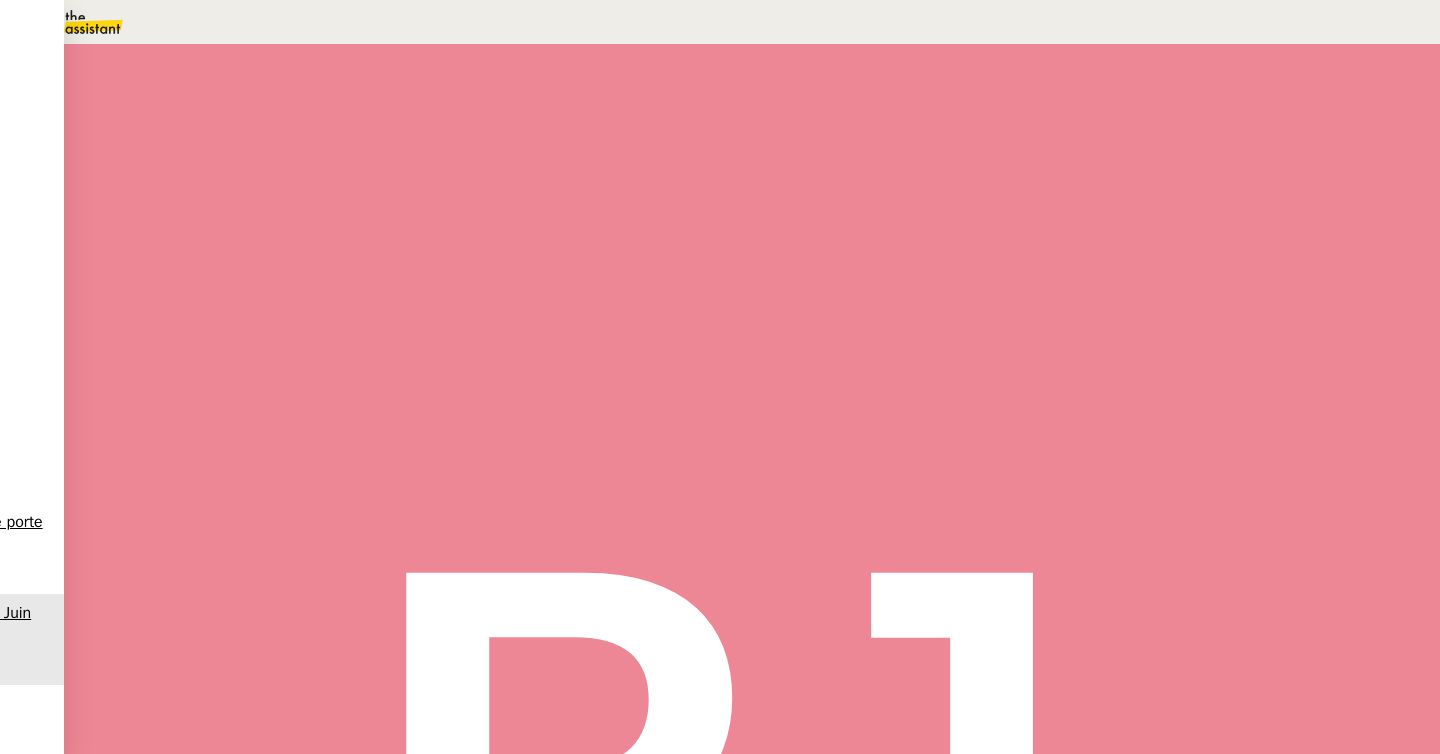 click on "Lastpass" at bounding box center (101, 981) 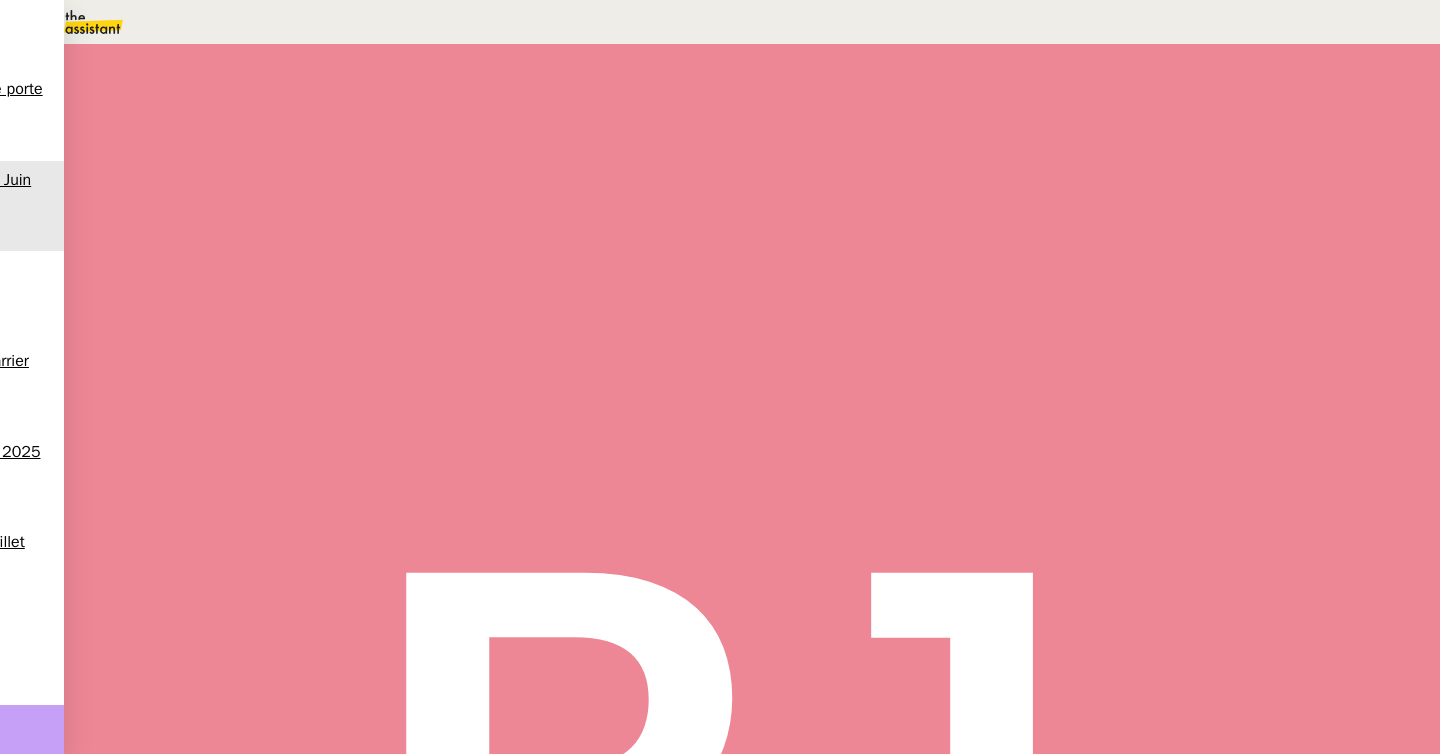 drag, startPoint x: 1177, startPoint y: 146, endPoint x: 1009, endPoint y: 142, distance: 168.0476 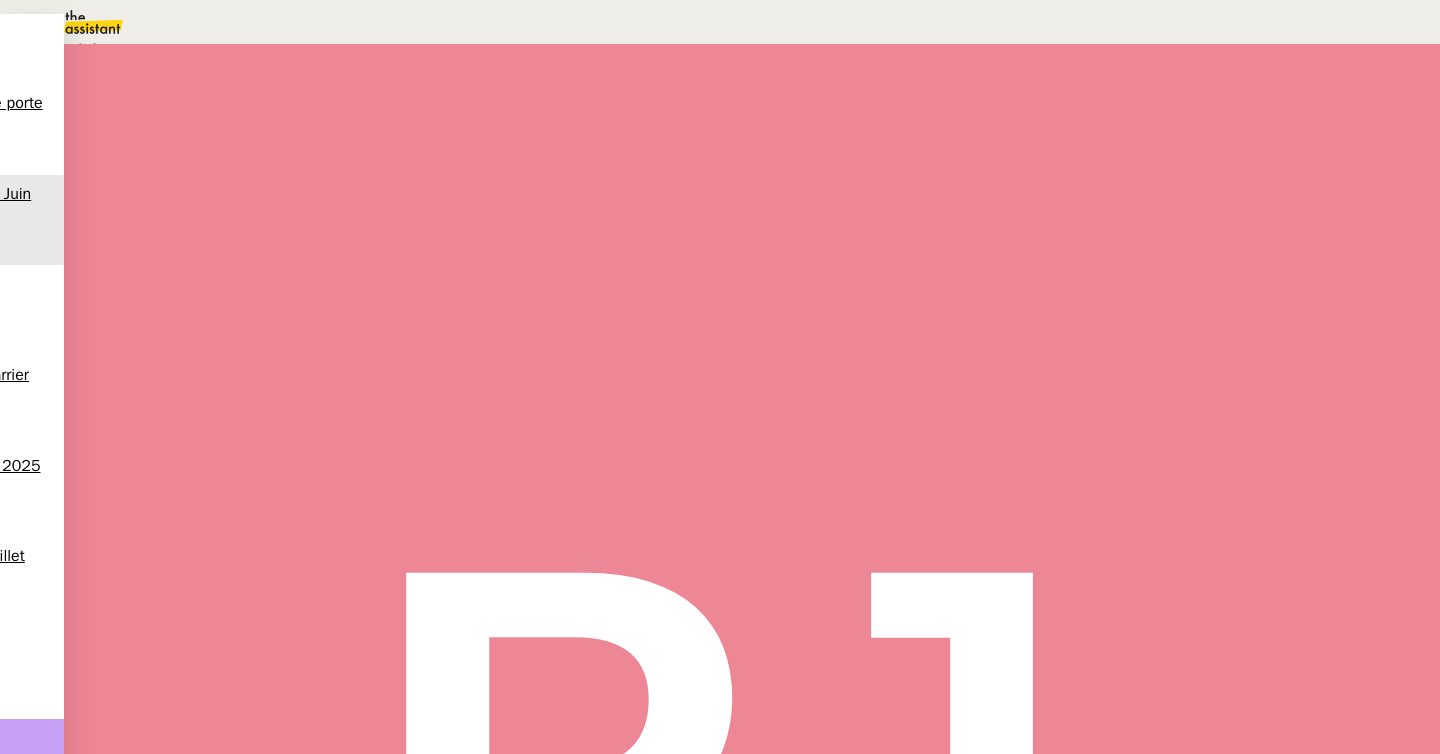click on "Aucune procédure ne permet de répondre à la demande." at bounding box center (213, 49) 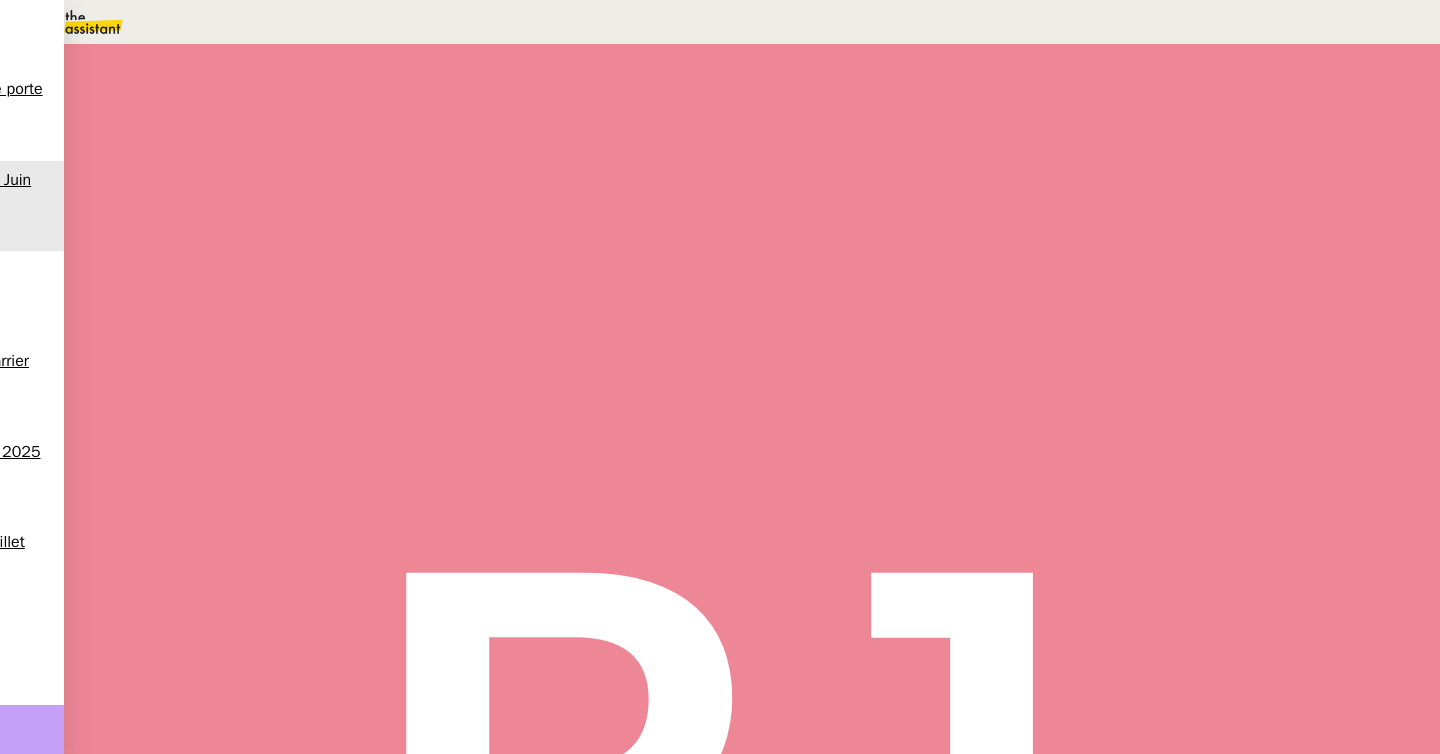 click at bounding box center (1088, 133) 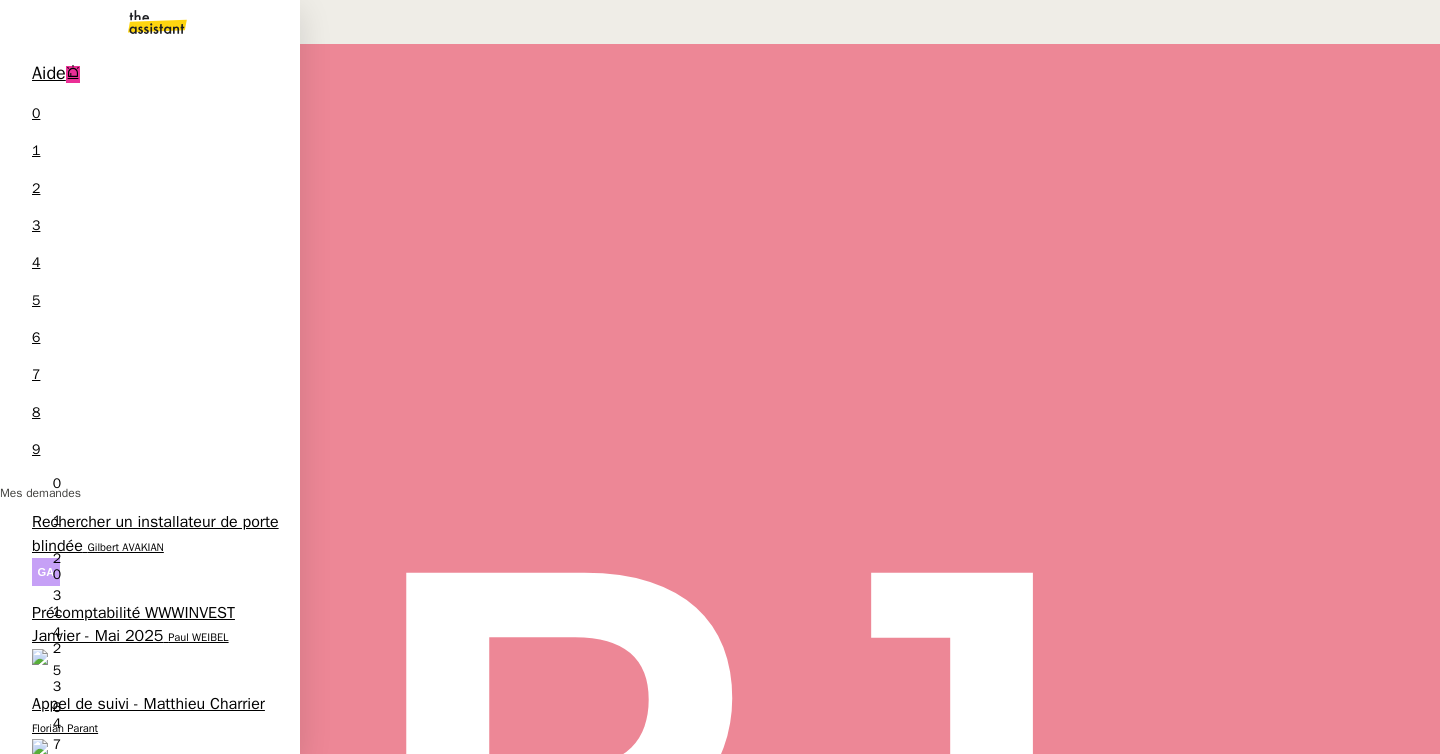click on "Précomptabilité WWWINVEST Janvier - Mai 2025" at bounding box center [133, 624] 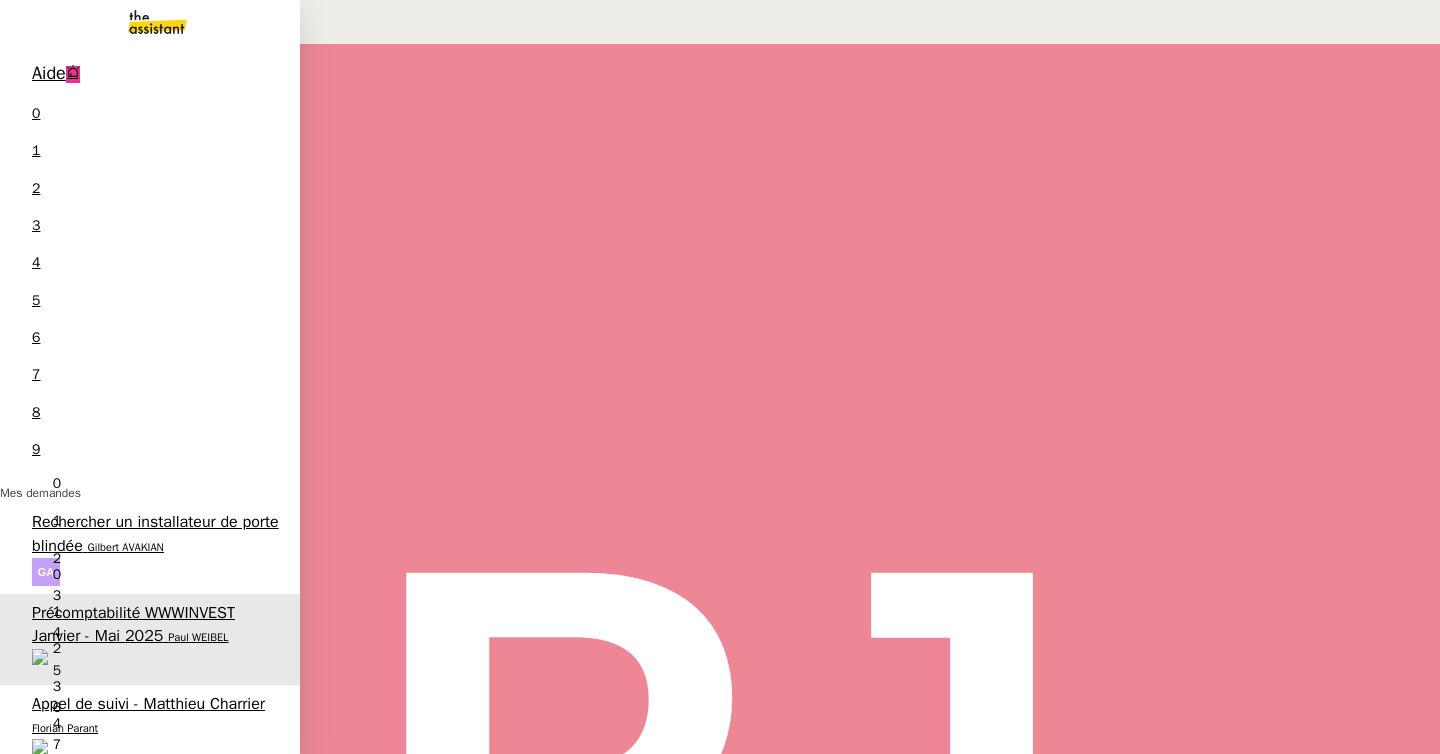 click on "Florian Parant" at bounding box center (65, 728) 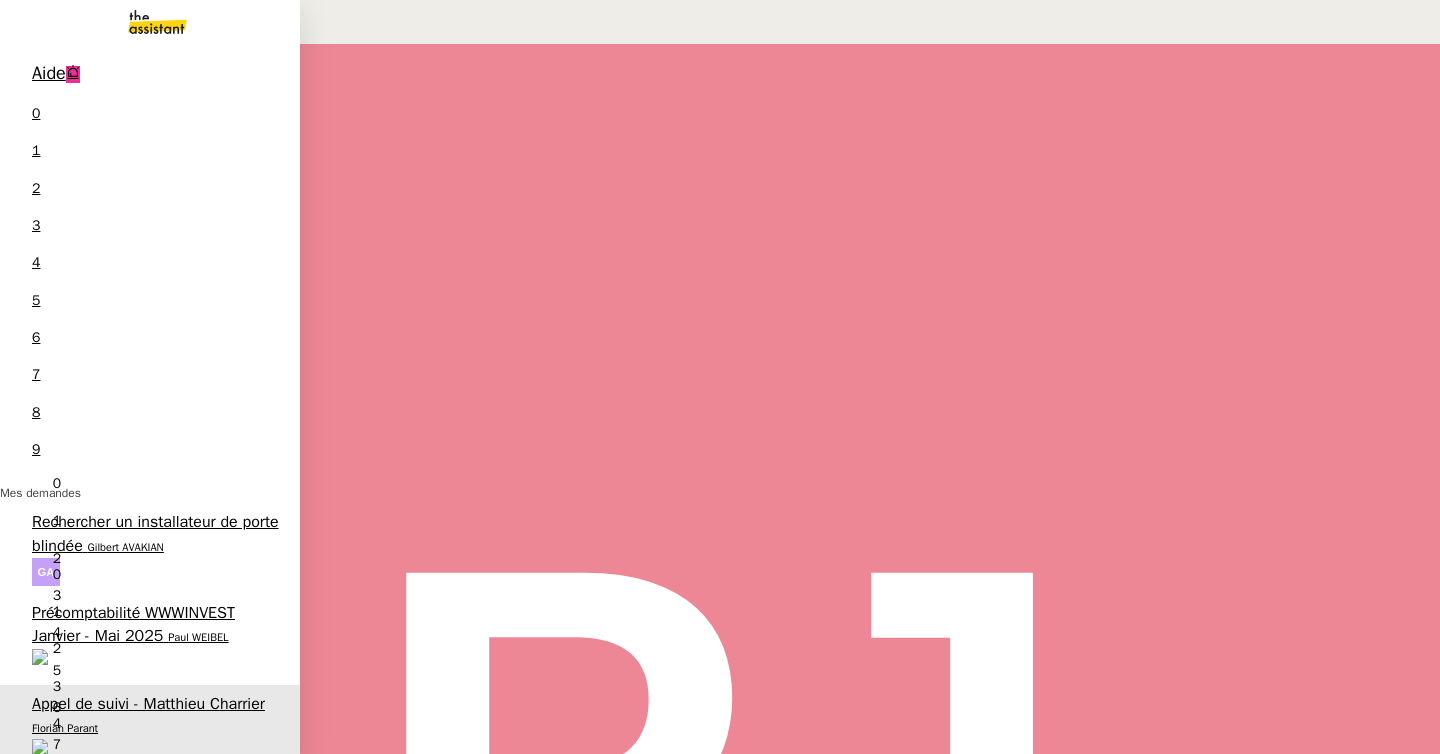 click on "Paul WEIBEL" at bounding box center (62, 819) 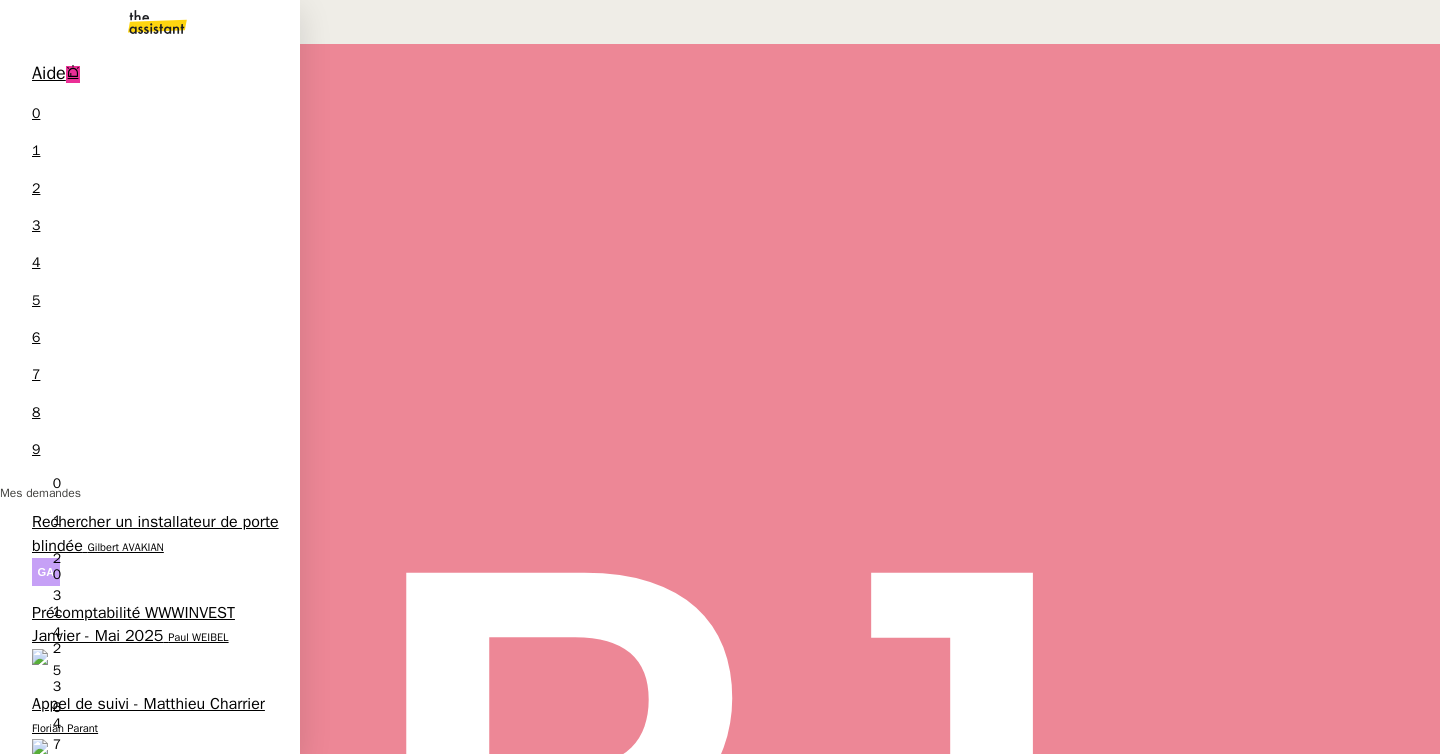 click on "Naelle Van Moerbeke" at bounding box center (126, 909) 